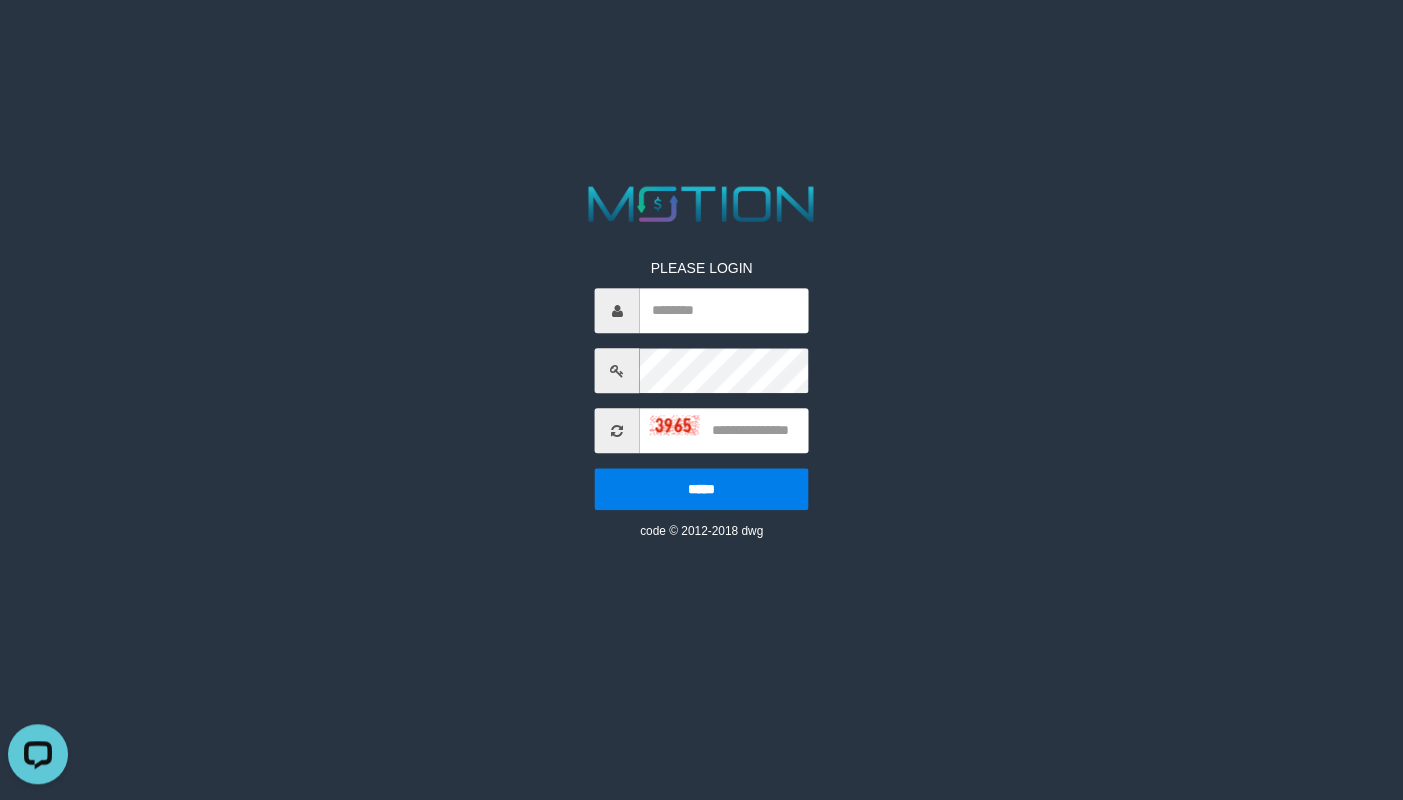 scroll, scrollTop: 0, scrollLeft: 0, axis: both 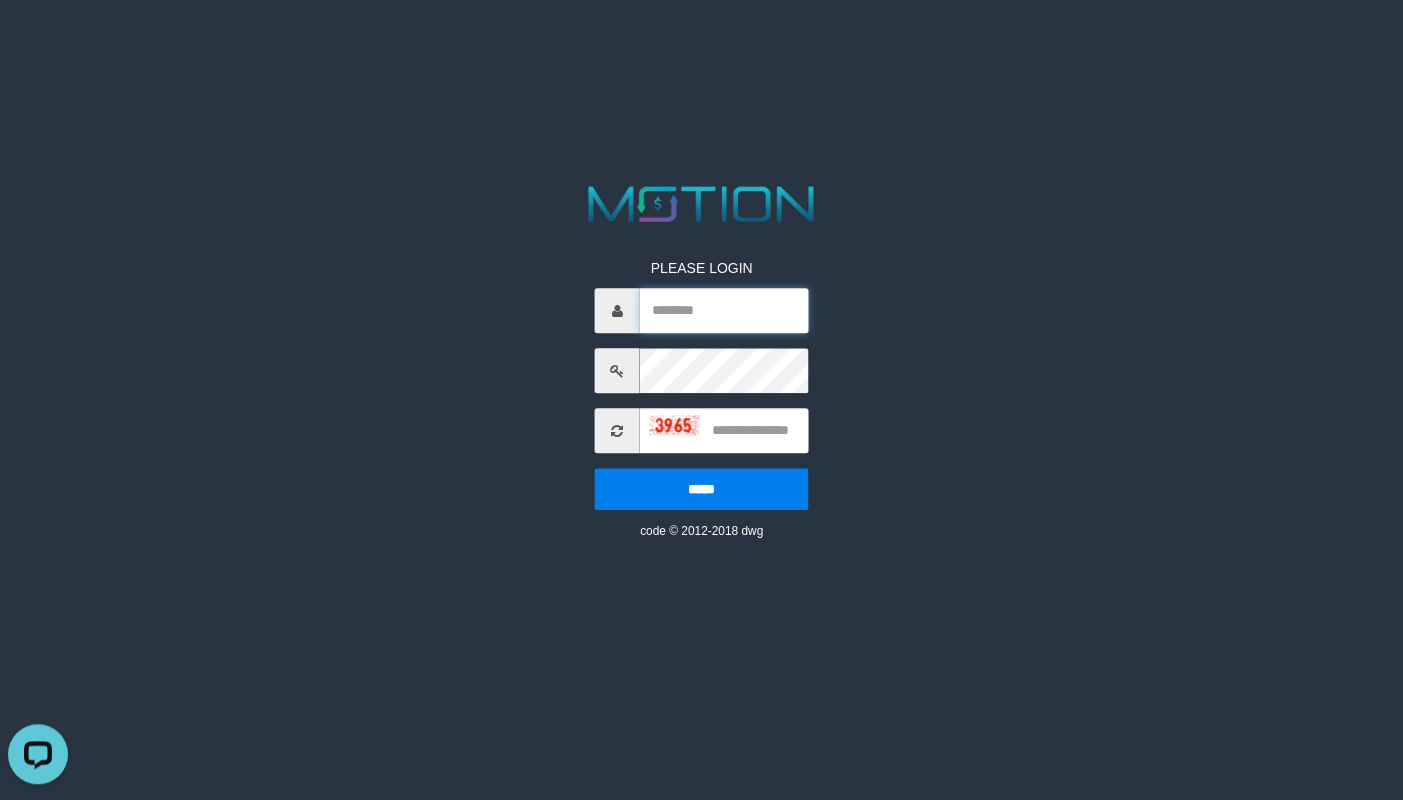 paste on "******" 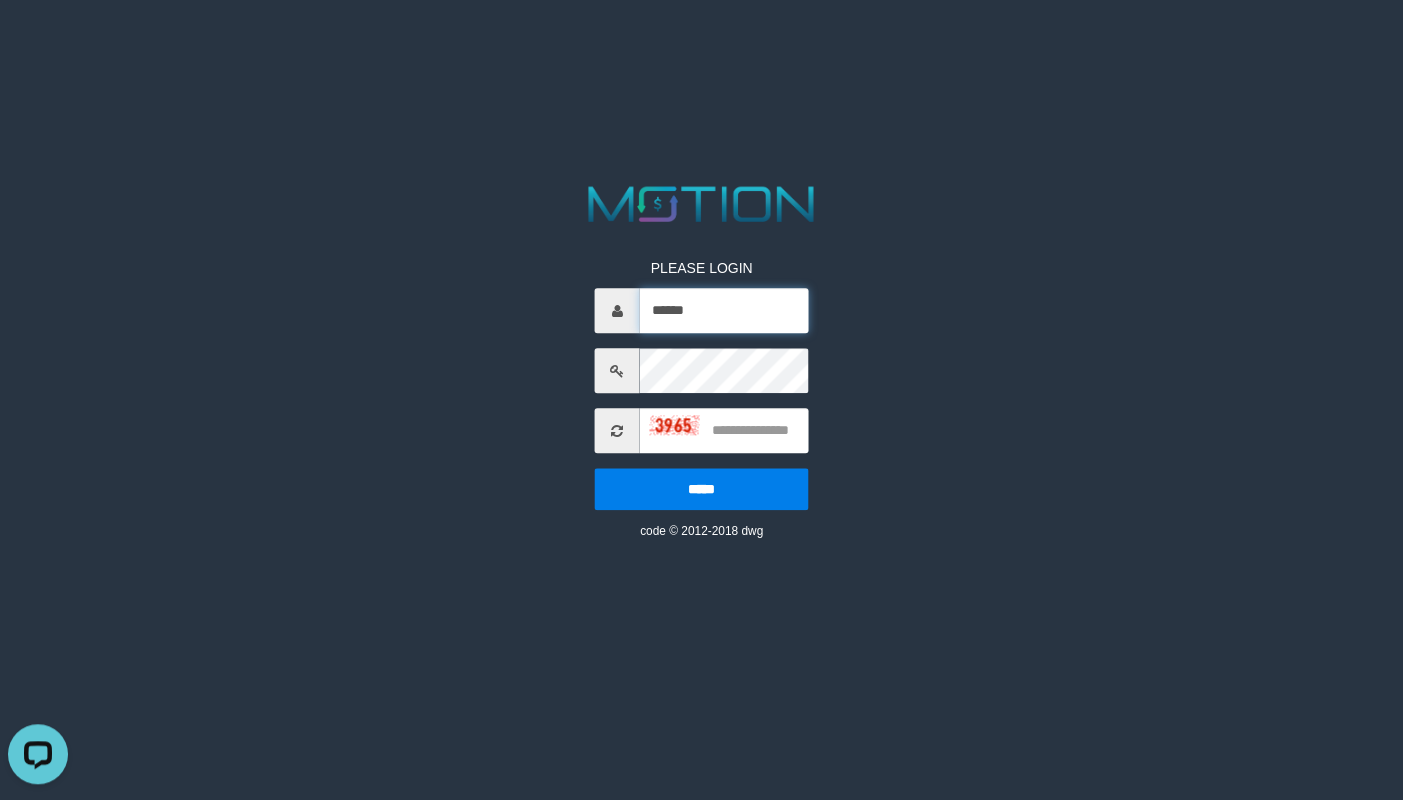type on "******" 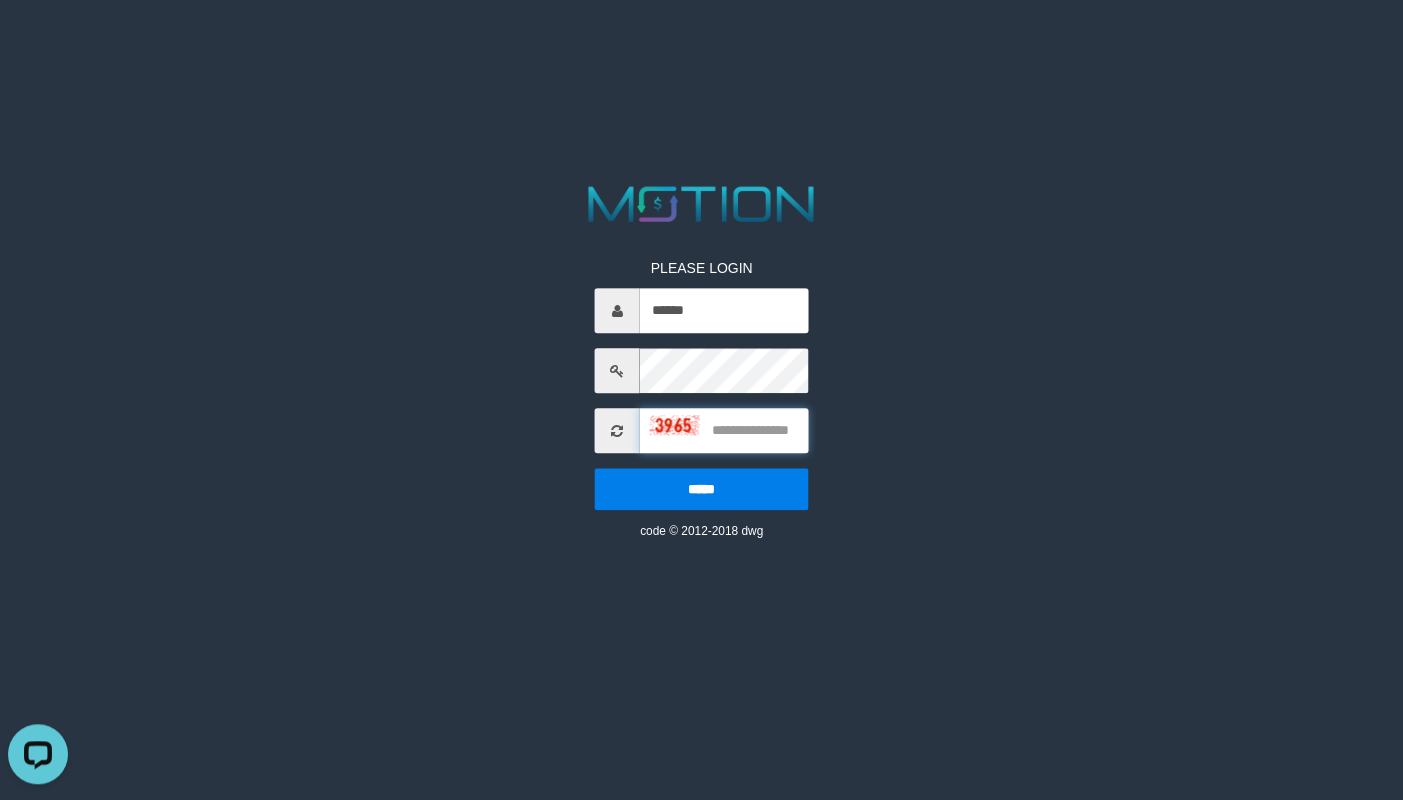 click at bounding box center (724, 431) 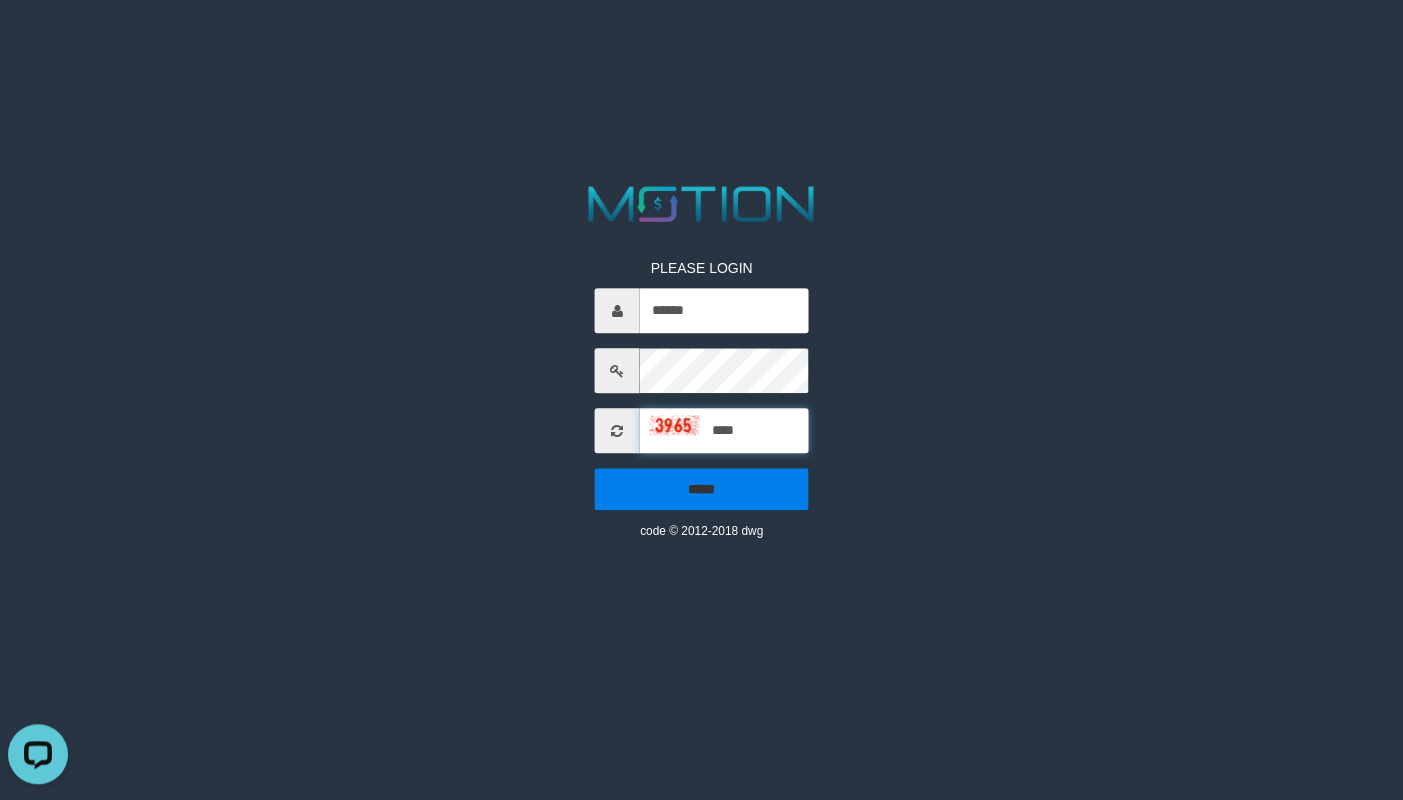 type on "****" 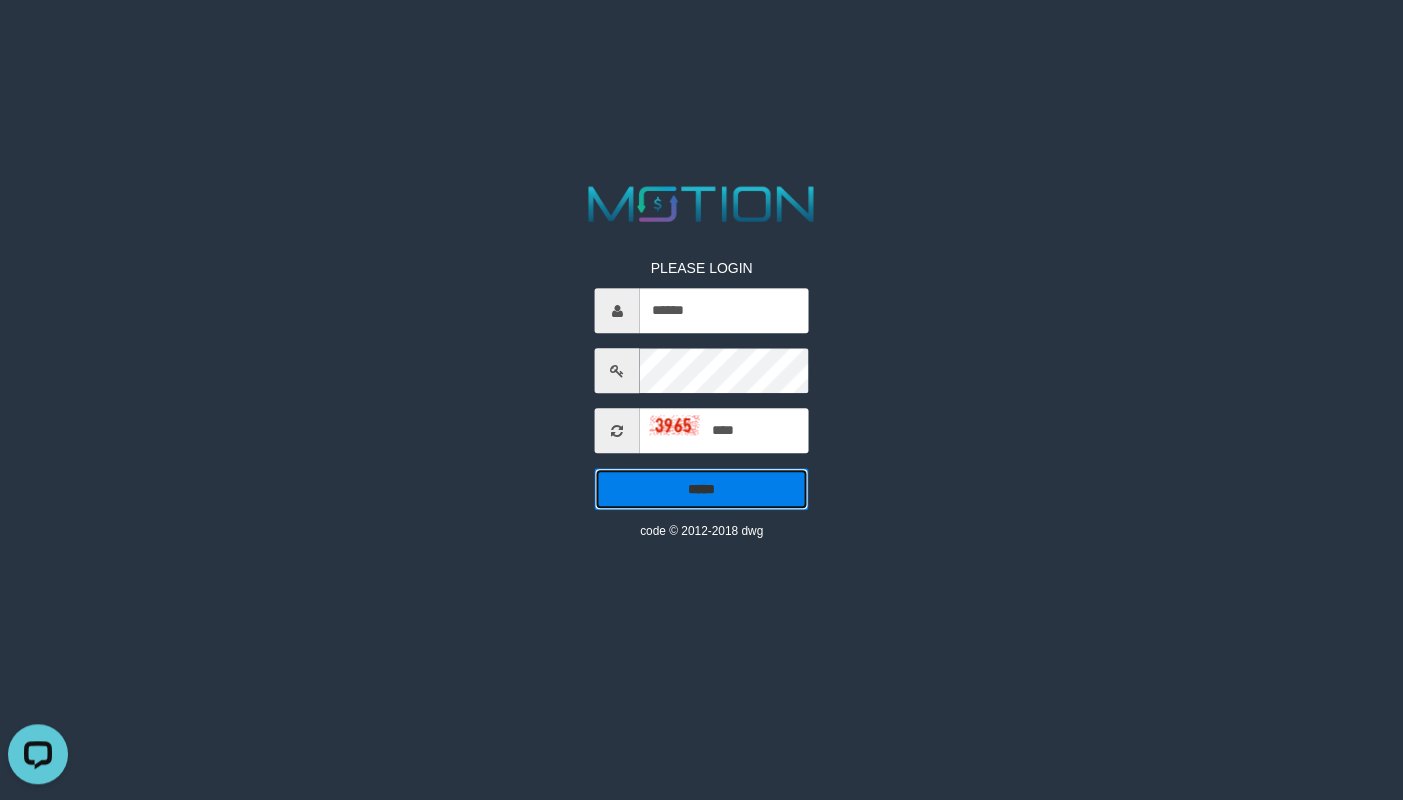 click on "*****" at bounding box center [702, 490] 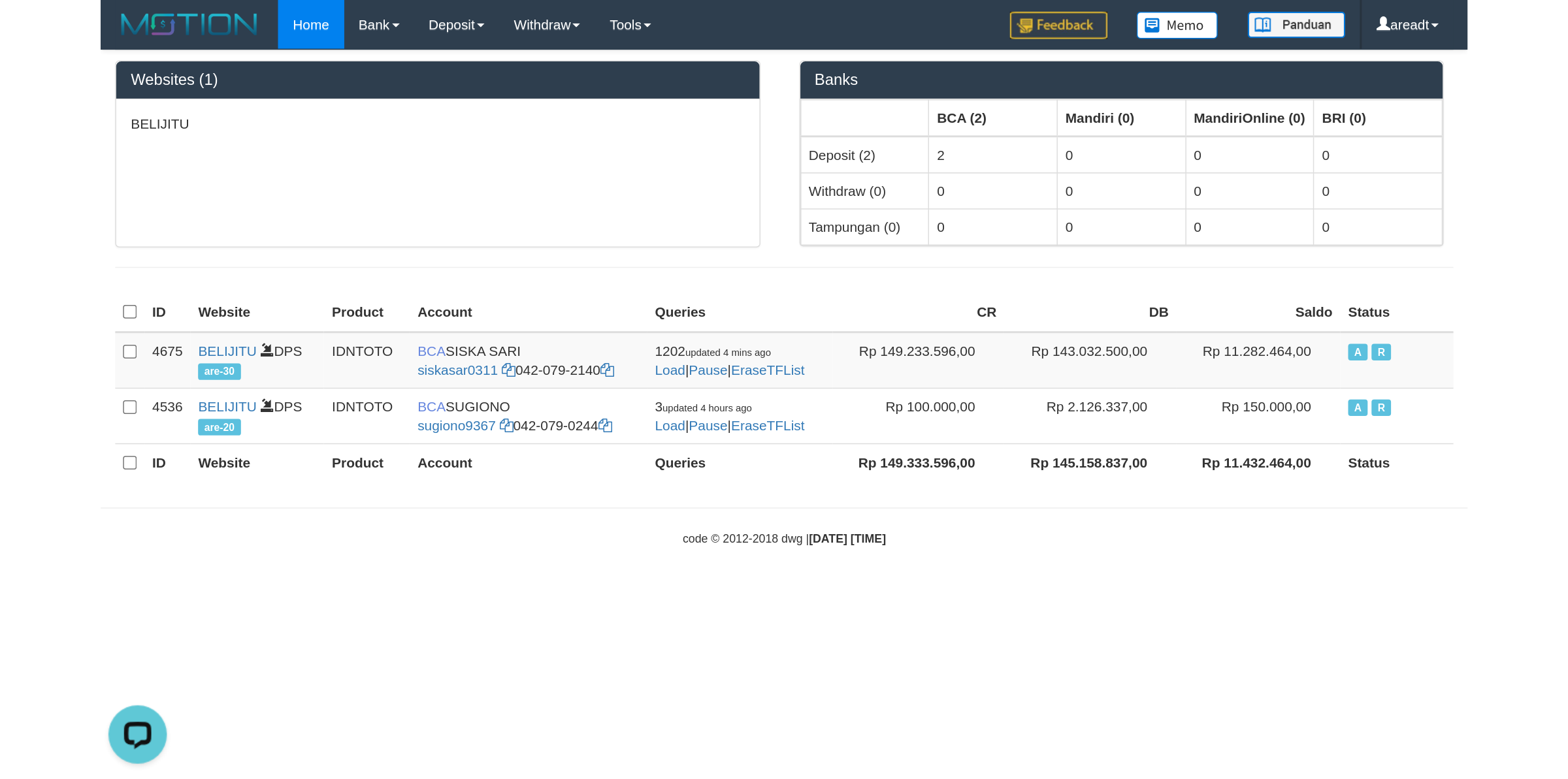 scroll, scrollTop: 0, scrollLeft: 0, axis: both 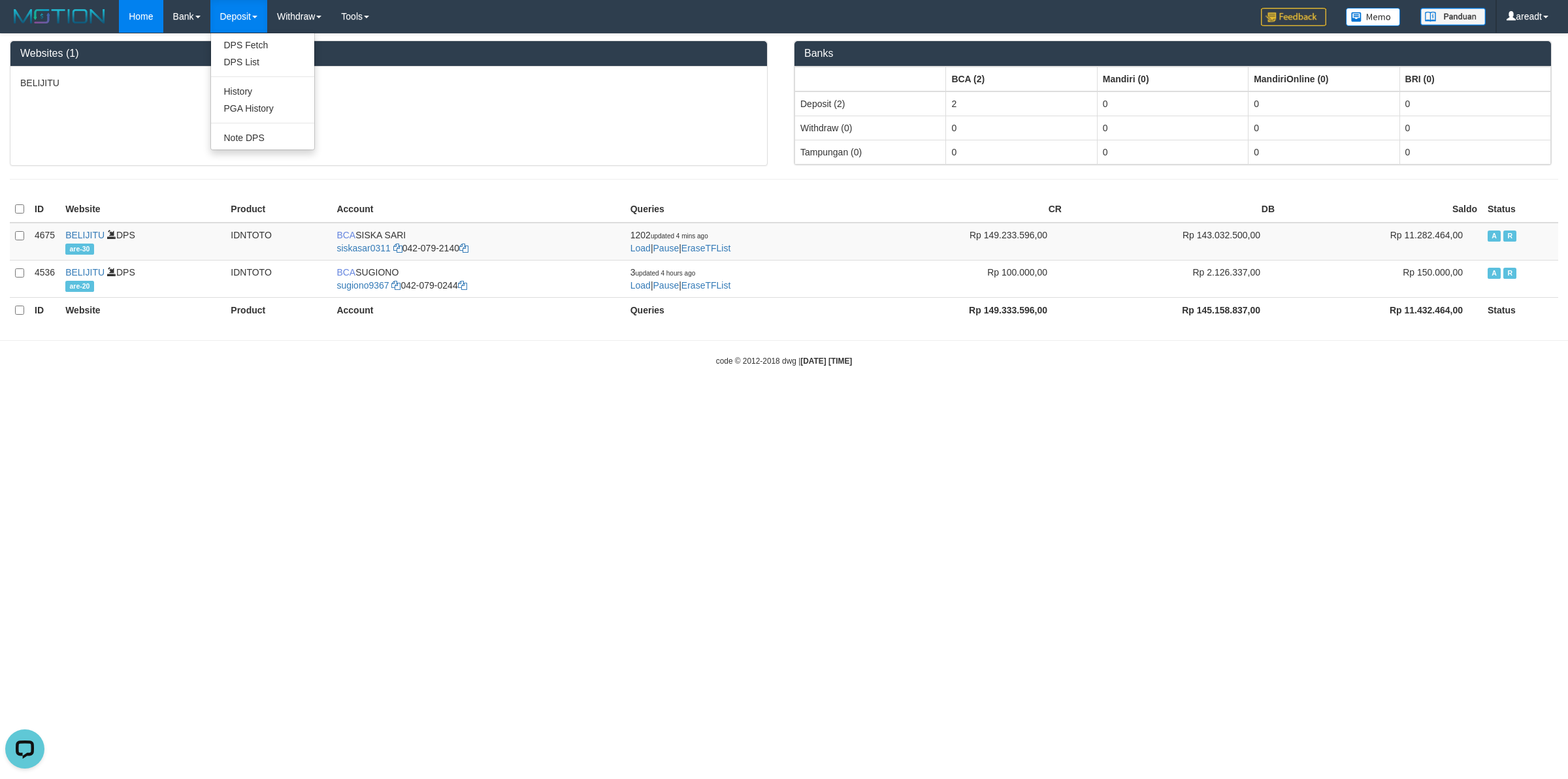click on "Deposit" at bounding box center (238, 16) 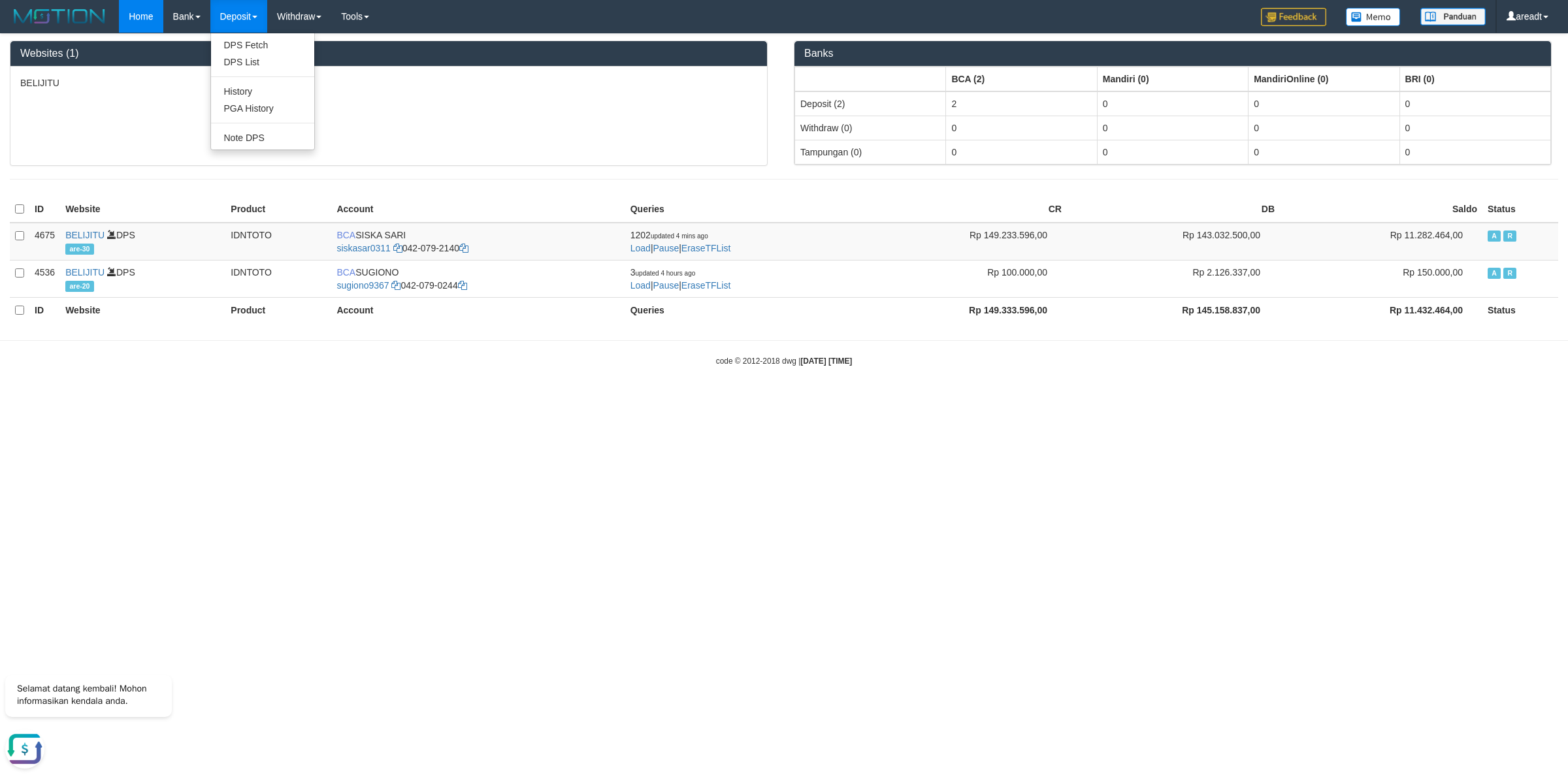 click on "Deposit" at bounding box center [238, 16] 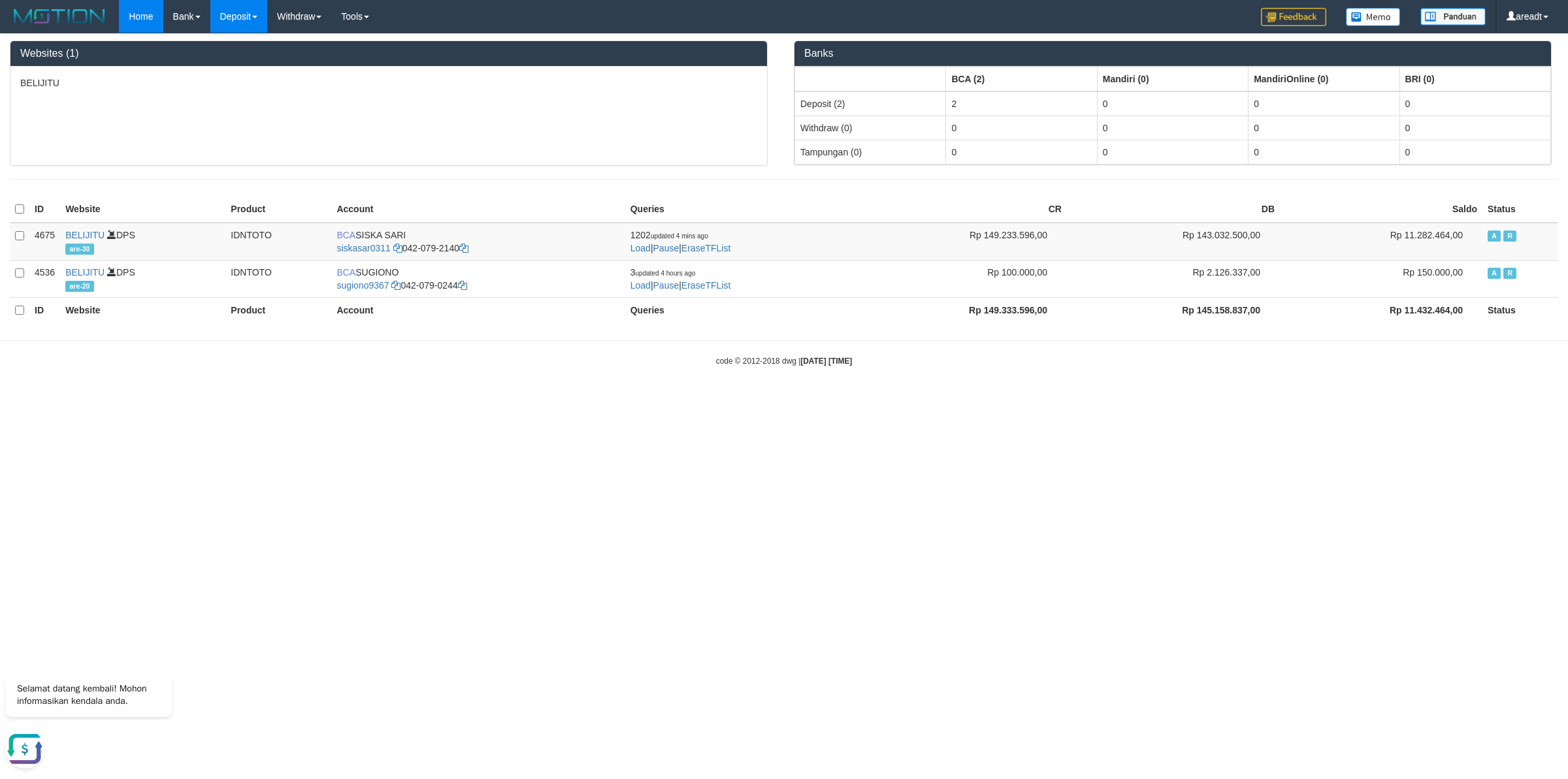click on "Deposit" at bounding box center (238, 16) 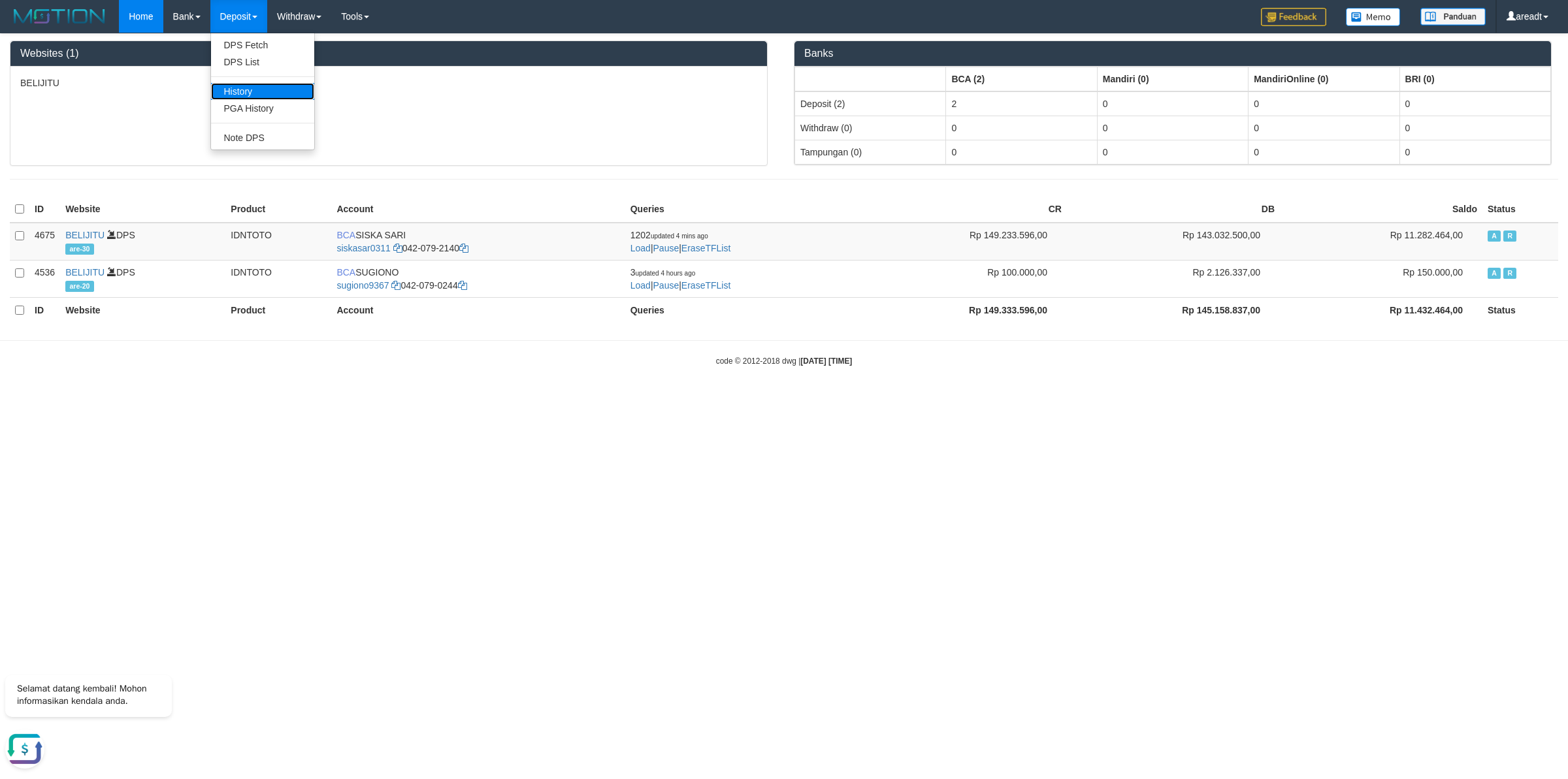 click on "History" at bounding box center (263, 91) 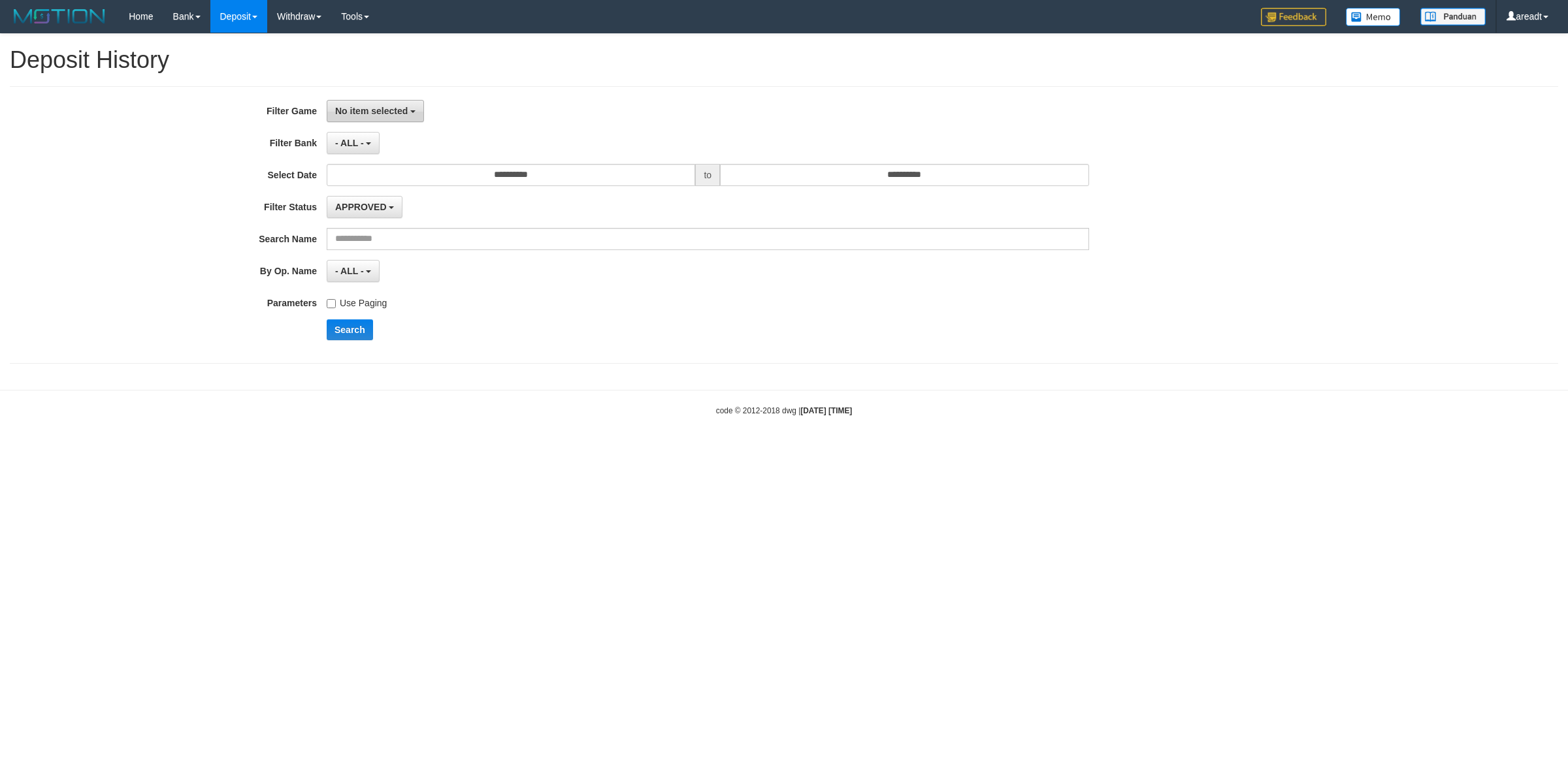 scroll, scrollTop: 0, scrollLeft: 0, axis: both 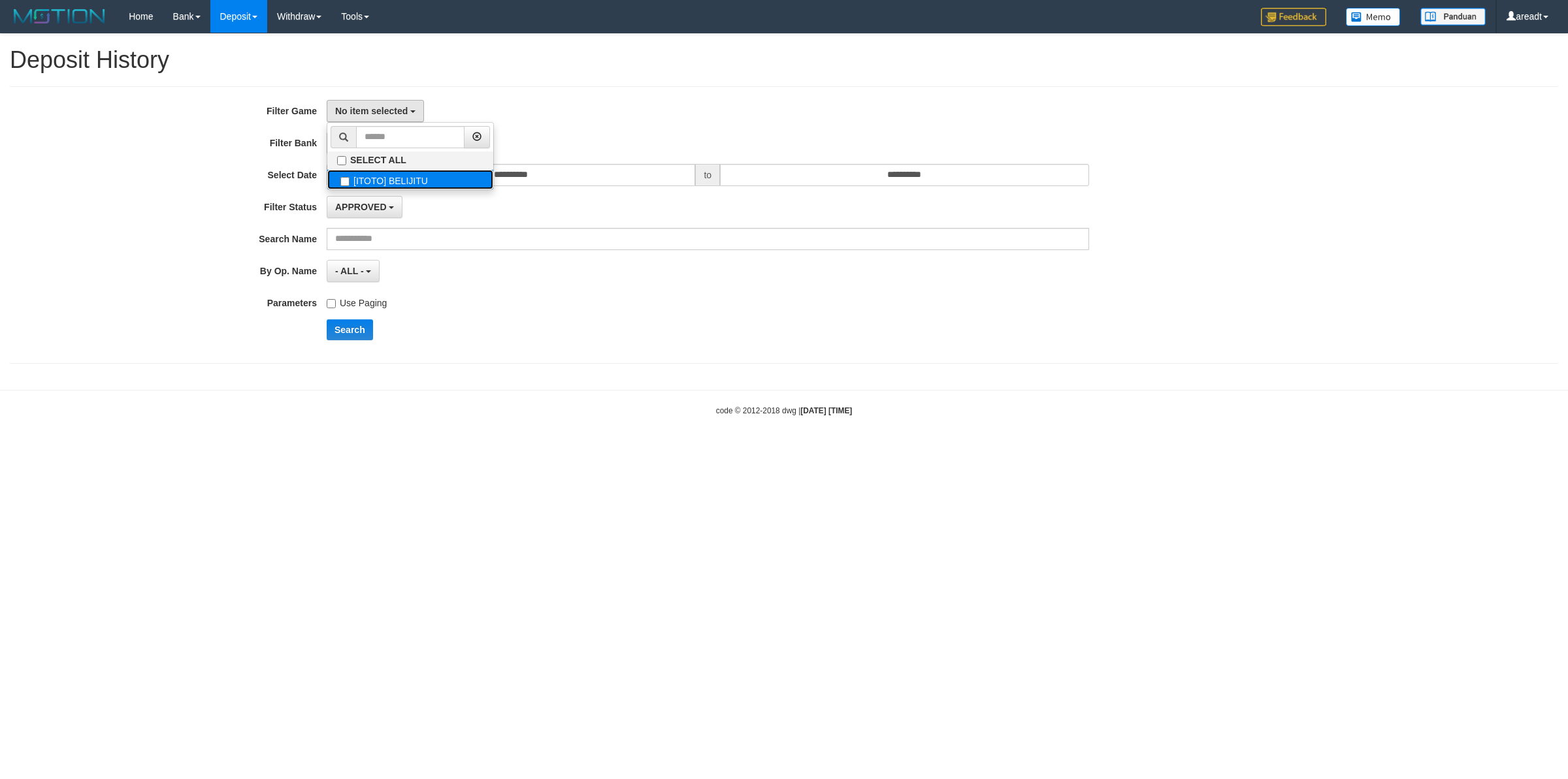 click on "[ITOTO] BELIJITU" at bounding box center (410, 180) 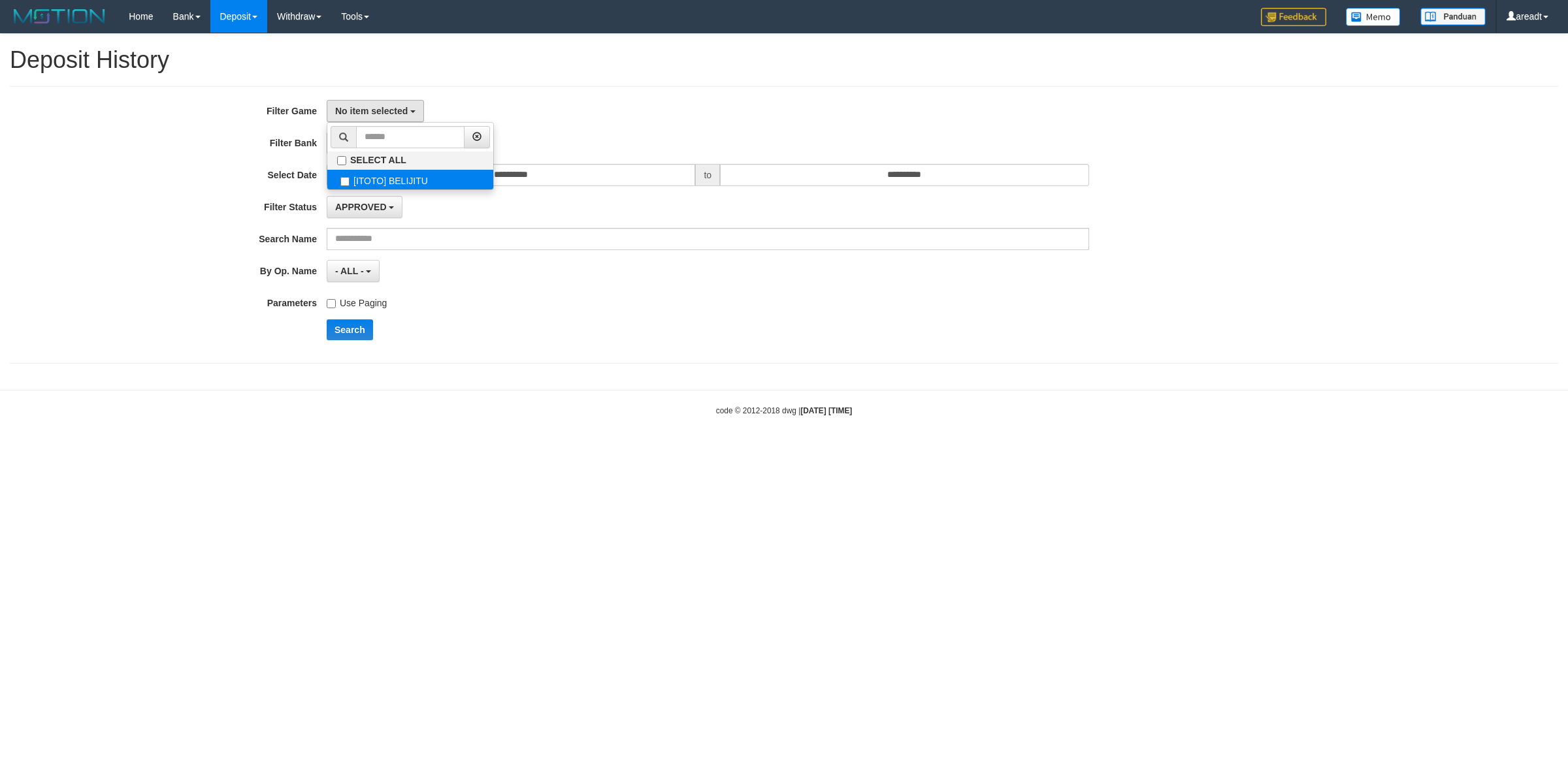 select on "***" 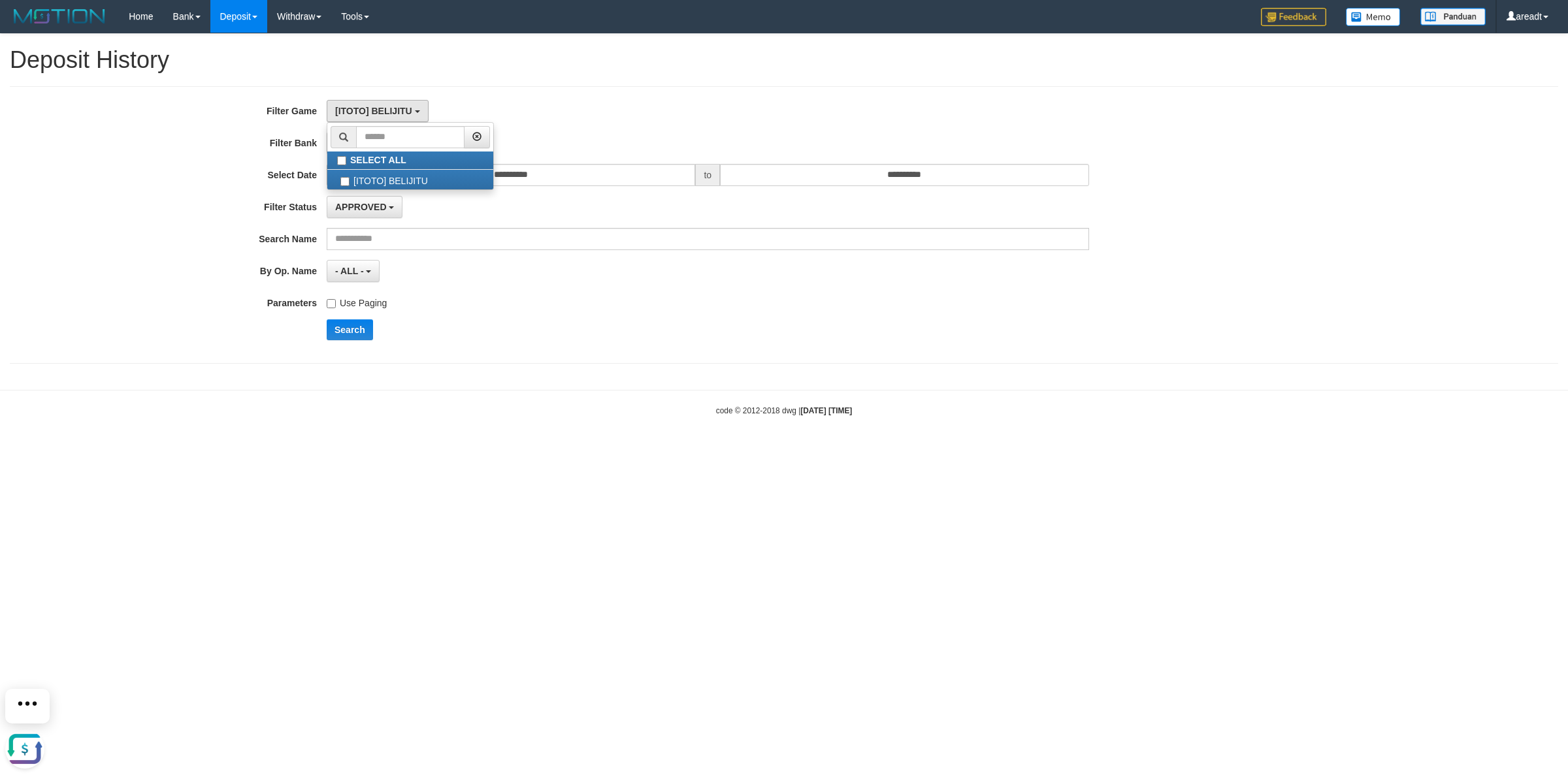 scroll, scrollTop: 0, scrollLeft: 0, axis: both 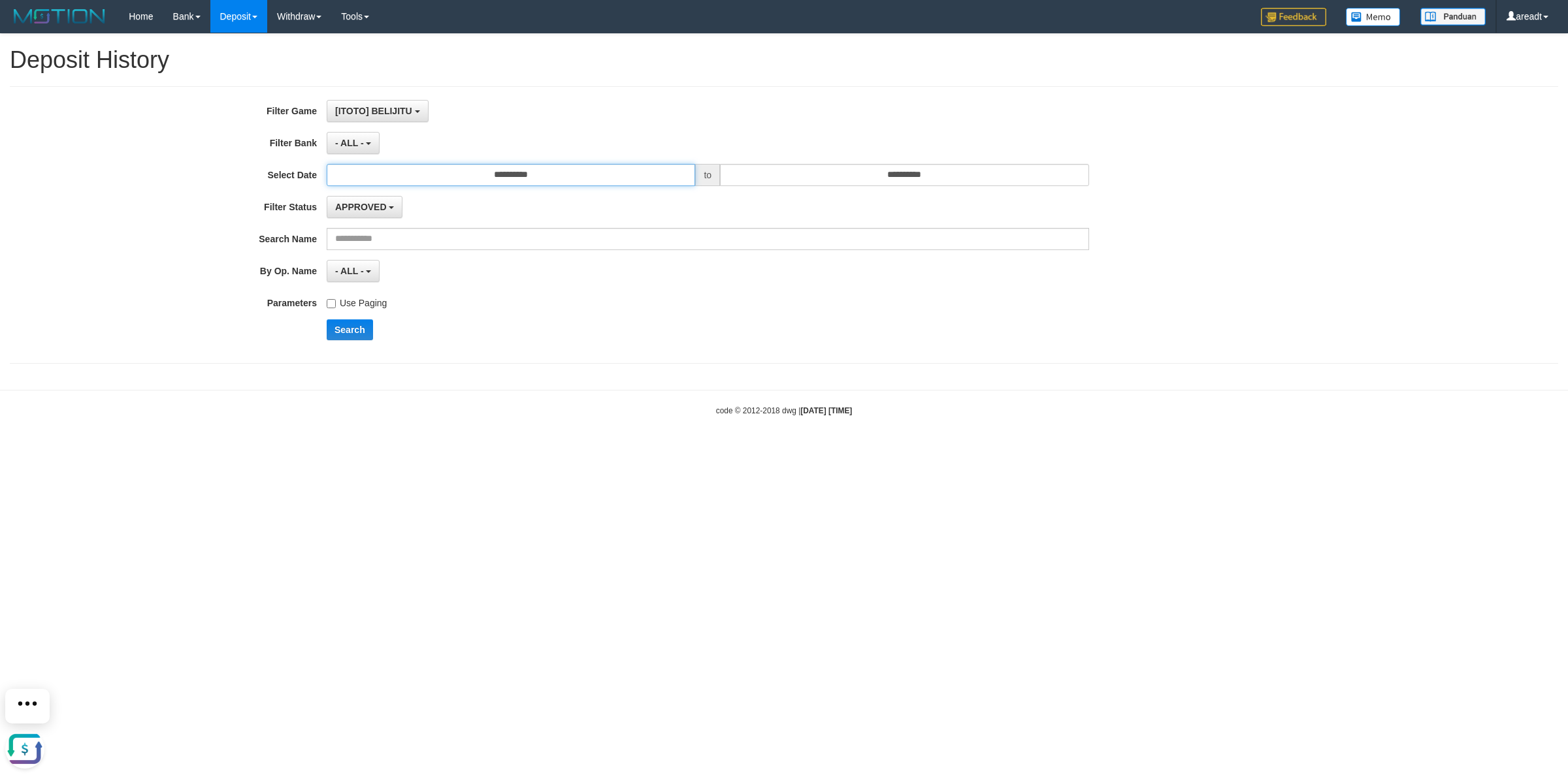 click on "**********" at bounding box center (511, 175) 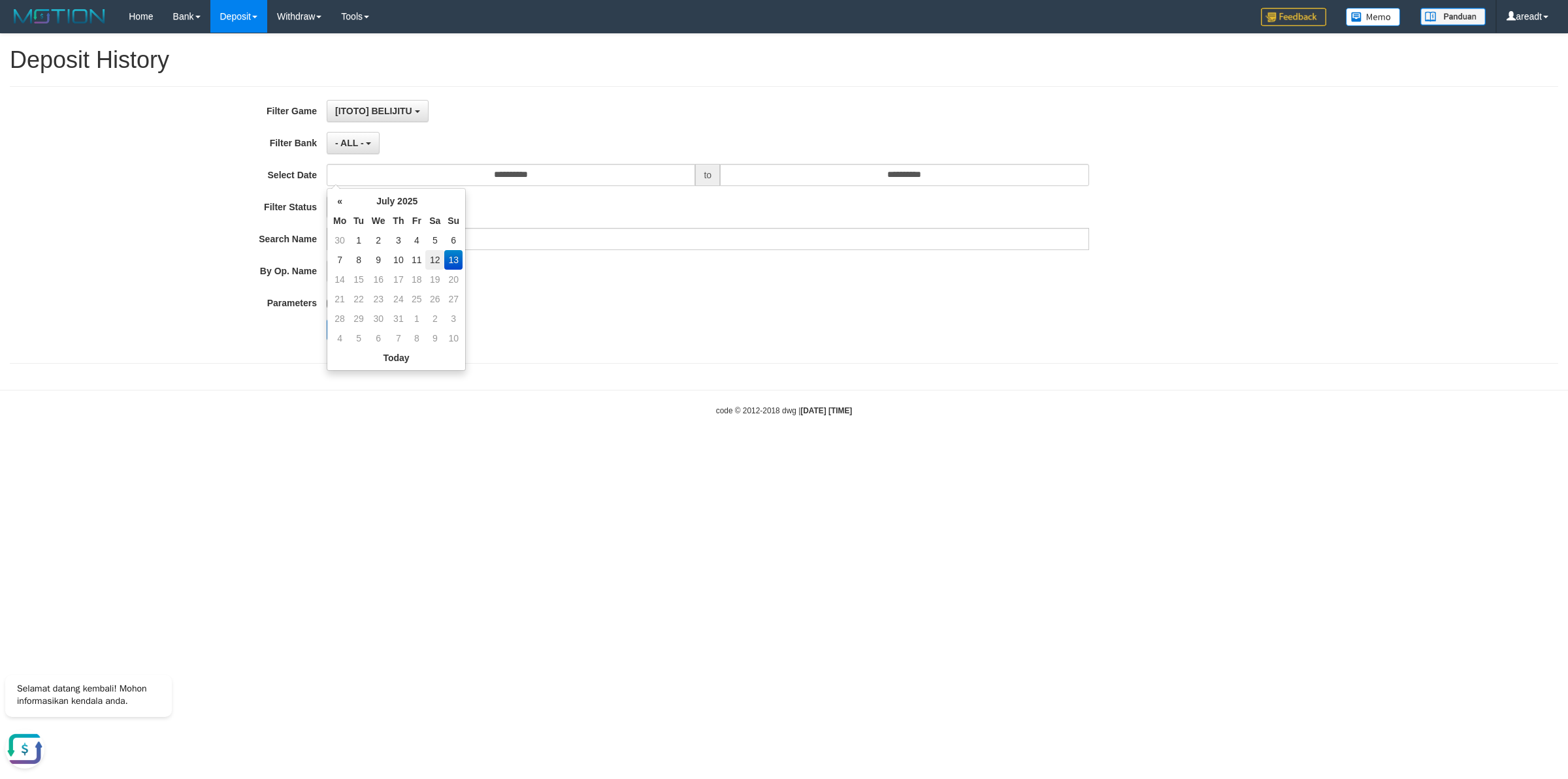 click on "12" at bounding box center [434, 260] 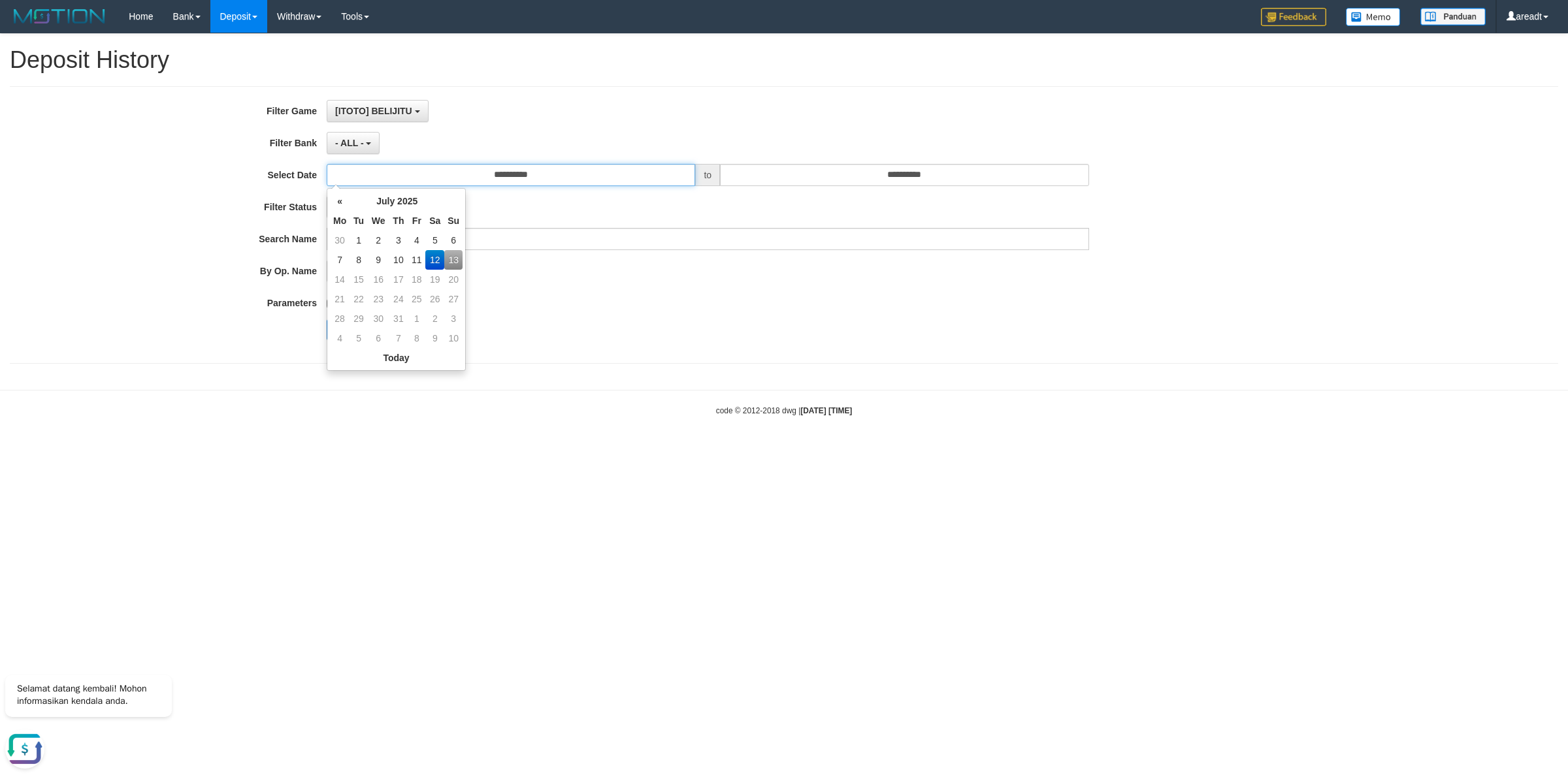 type on "**********" 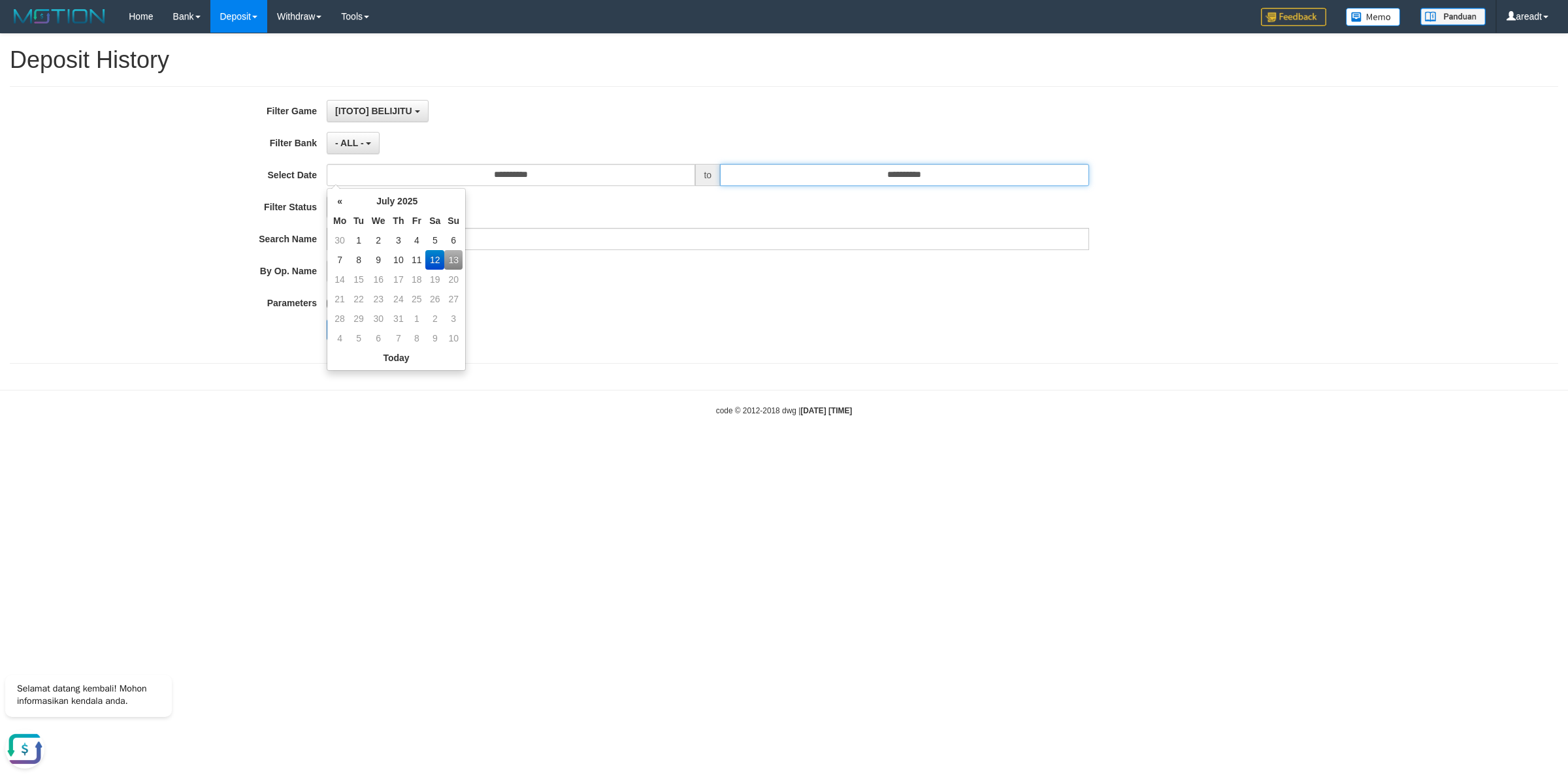 click on "**********" at bounding box center [904, 175] 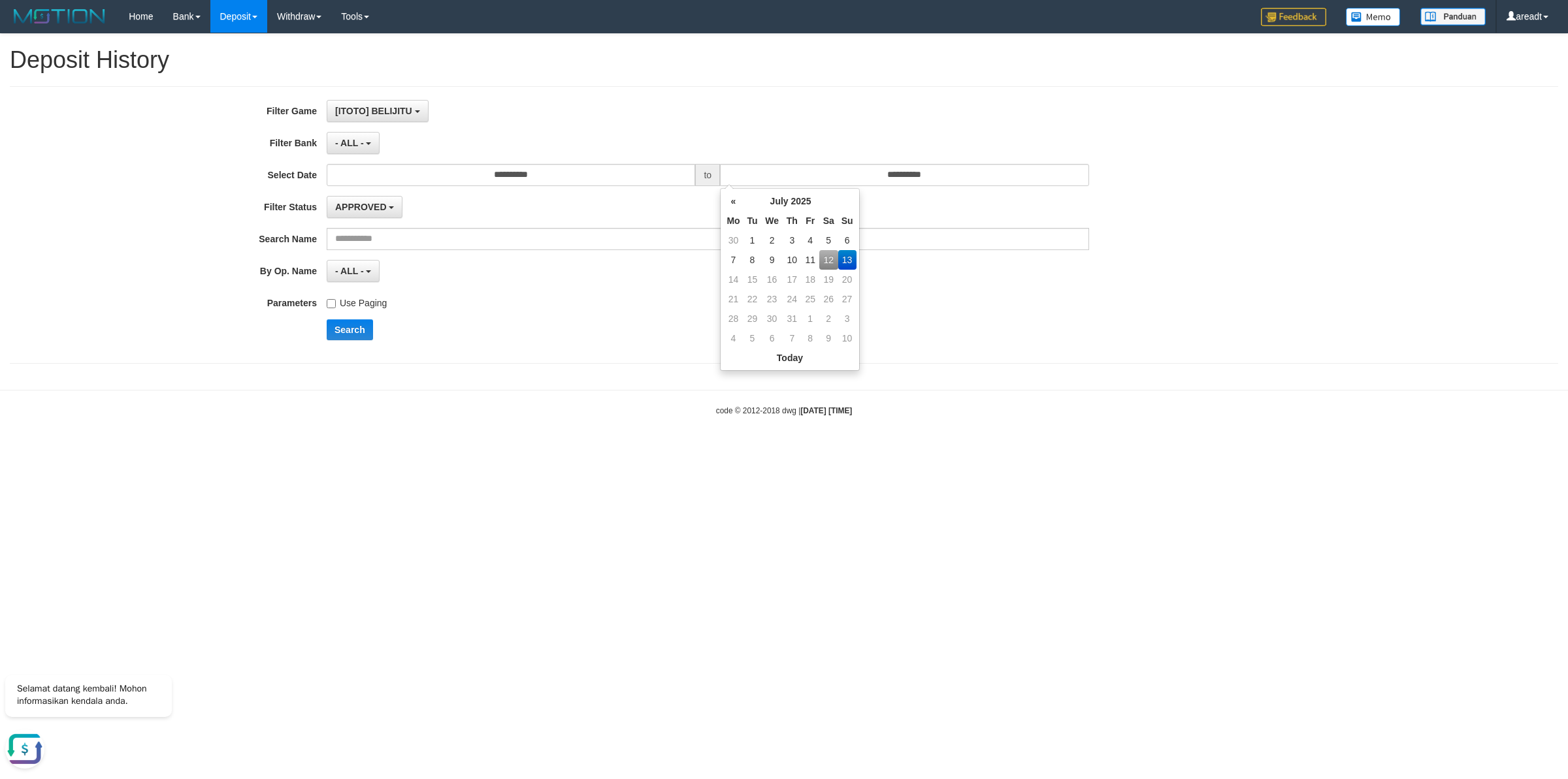 click on "12" at bounding box center [828, 260] 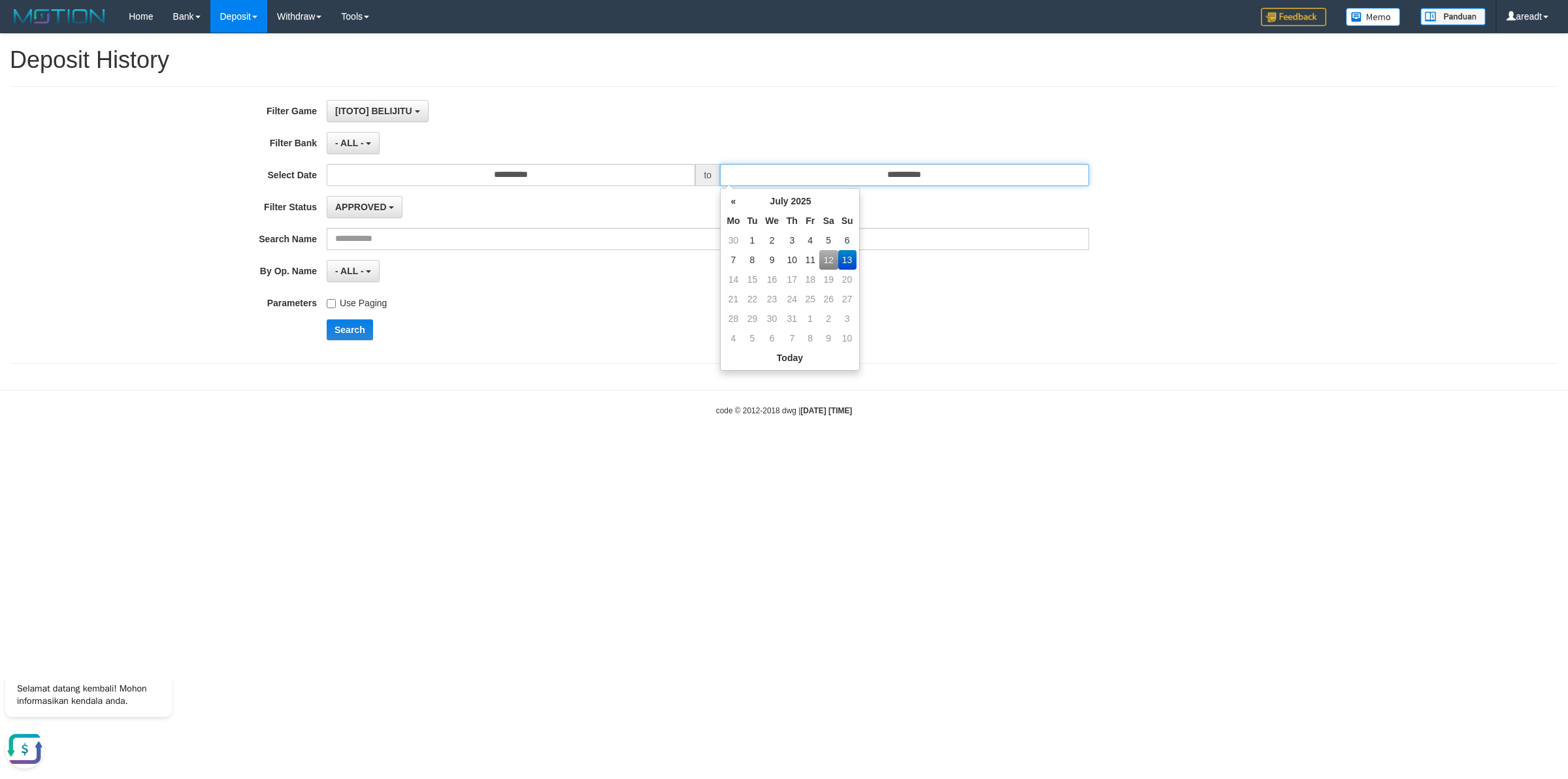 type on "**********" 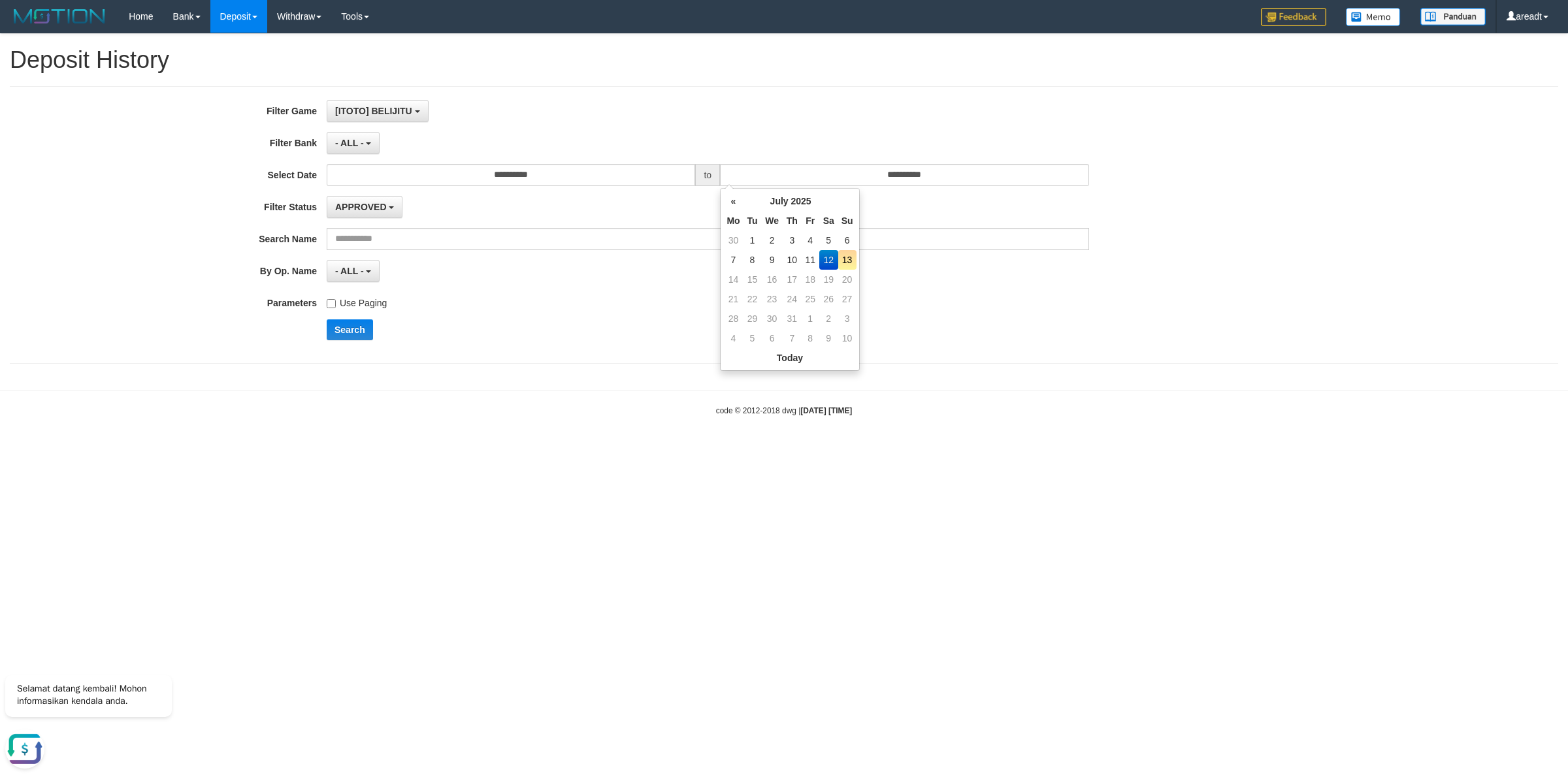 click on "- ALL -    - select status -  - ALL -" at bounding box center (708, 271) 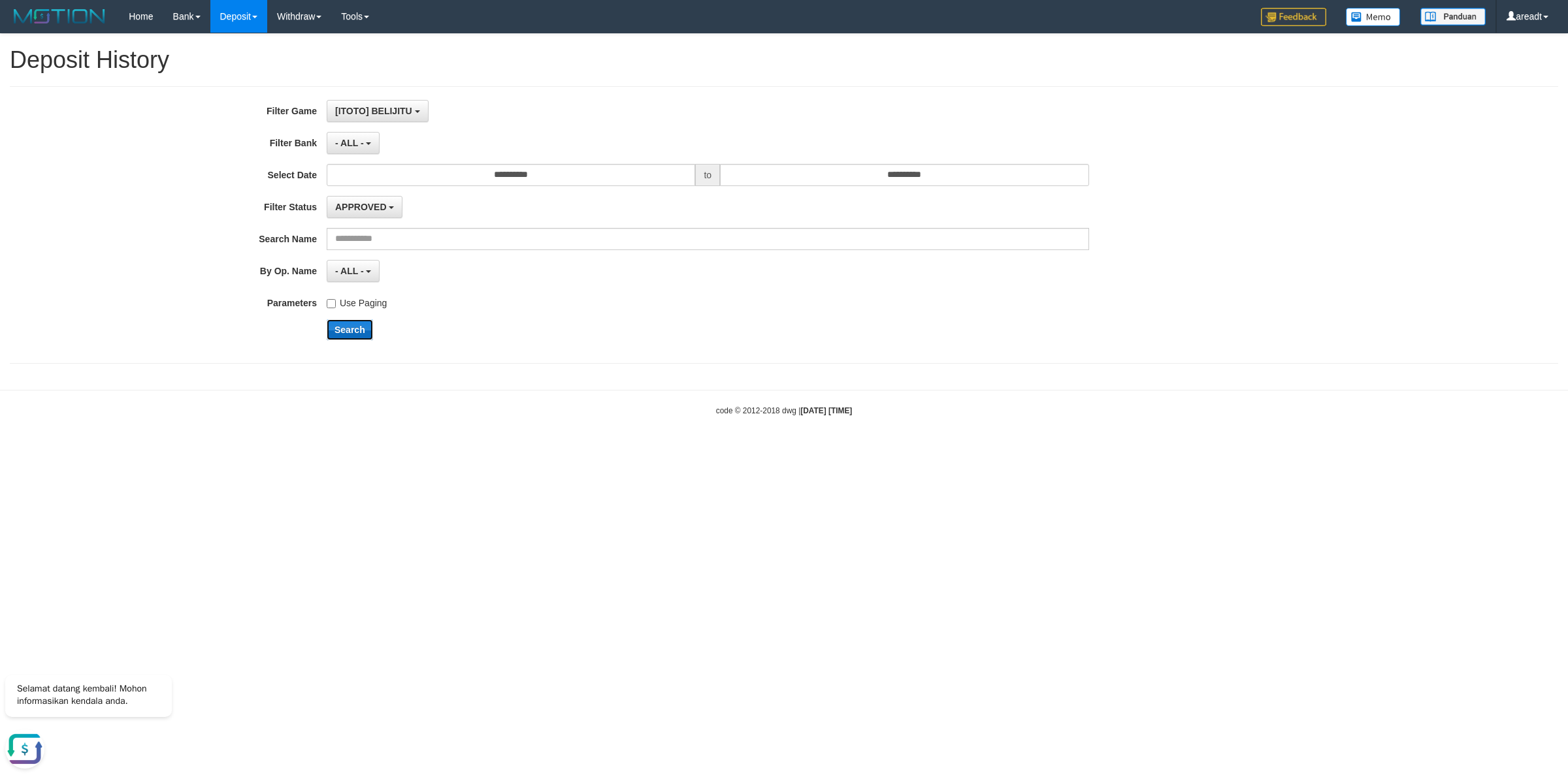click on "Search" at bounding box center (350, 330) 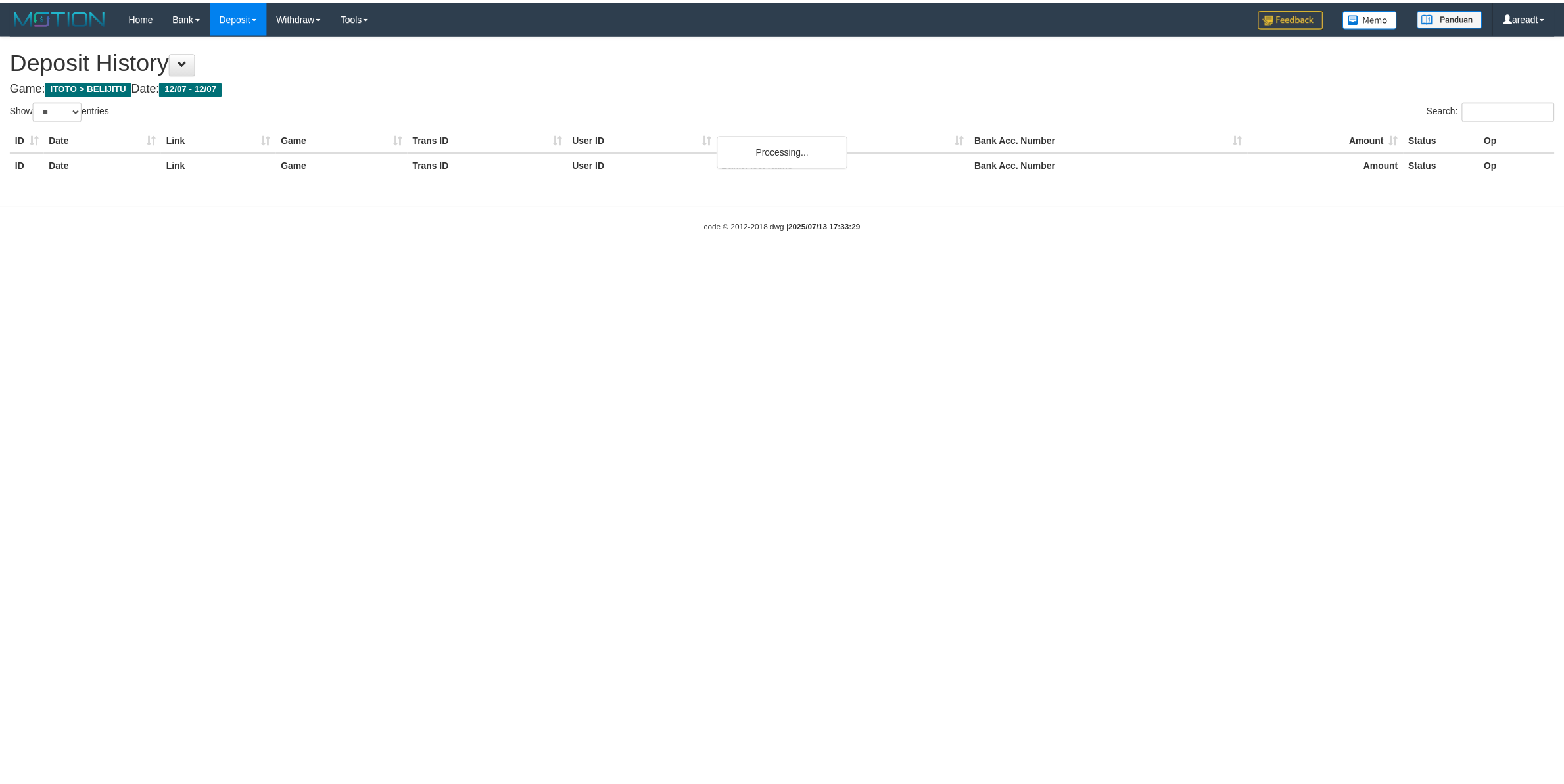 scroll, scrollTop: 0, scrollLeft: 0, axis: both 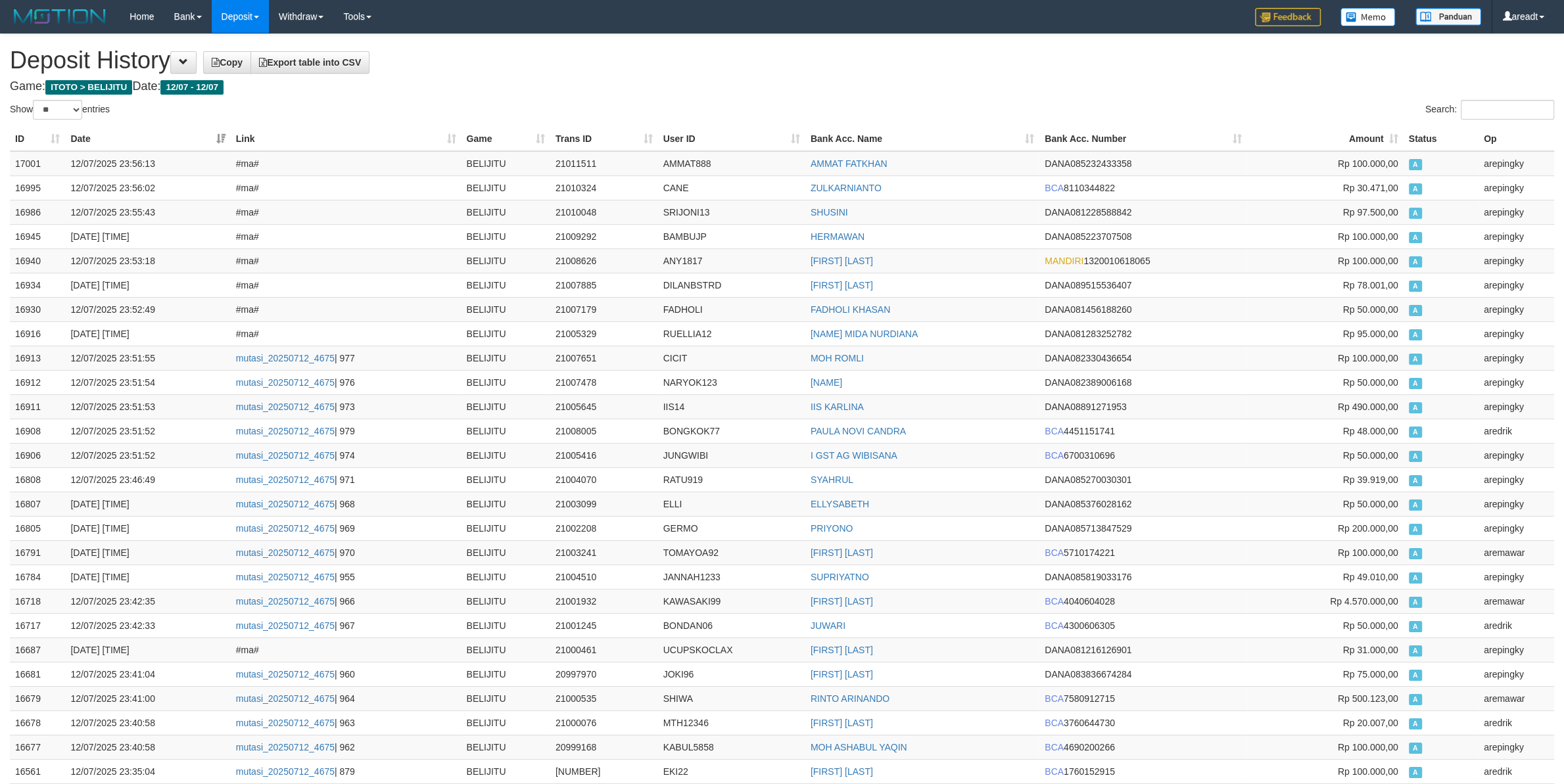 click on "Show  ** ** ** ***  entries" at bounding box center [60, 110] 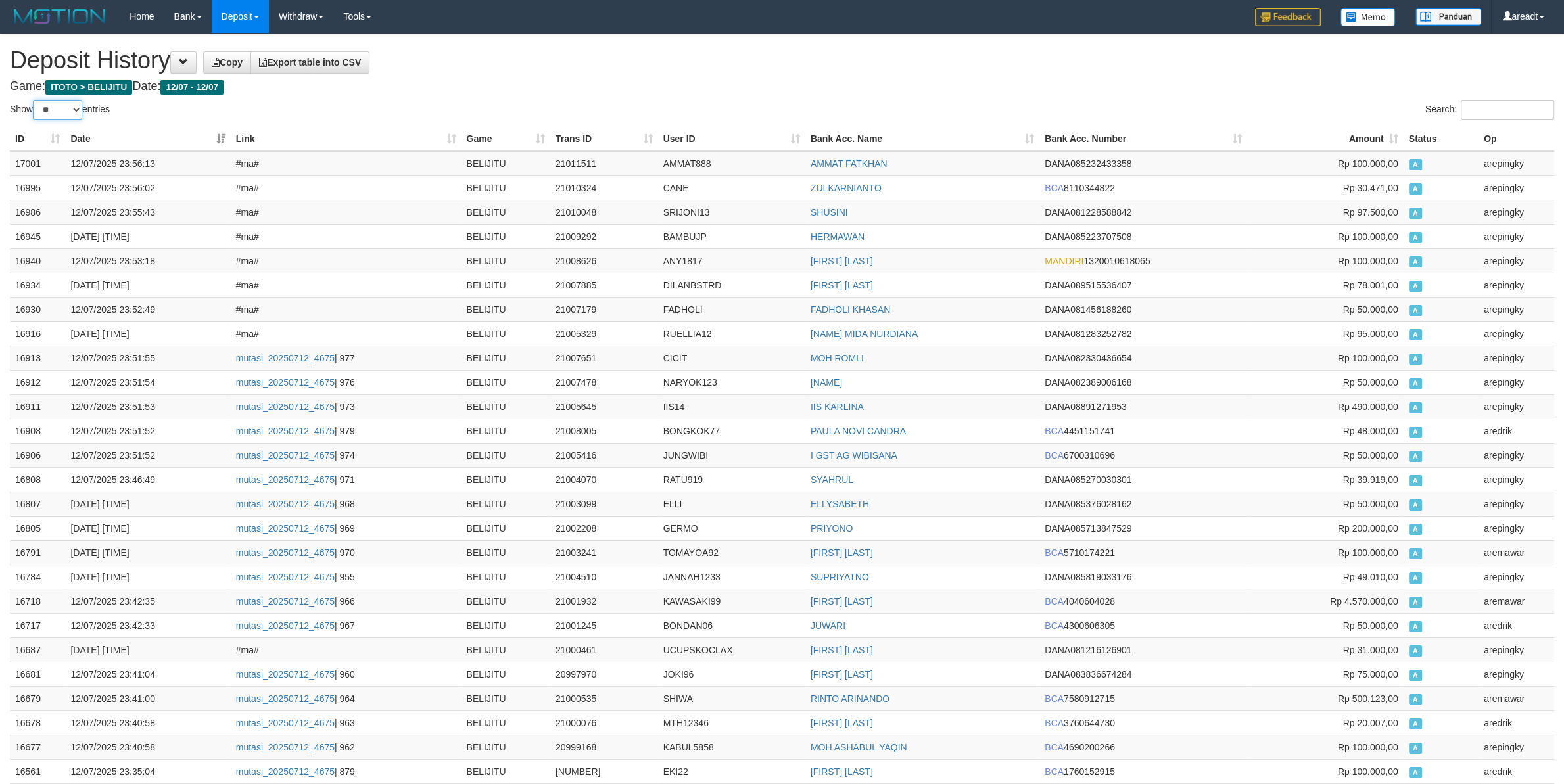 click on "** ** ** ***" at bounding box center [57, 110] 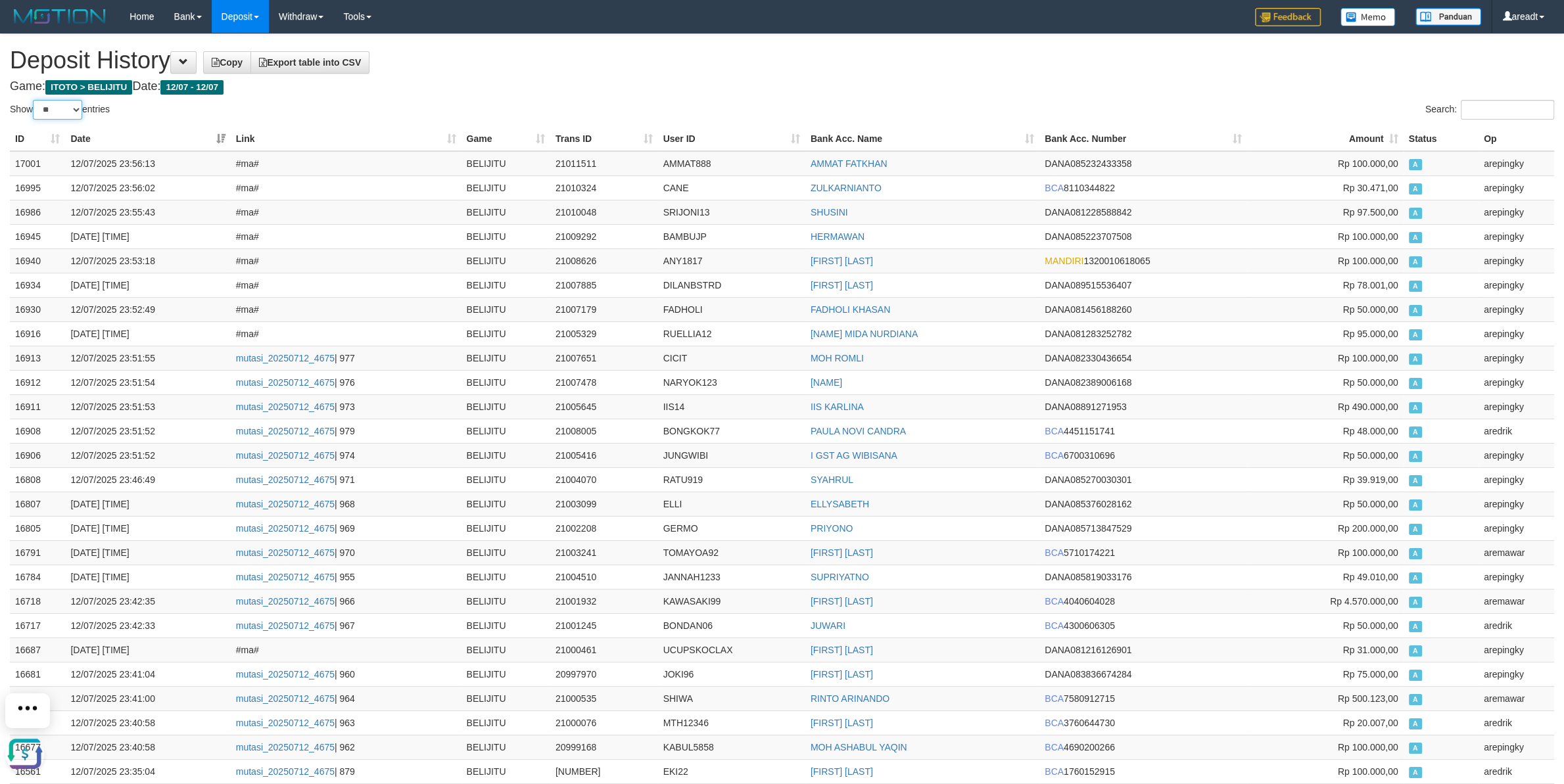 scroll, scrollTop: 0, scrollLeft: 0, axis: both 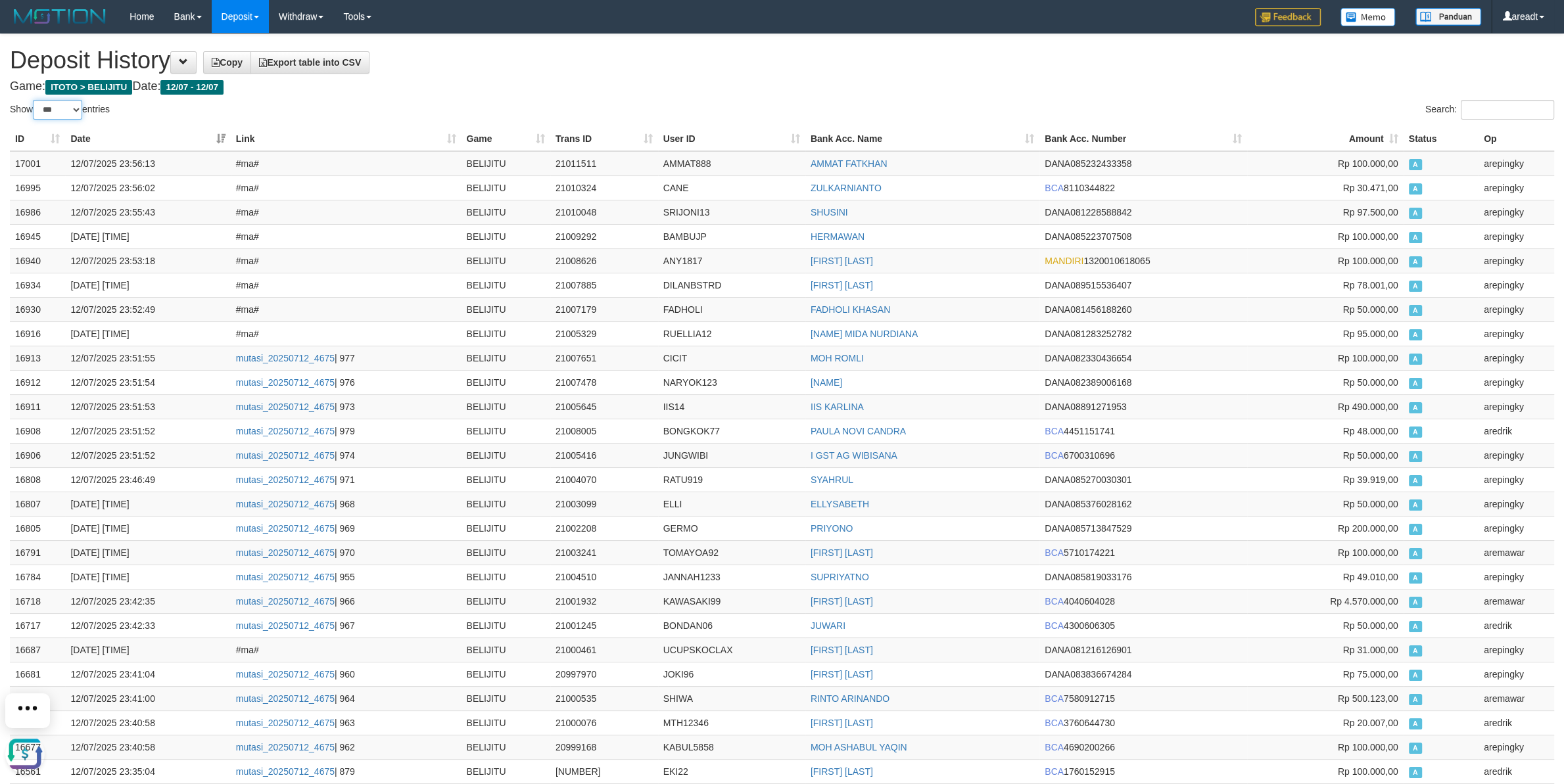 click on "***" at bounding box center [0, 0] 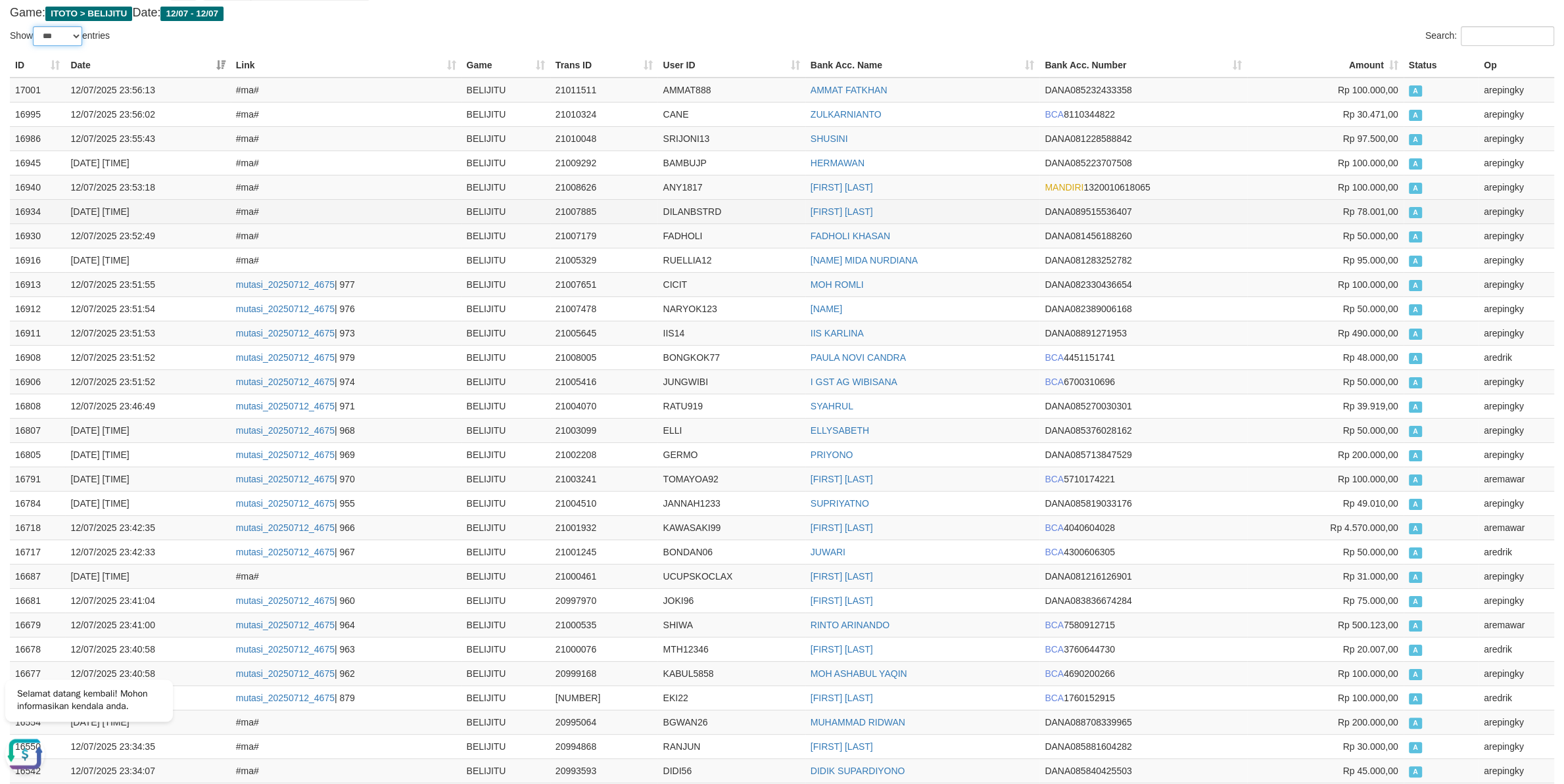 scroll, scrollTop: 0, scrollLeft: 0, axis: both 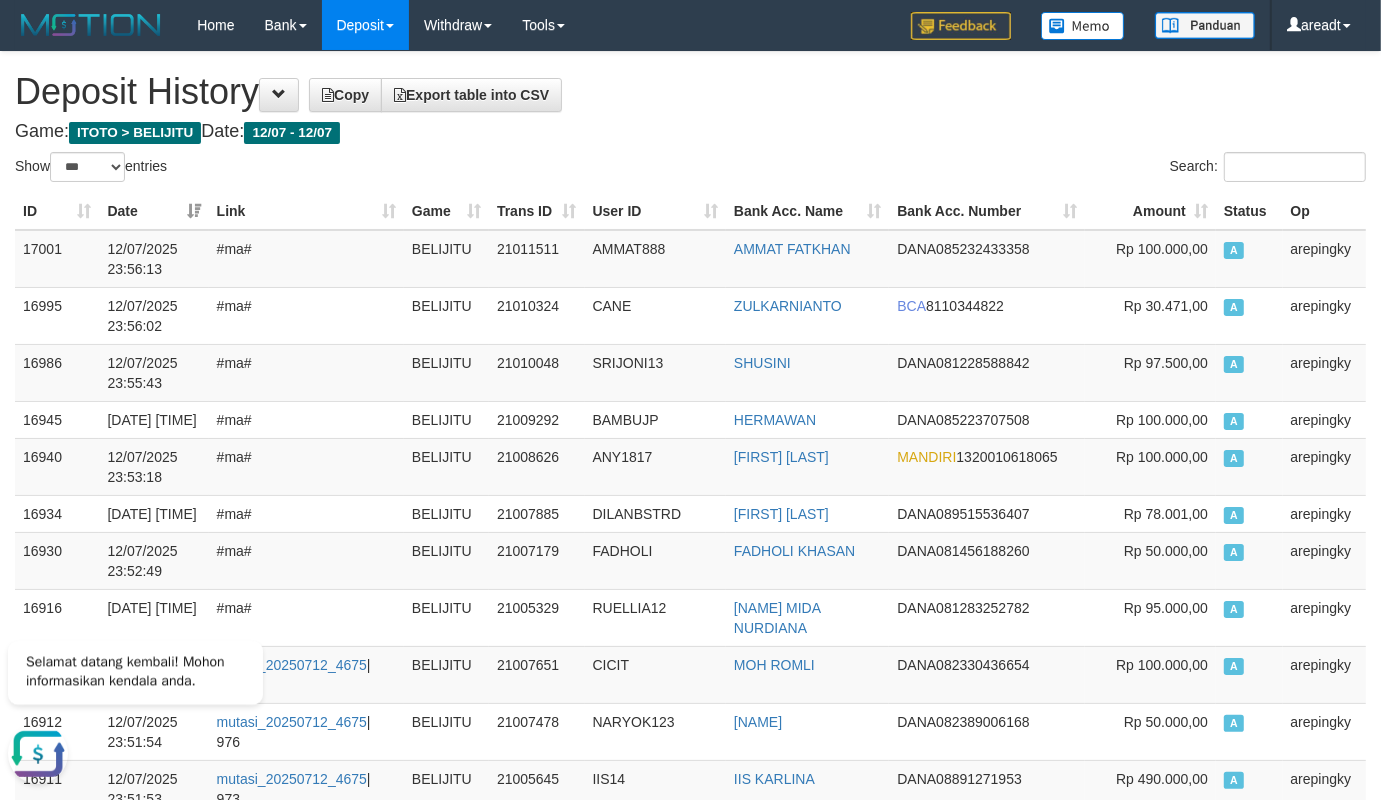 click on "Link" at bounding box center [306, 211] 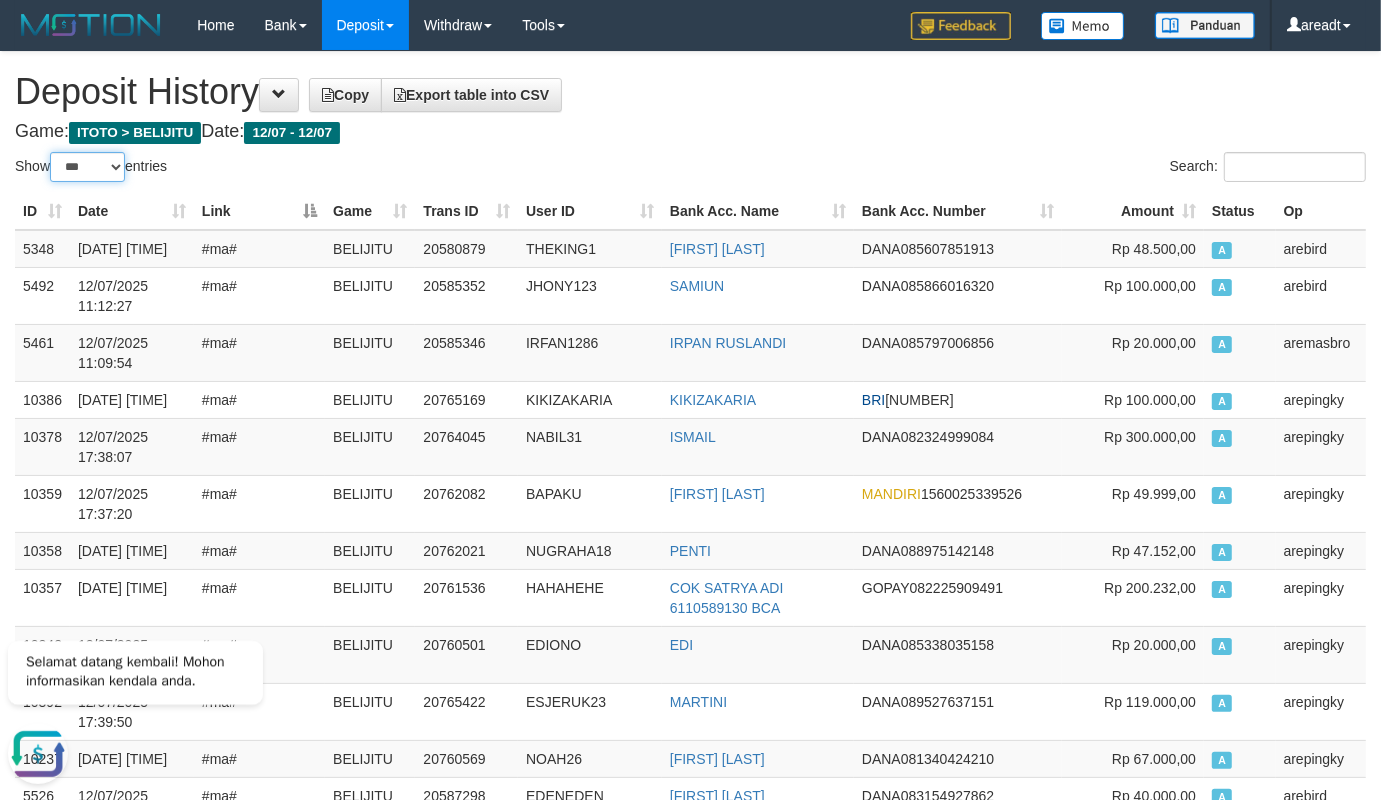 click on "** ** ** ***" at bounding box center (87, 167) 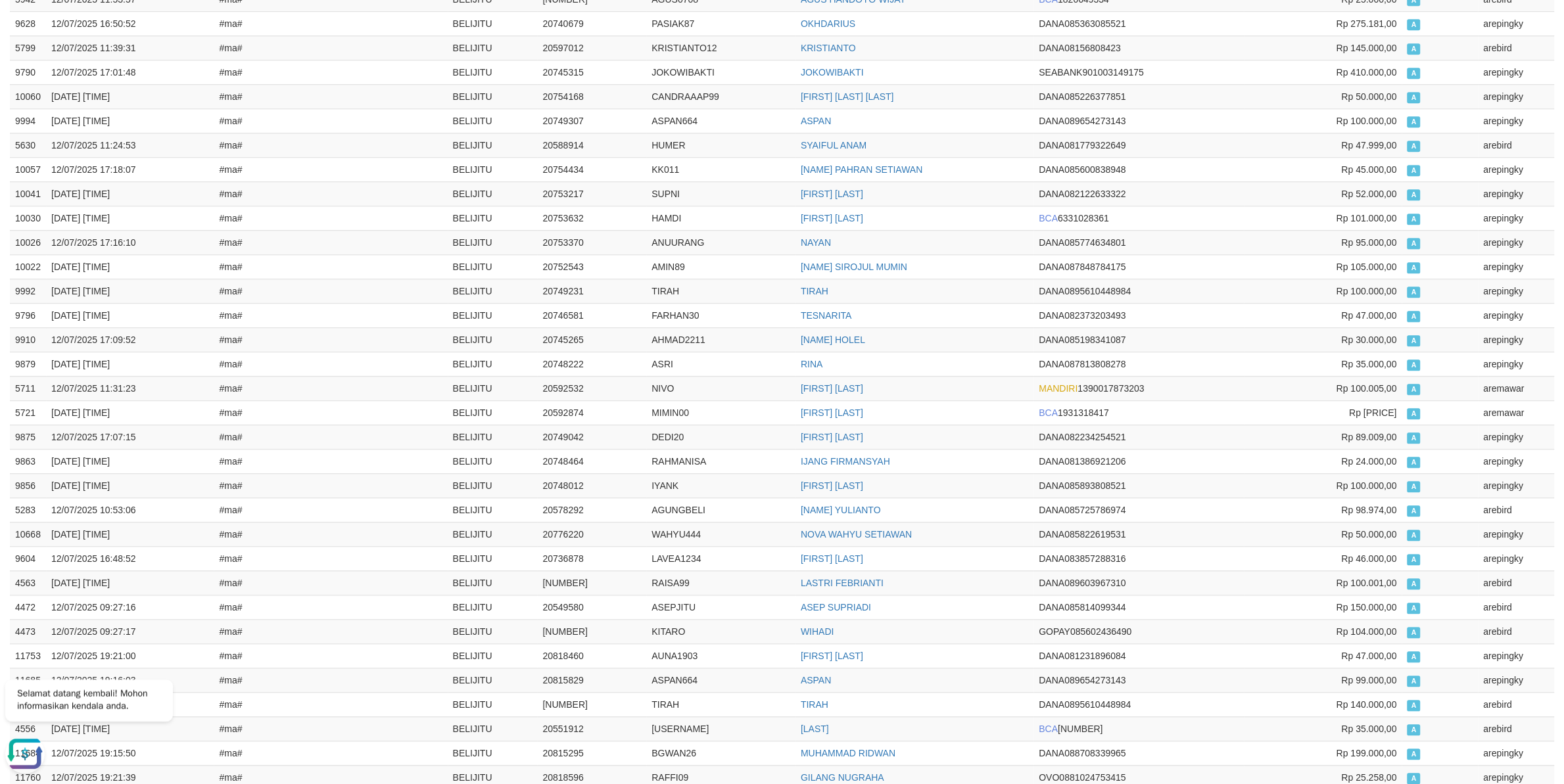 scroll, scrollTop: 1972, scrollLeft: 0, axis: vertical 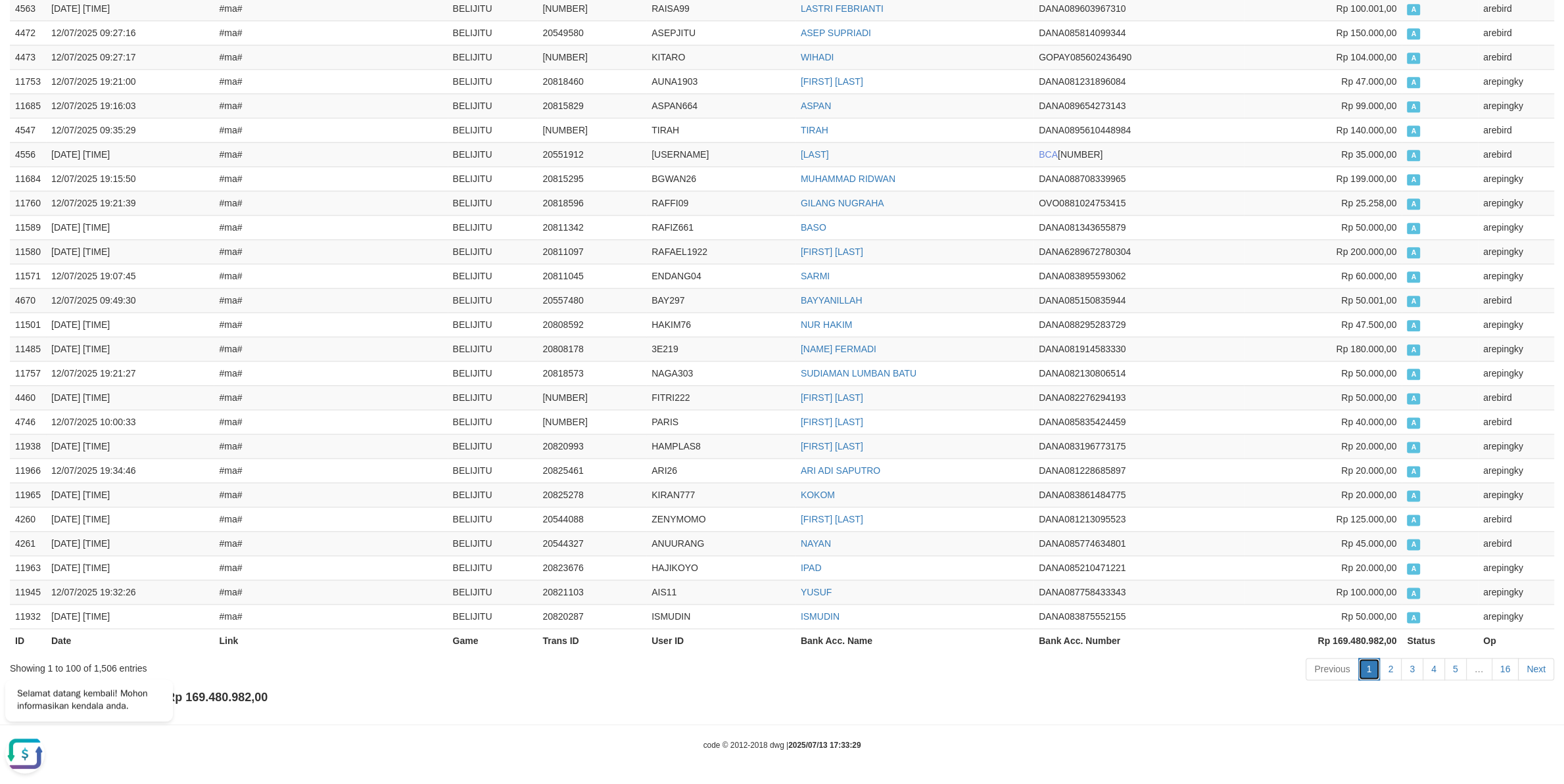 click on "1" at bounding box center (1369, 669) 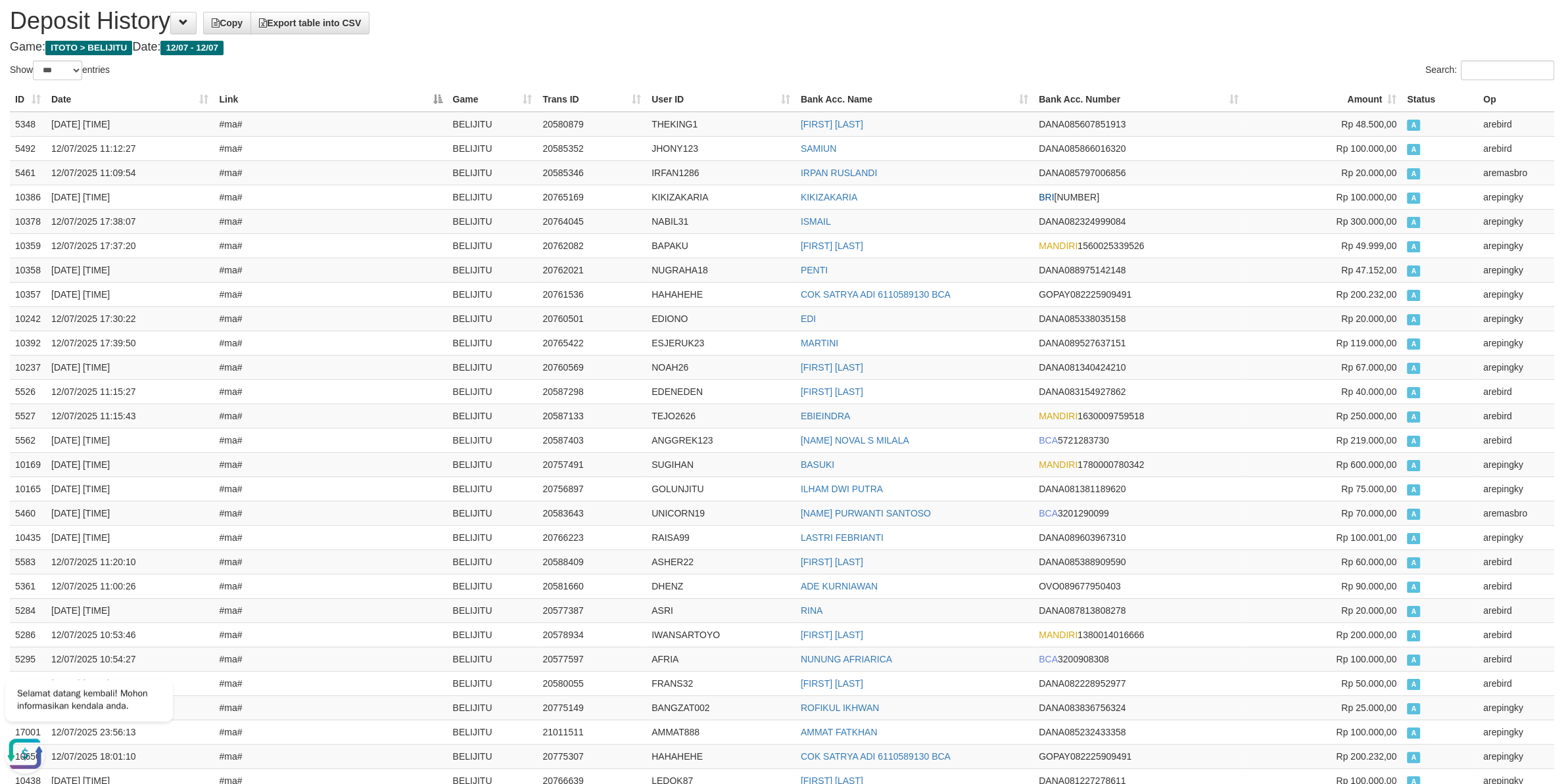 scroll, scrollTop: 0, scrollLeft: 0, axis: both 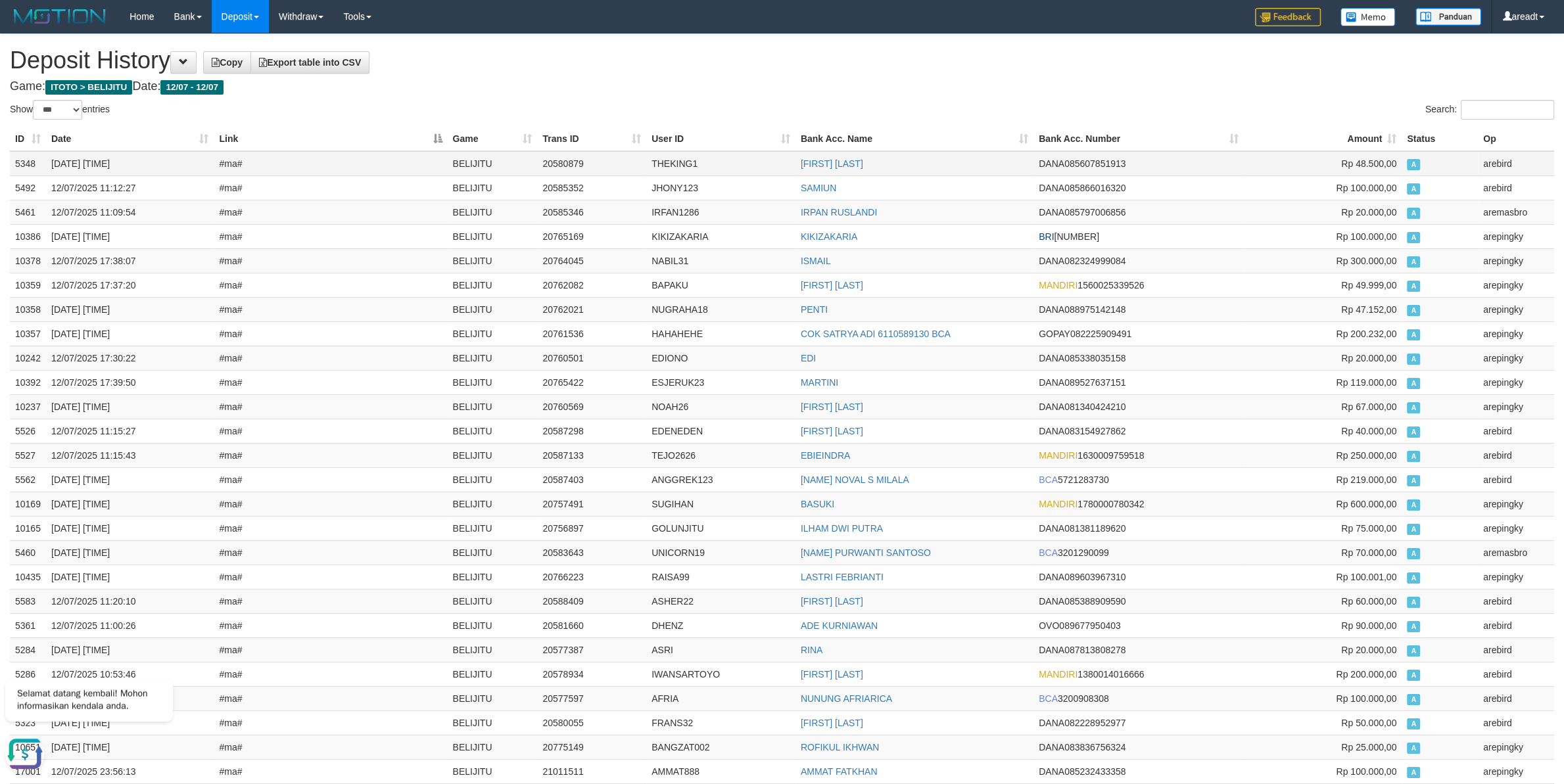 click on "5348" at bounding box center [28, 164] 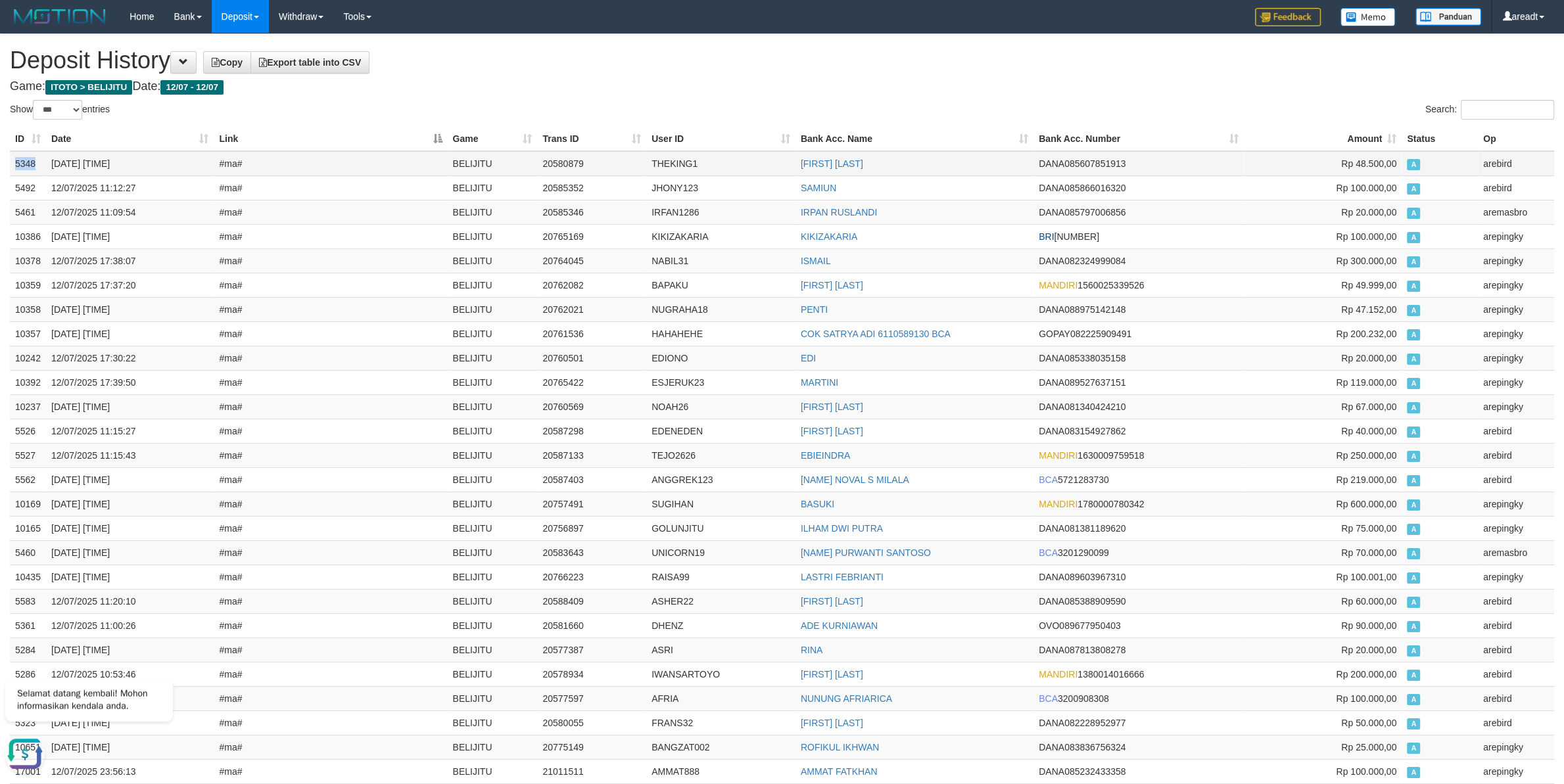 click on "5348" at bounding box center (28, 164) 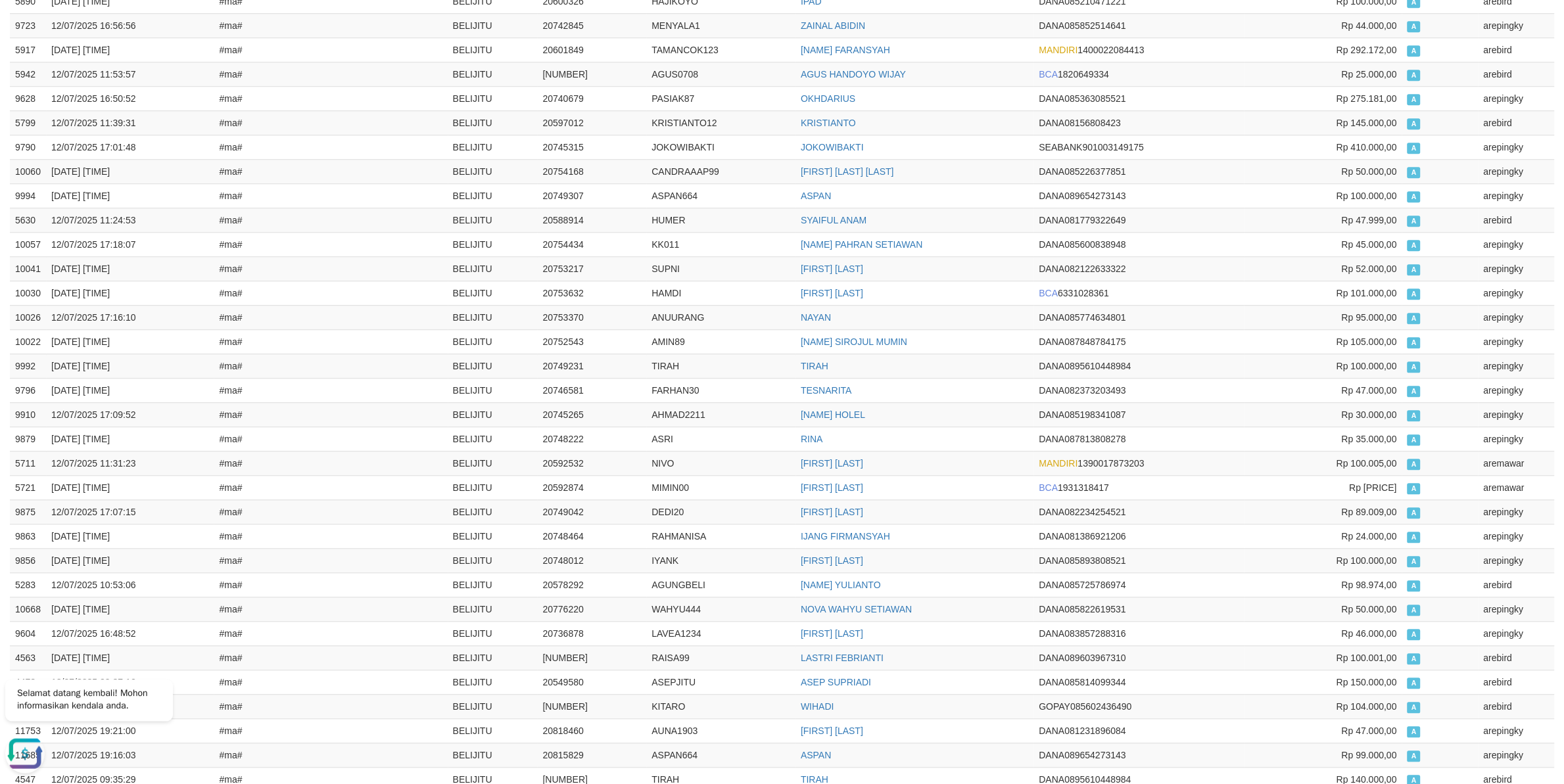 scroll, scrollTop: 1972, scrollLeft: 0, axis: vertical 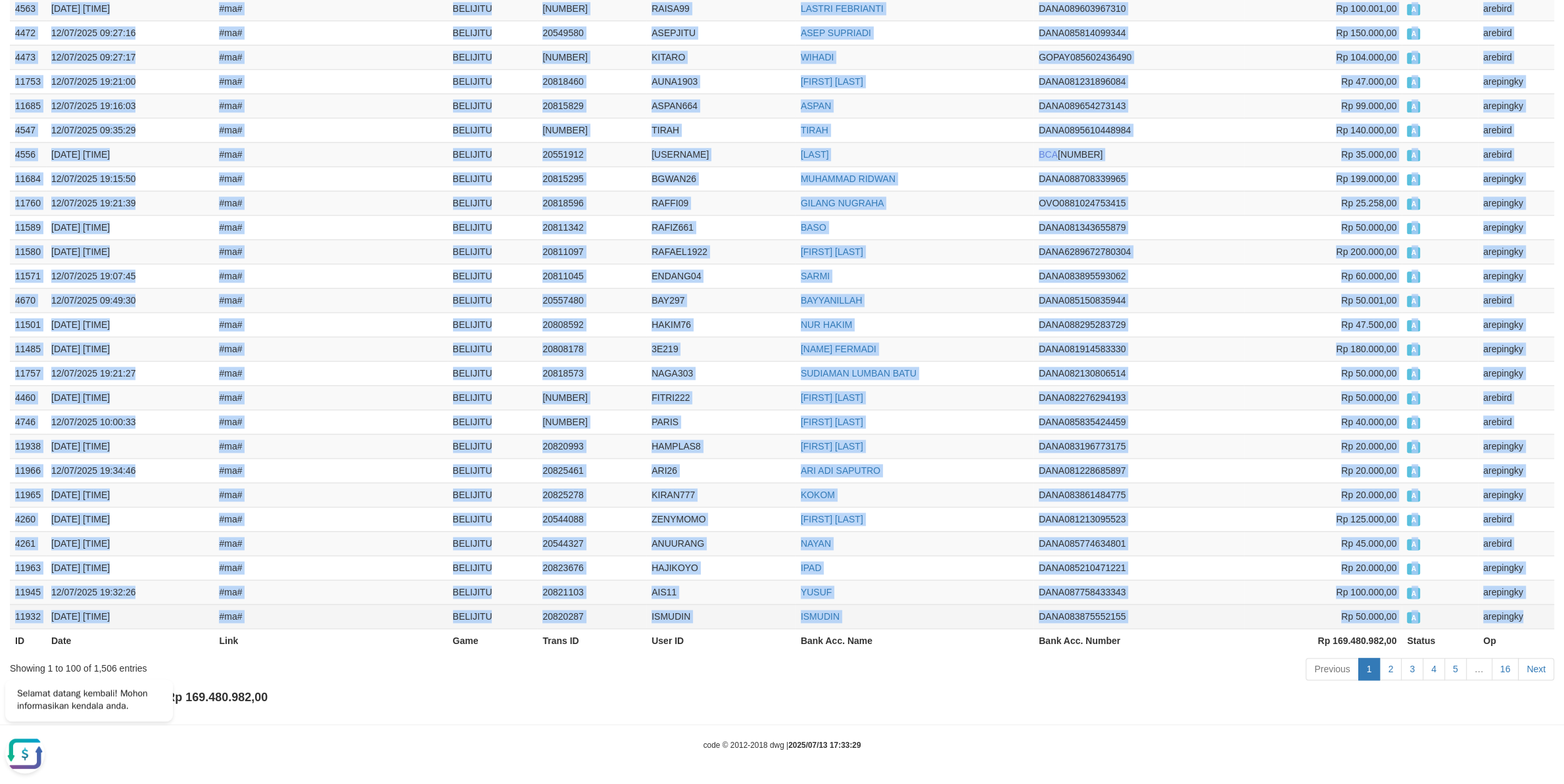 click on "arepingky" at bounding box center [1516, 616] 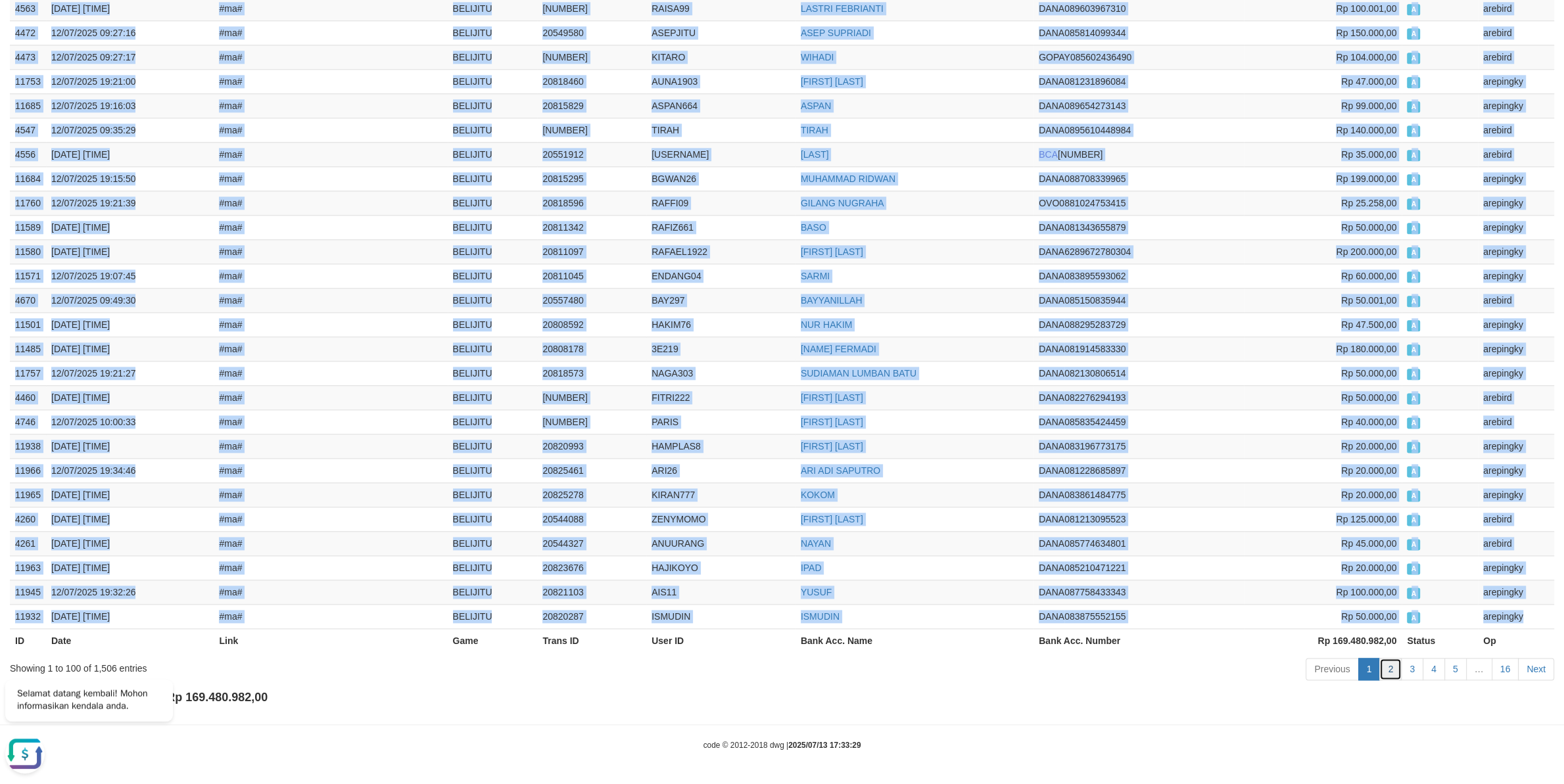 click on "2" at bounding box center (1390, 669) 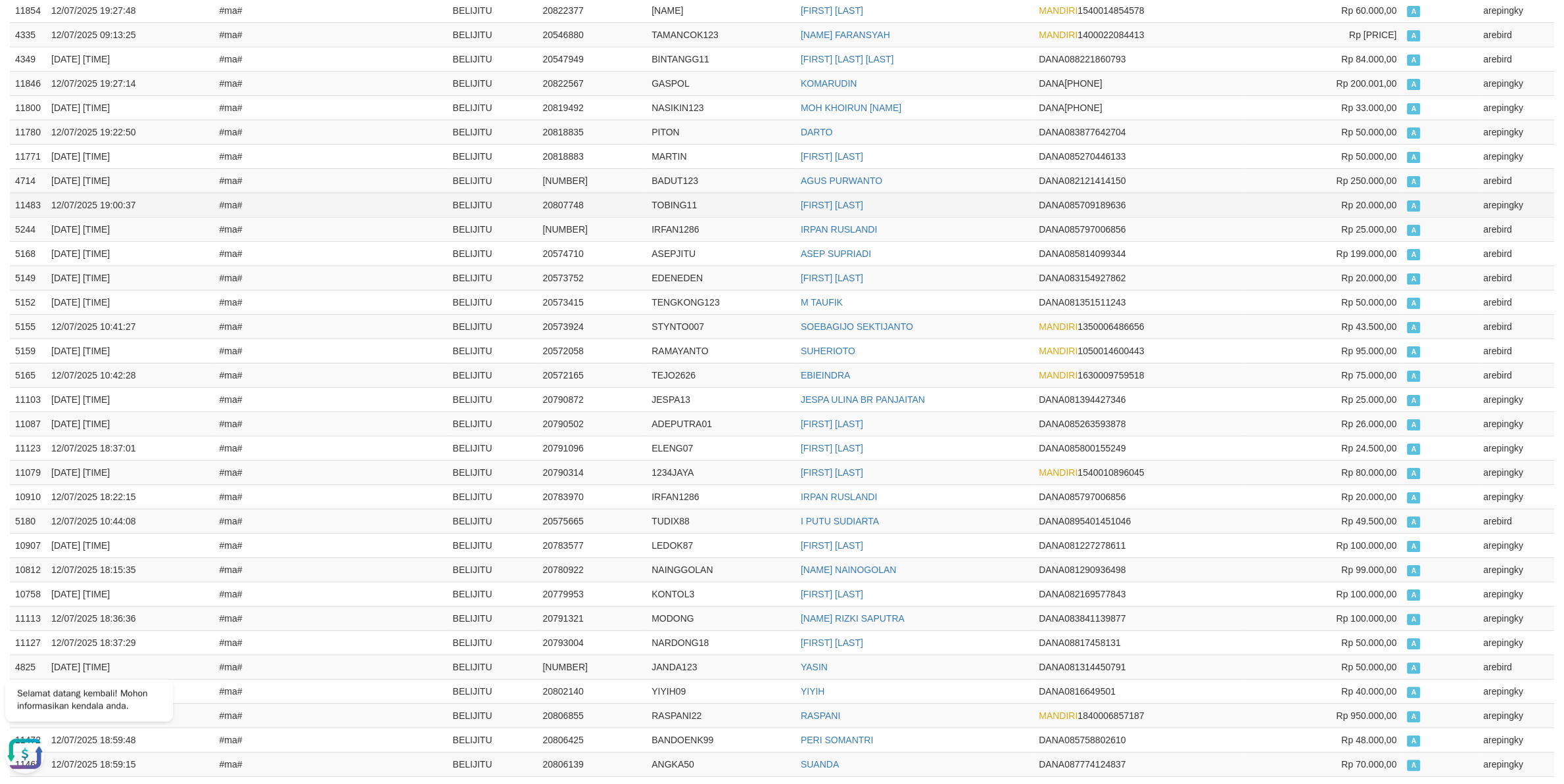 scroll, scrollTop: 0, scrollLeft: 0, axis: both 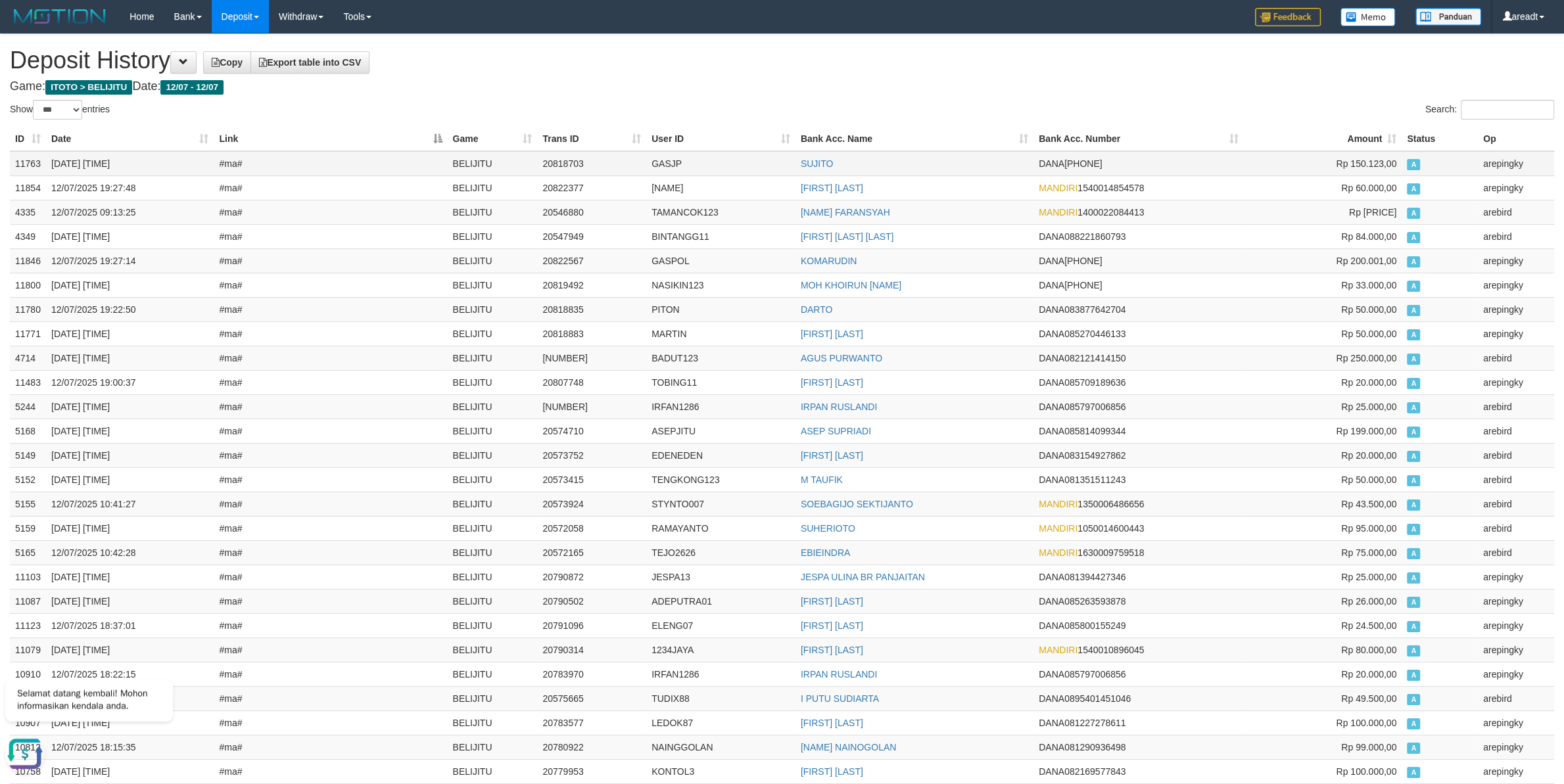 click on "11763" at bounding box center [28, 164] 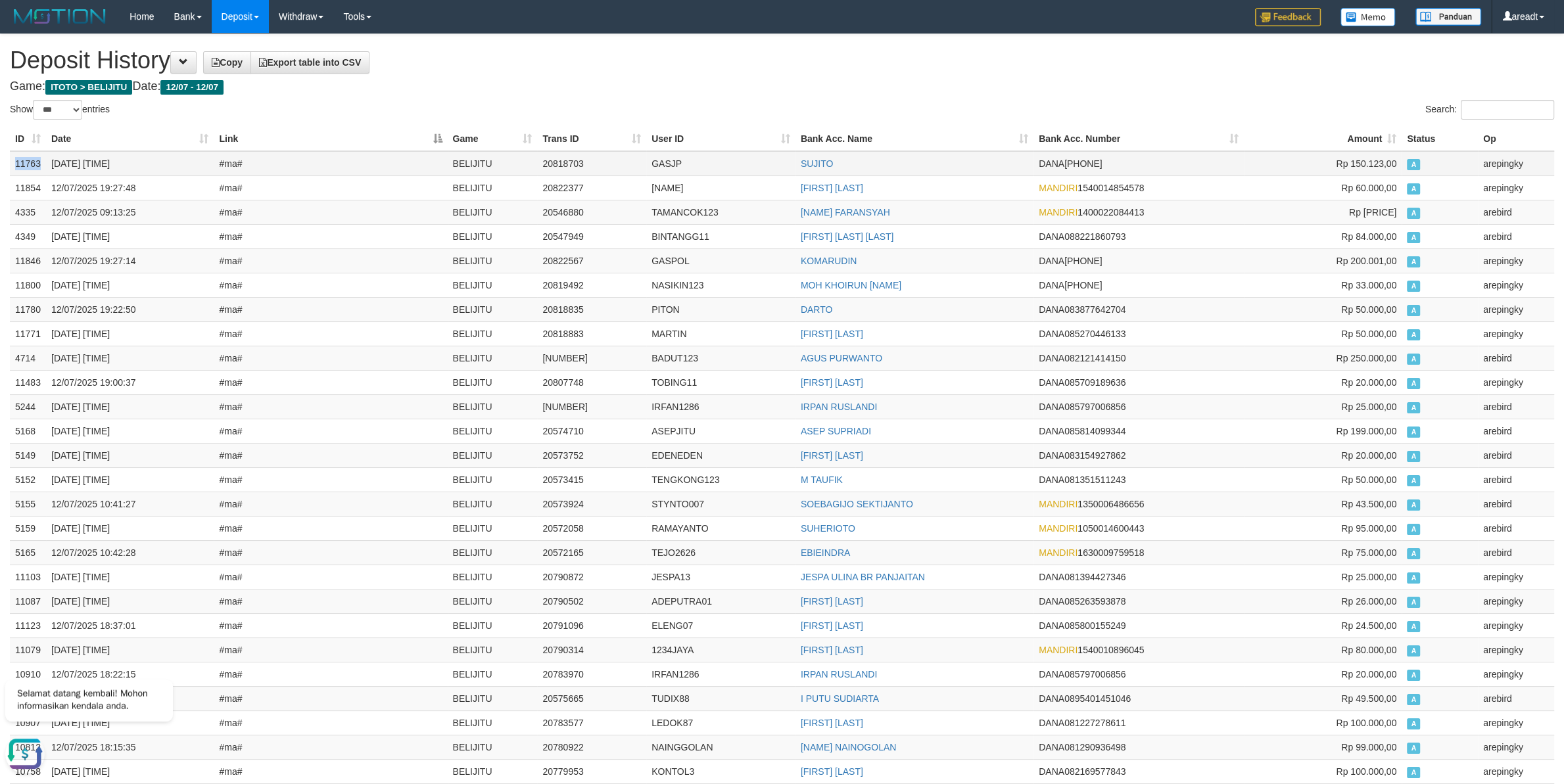 click on "11763" at bounding box center (28, 164) 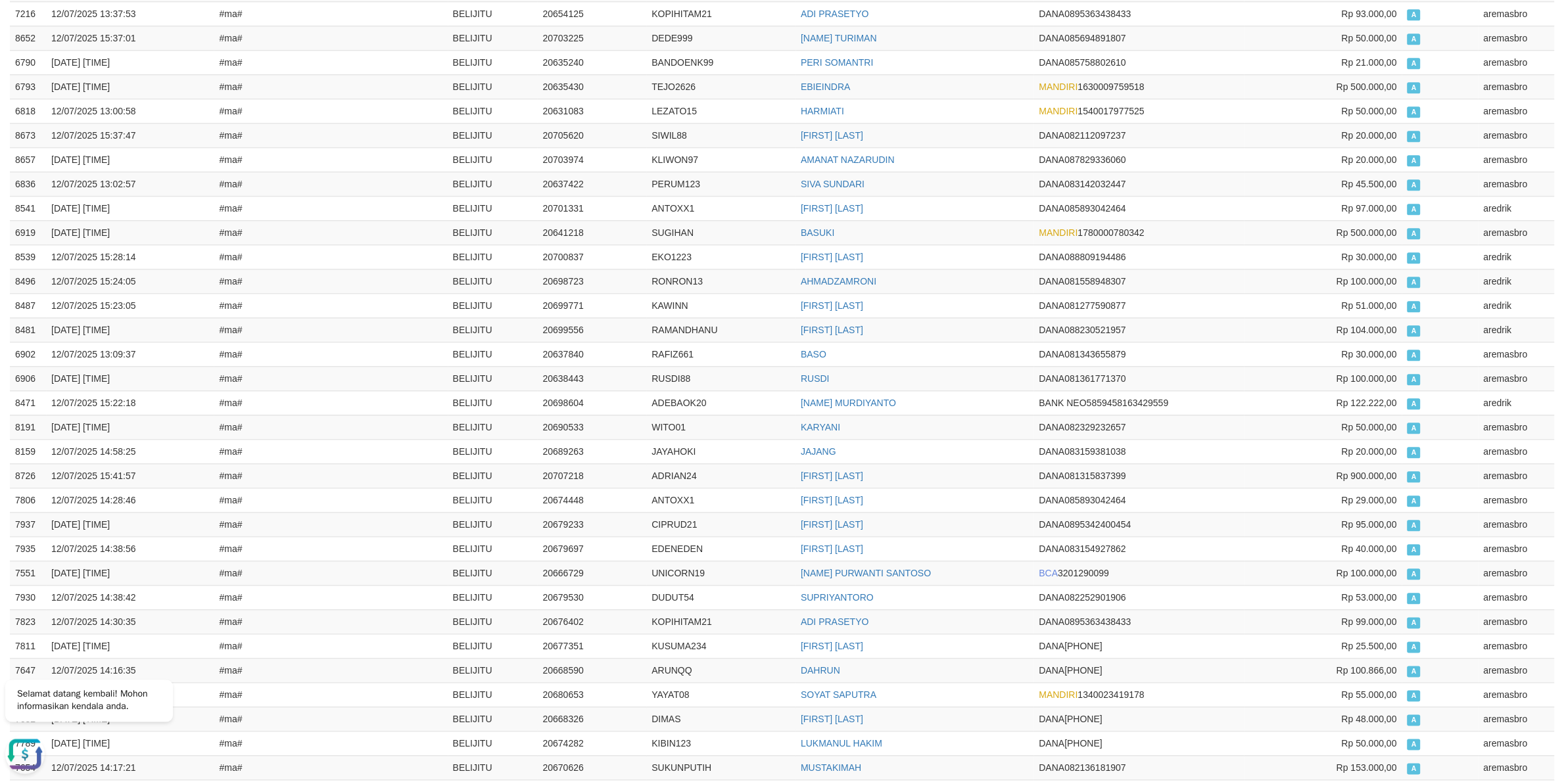 scroll, scrollTop: 1972, scrollLeft: 0, axis: vertical 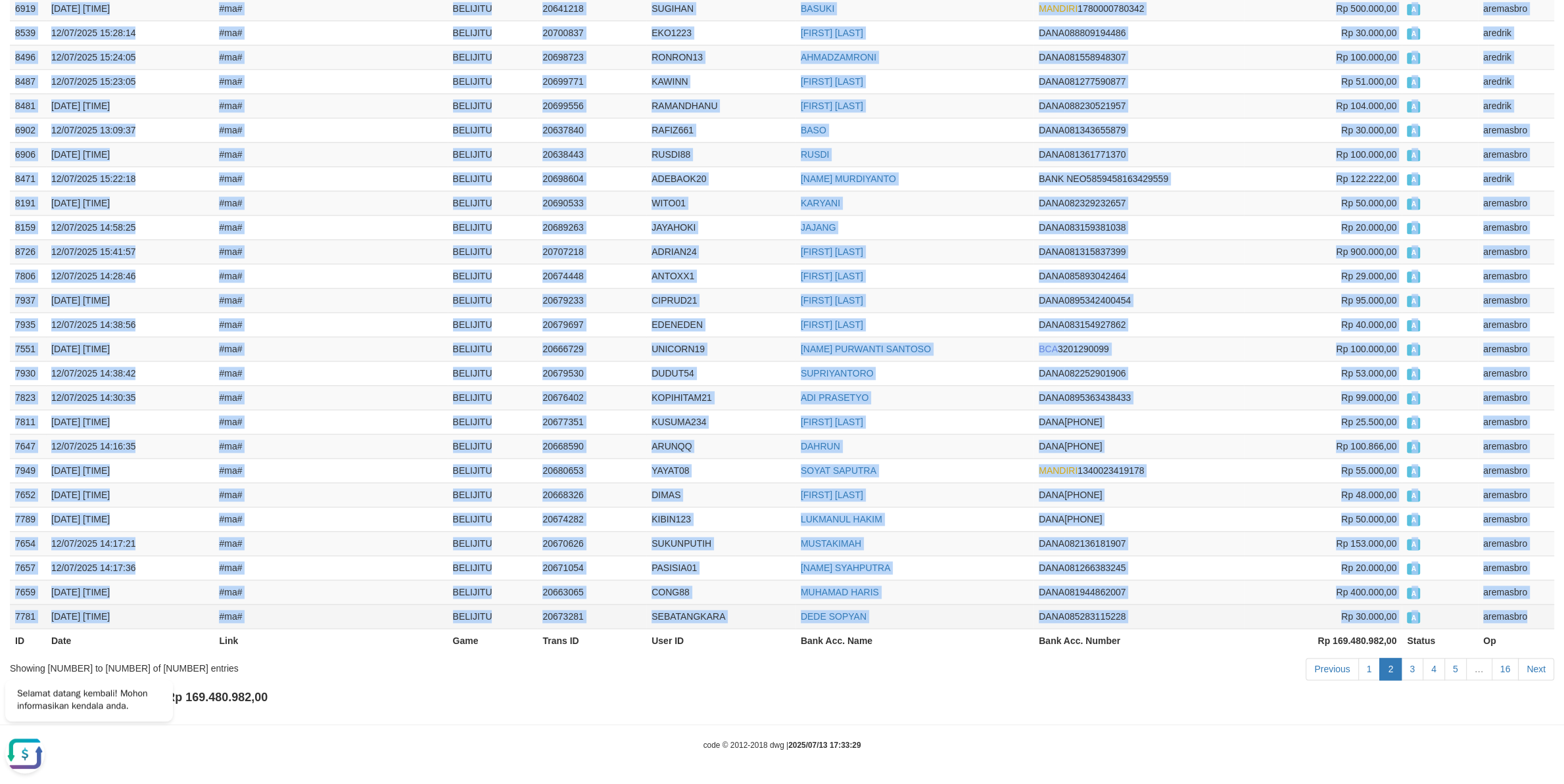 click on "aremasbro" at bounding box center [1516, 616] 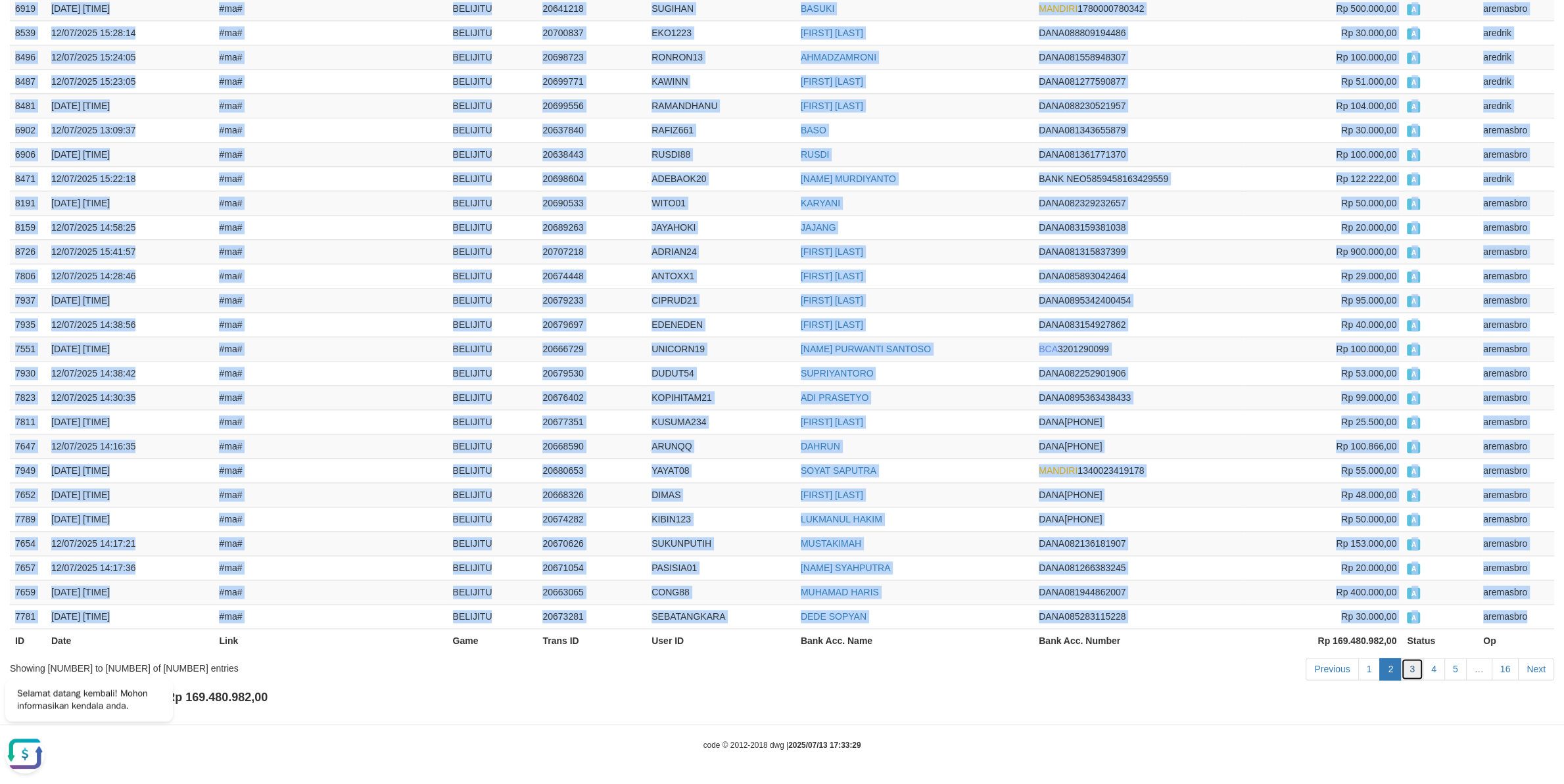 click on "3" at bounding box center [1412, 669] 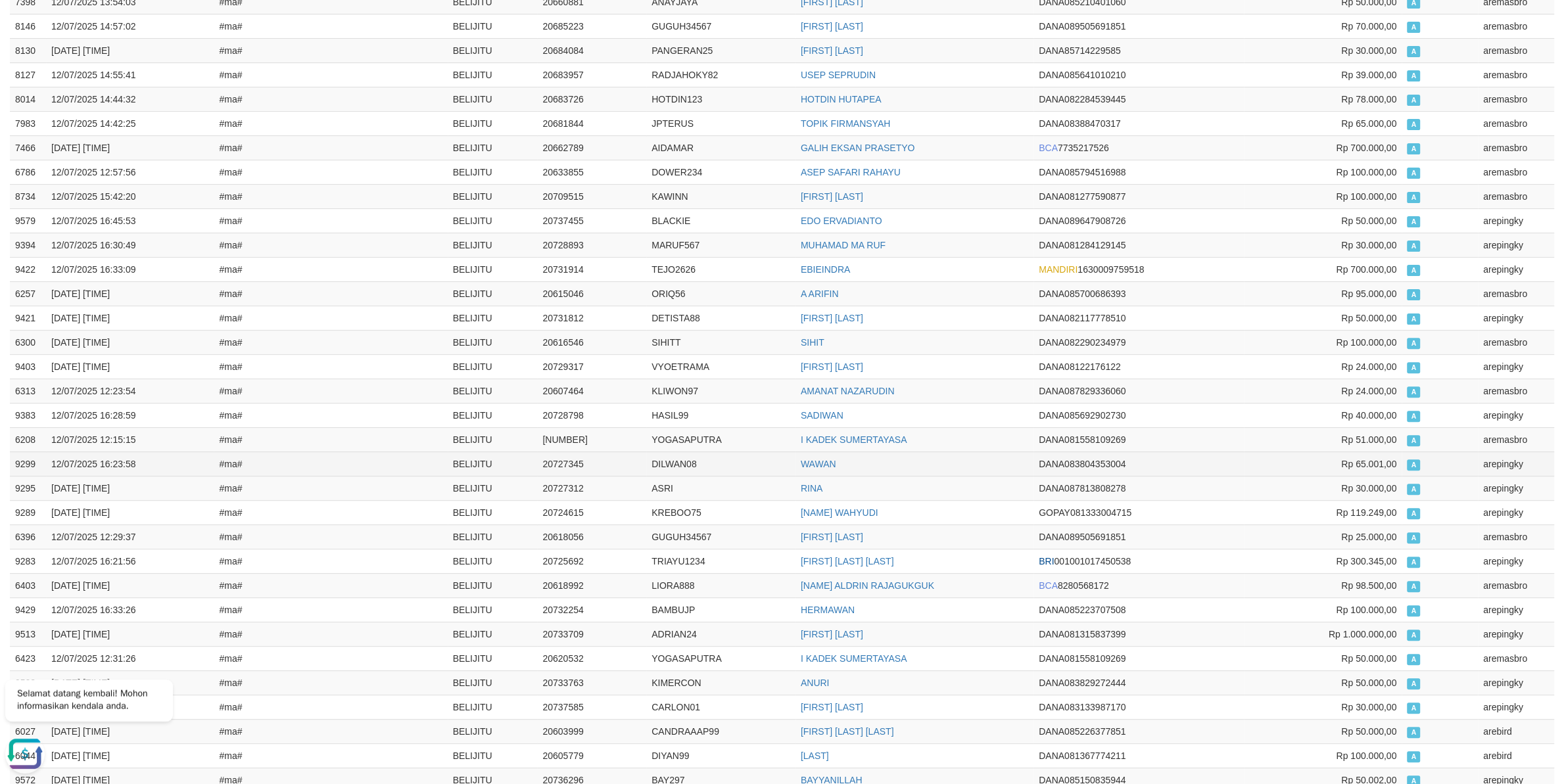 scroll, scrollTop: 0, scrollLeft: 0, axis: both 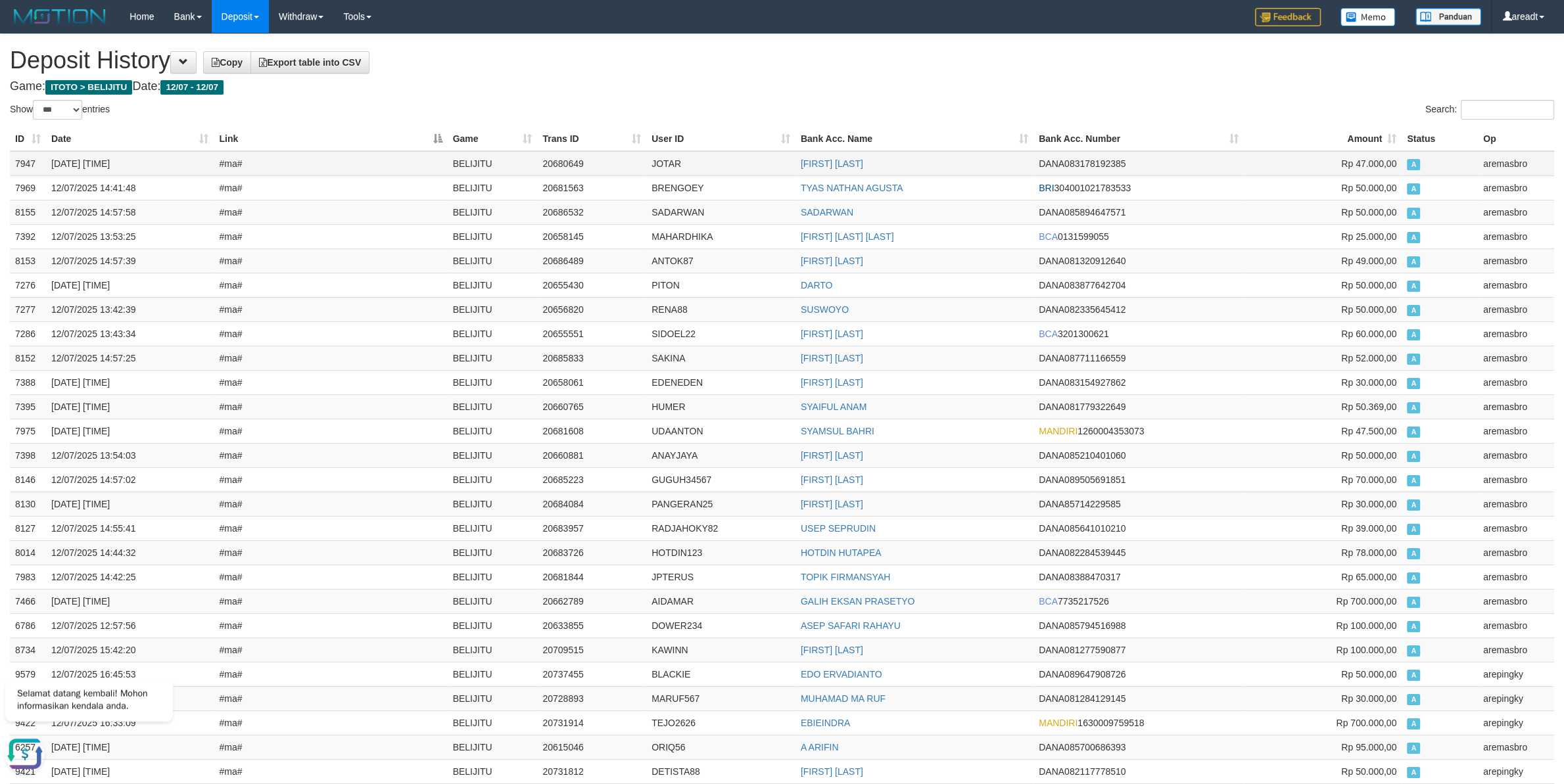click on "7947" at bounding box center (28, 164) 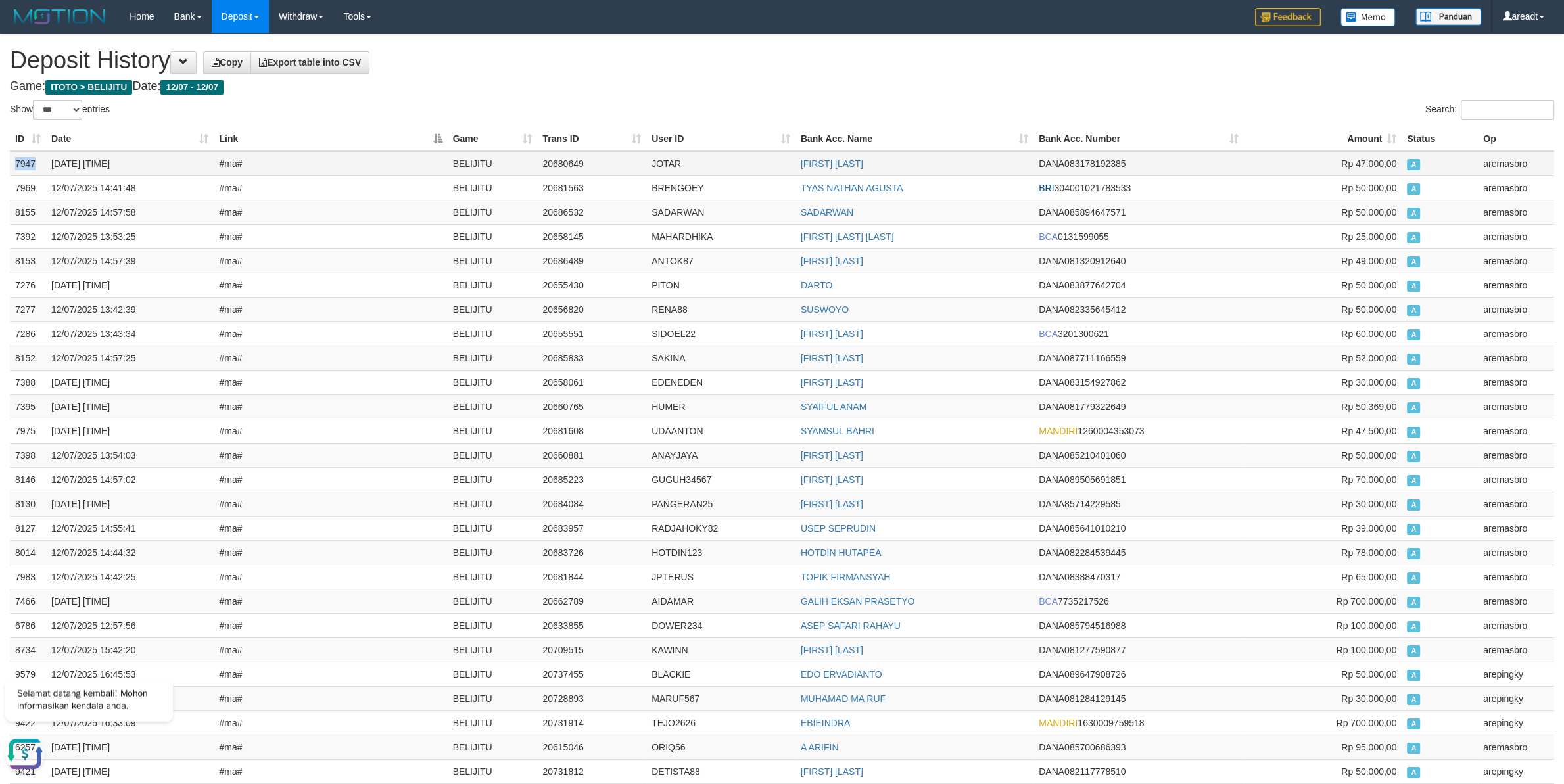 click on "7947" at bounding box center [28, 164] 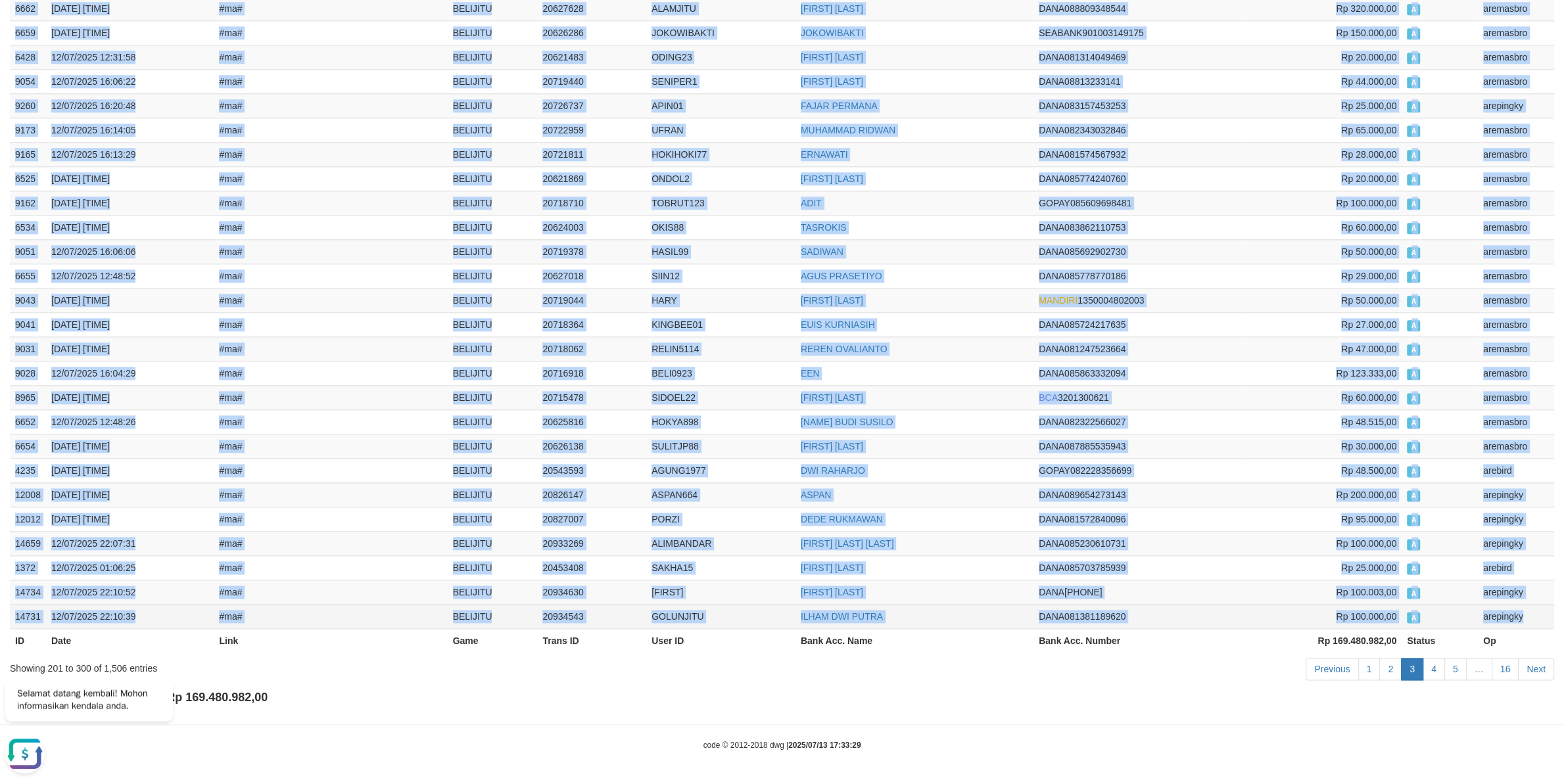 click on "arepingky" at bounding box center (1516, 616) 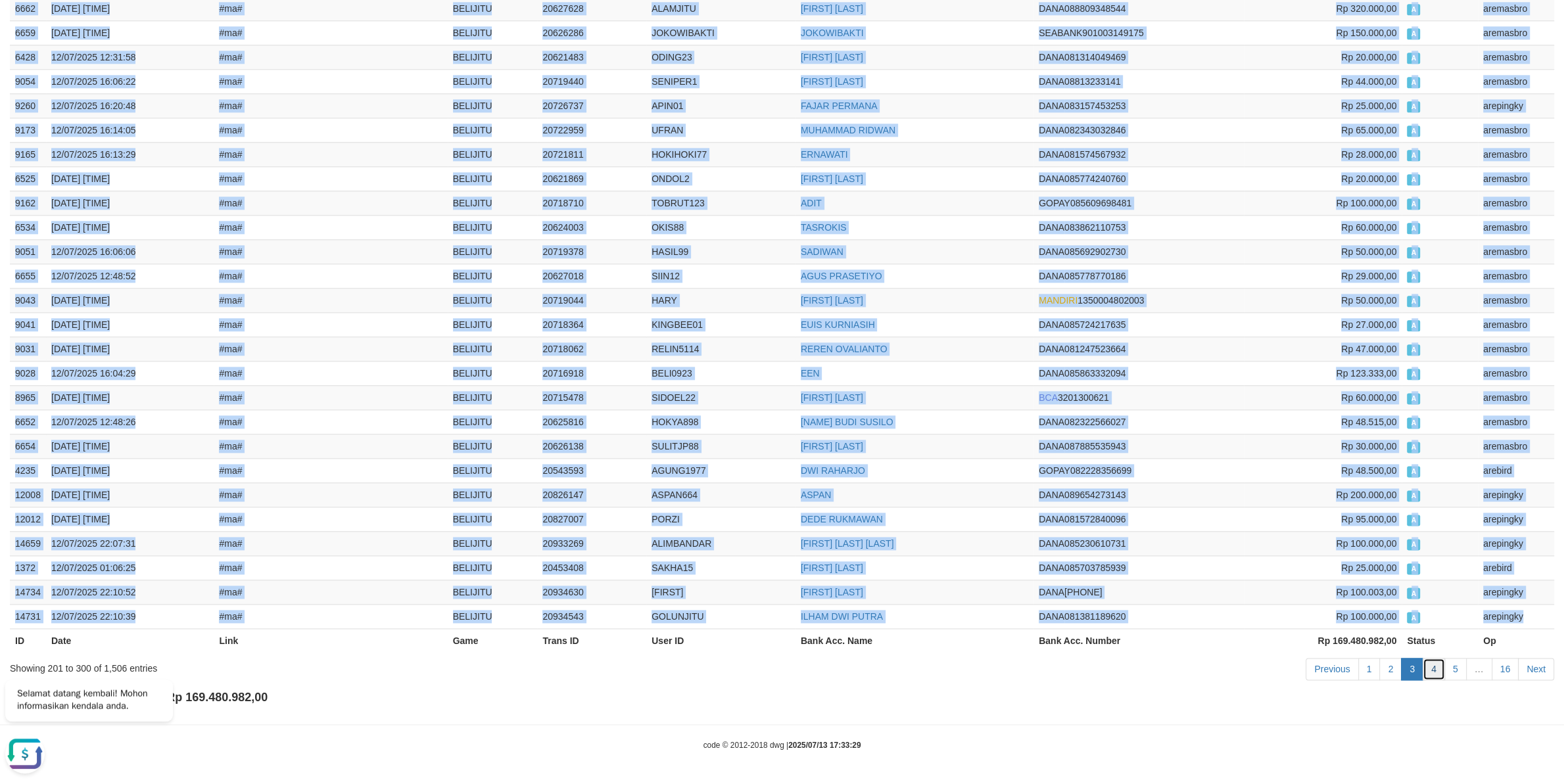 click on "4" at bounding box center (1434, 669) 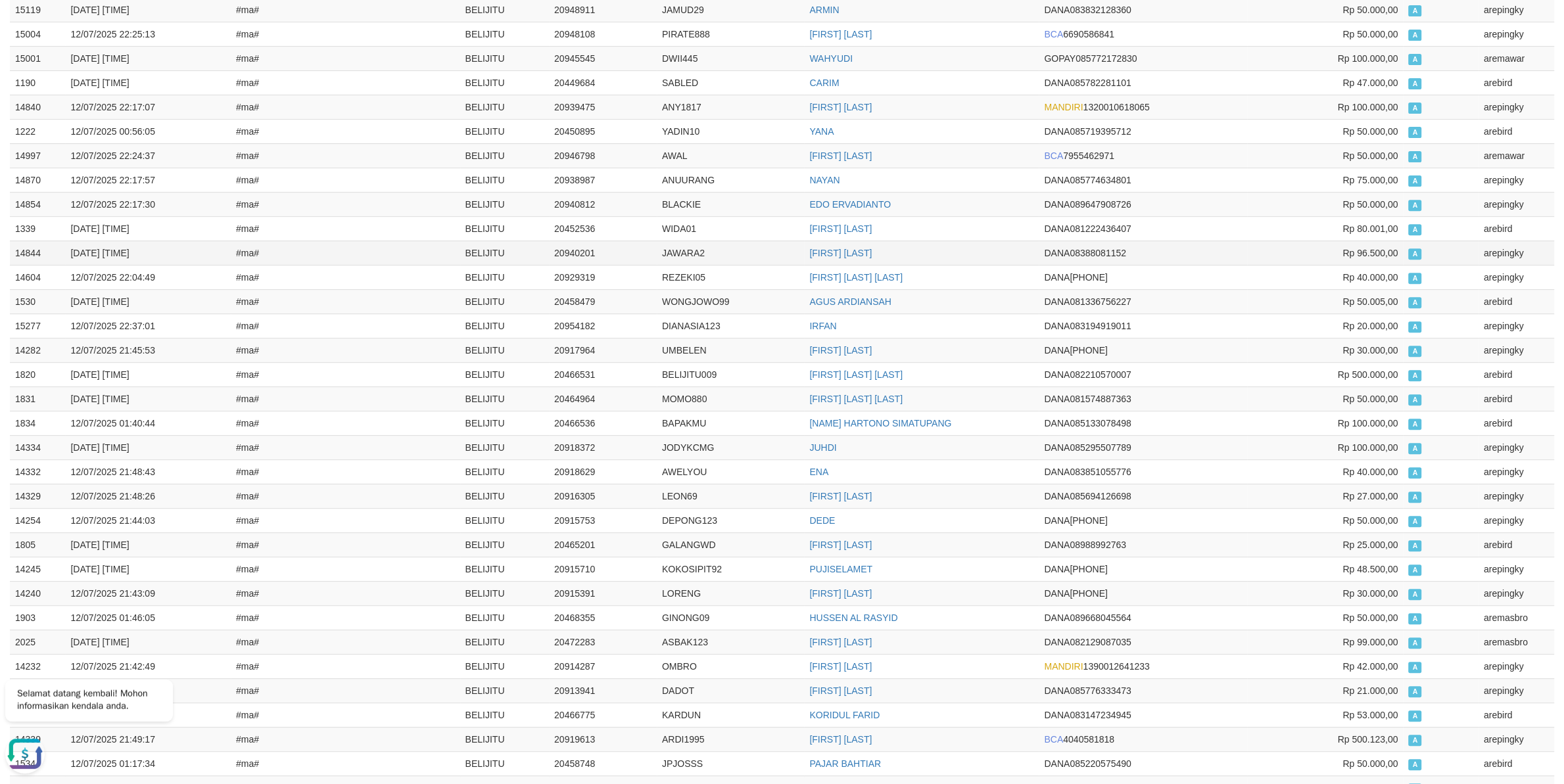 scroll, scrollTop: 0, scrollLeft: 0, axis: both 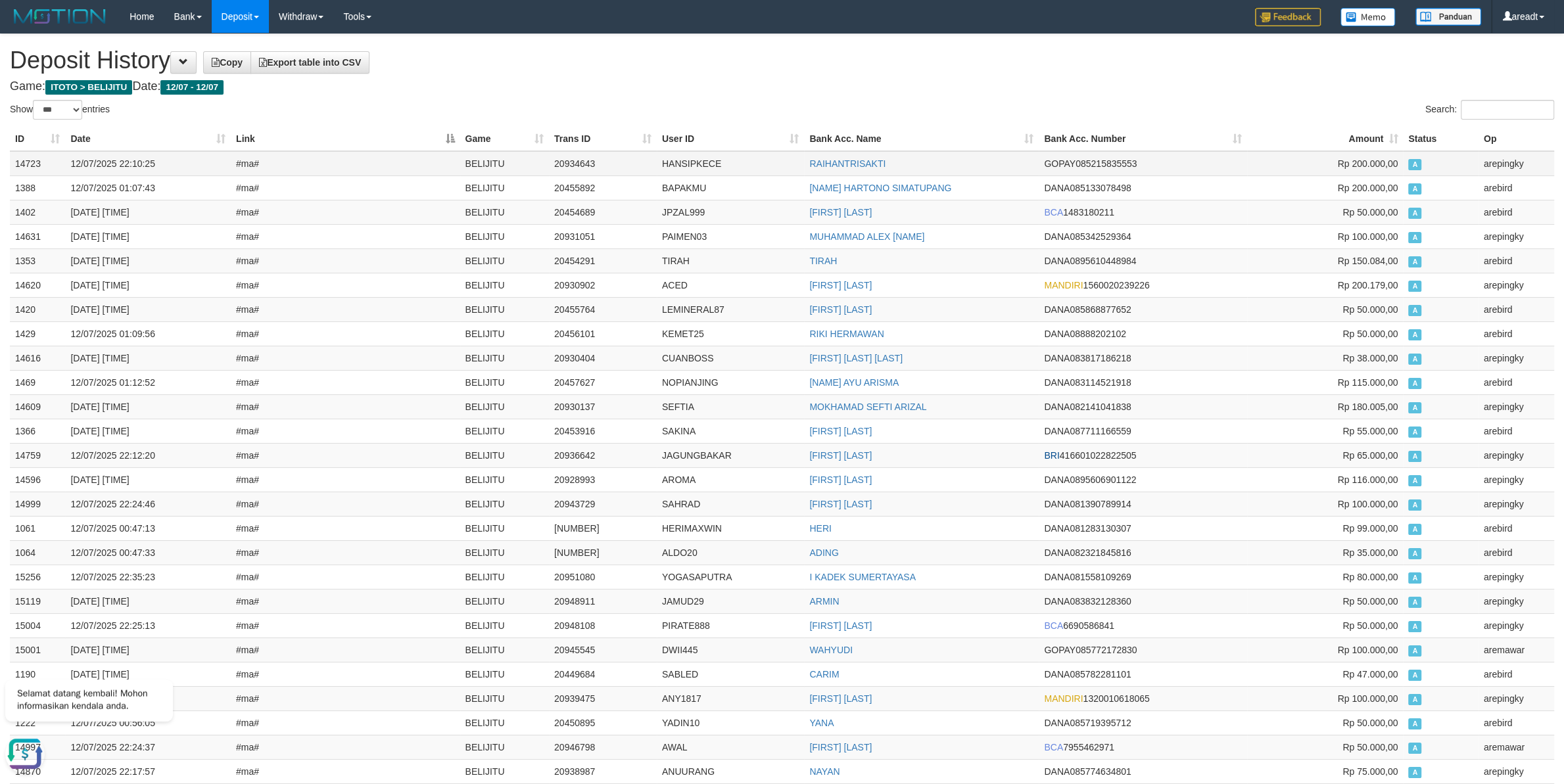 click on "14723" at bounding box center [37, 164] 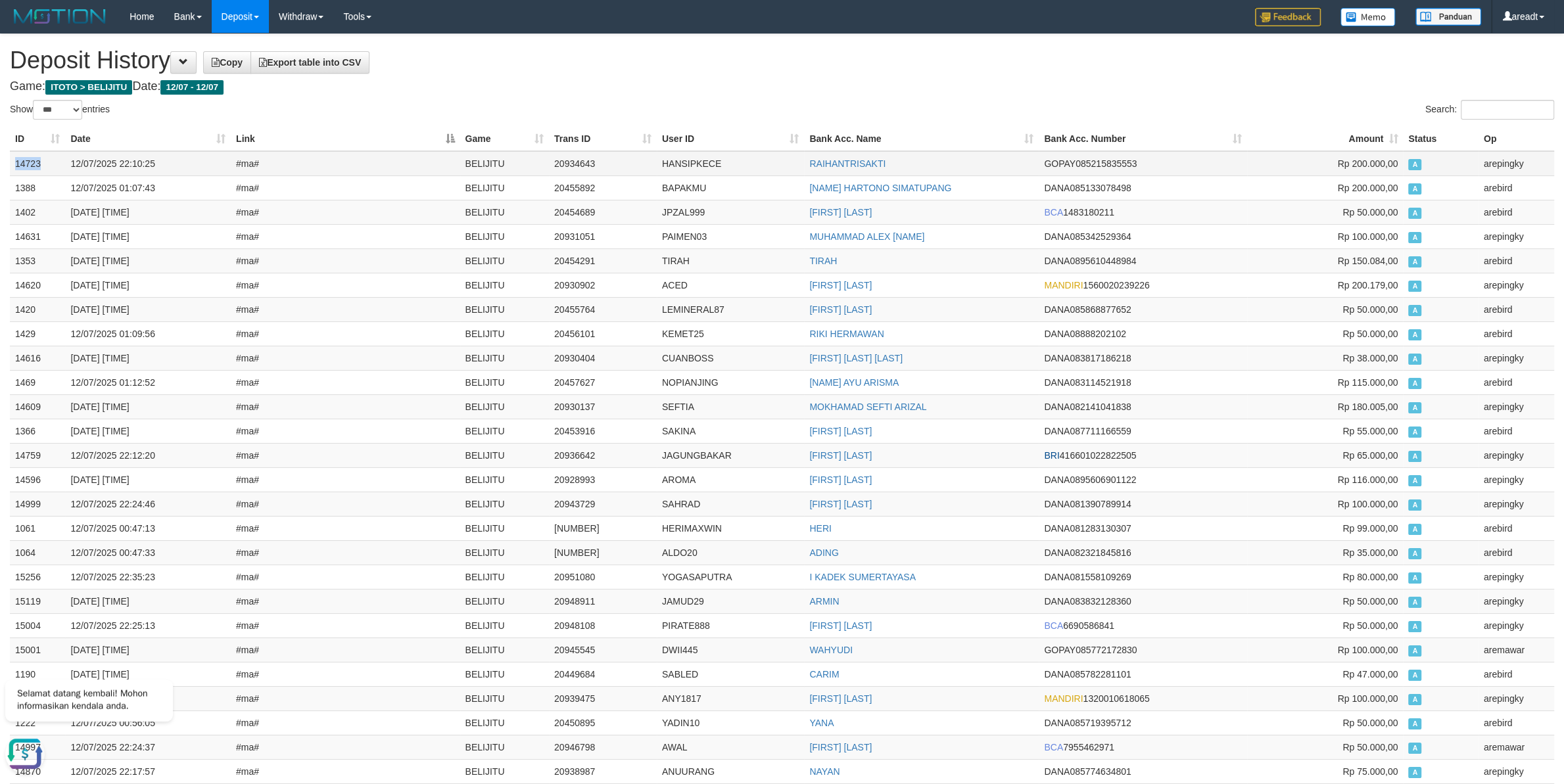 click on "14723" at bounding box center [37, 164] 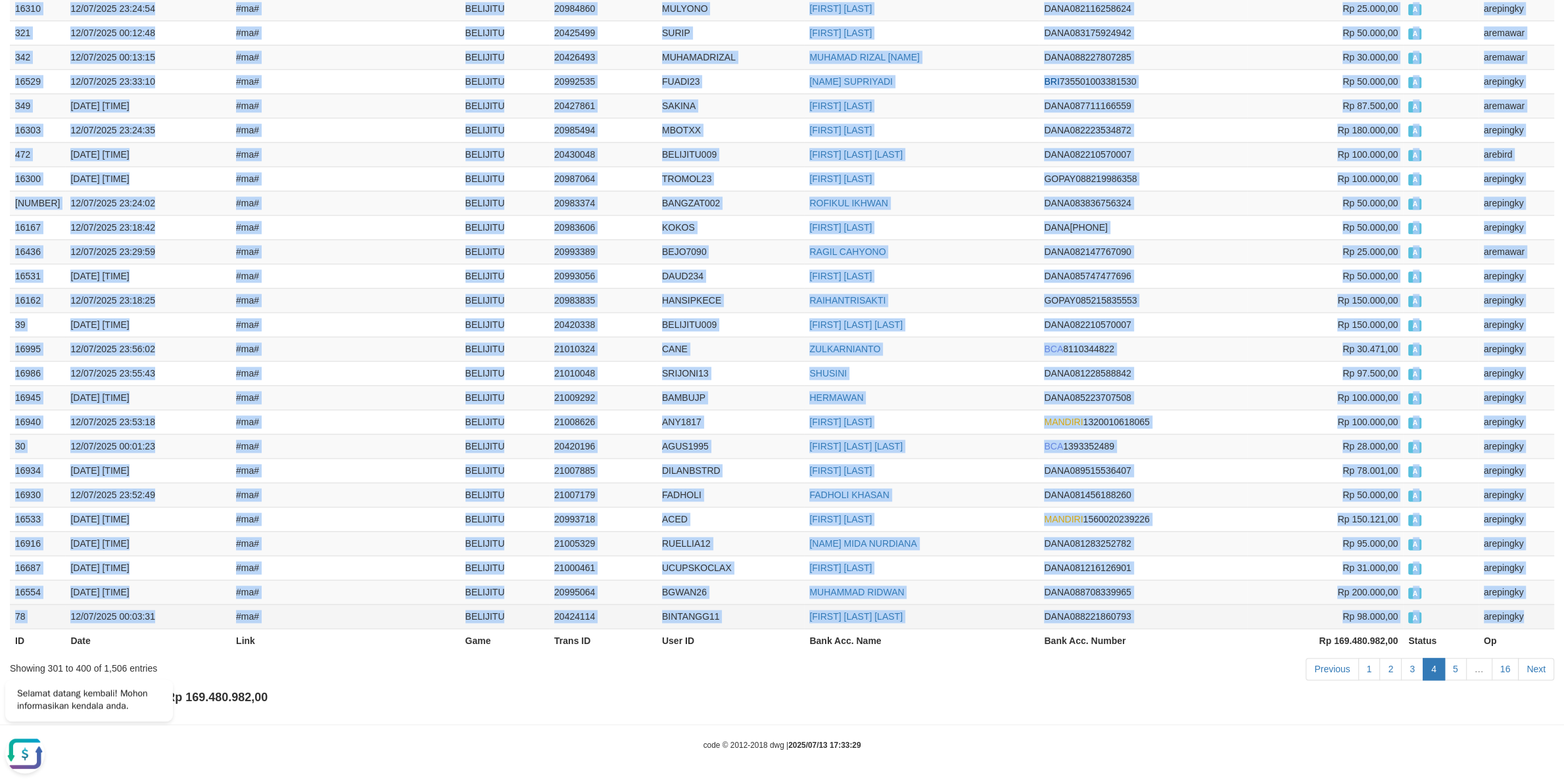 click on "arepingky" at bounding box center [1516, 616] 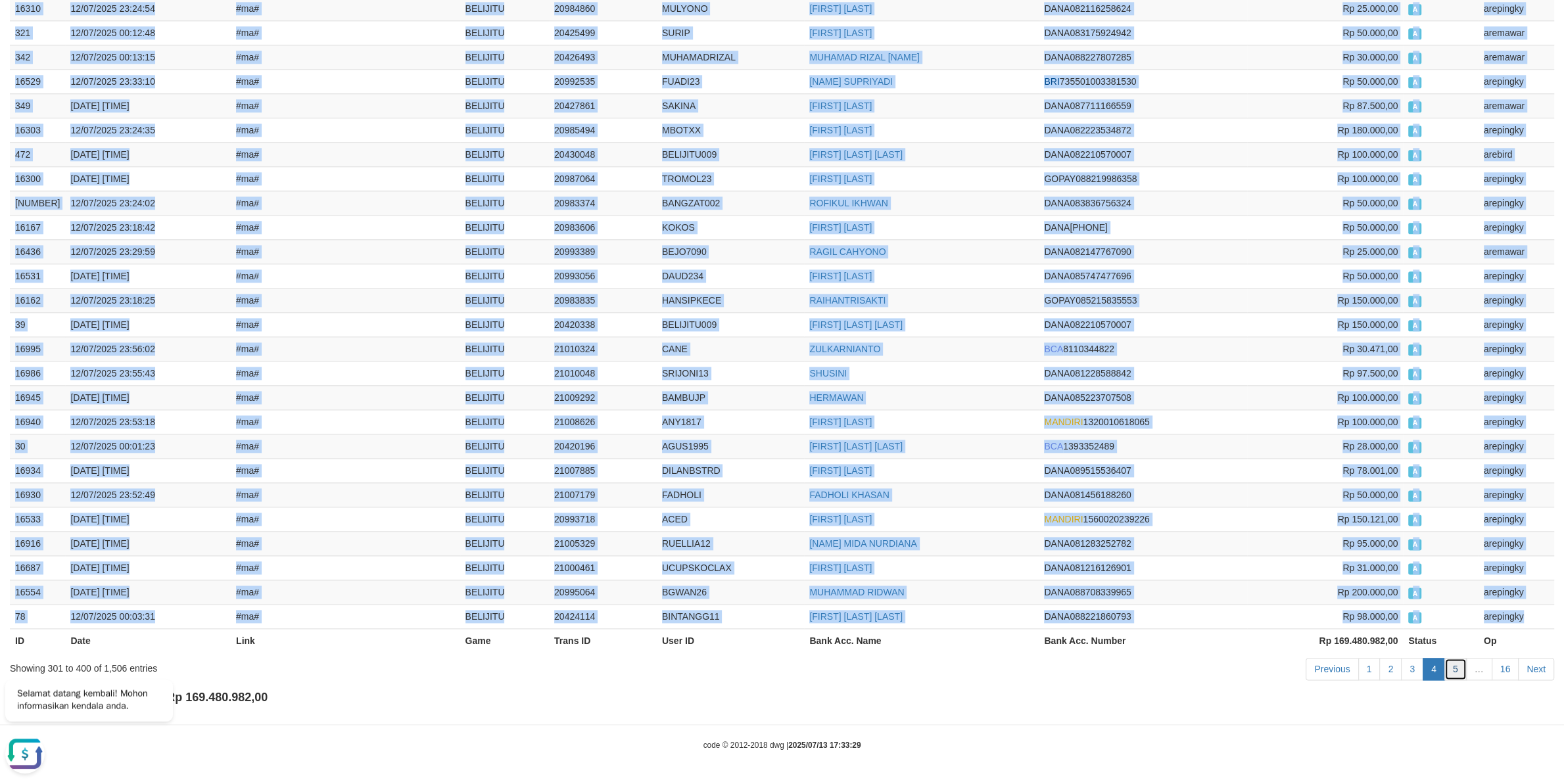 click on "5" at bounding box center (1456, 669) 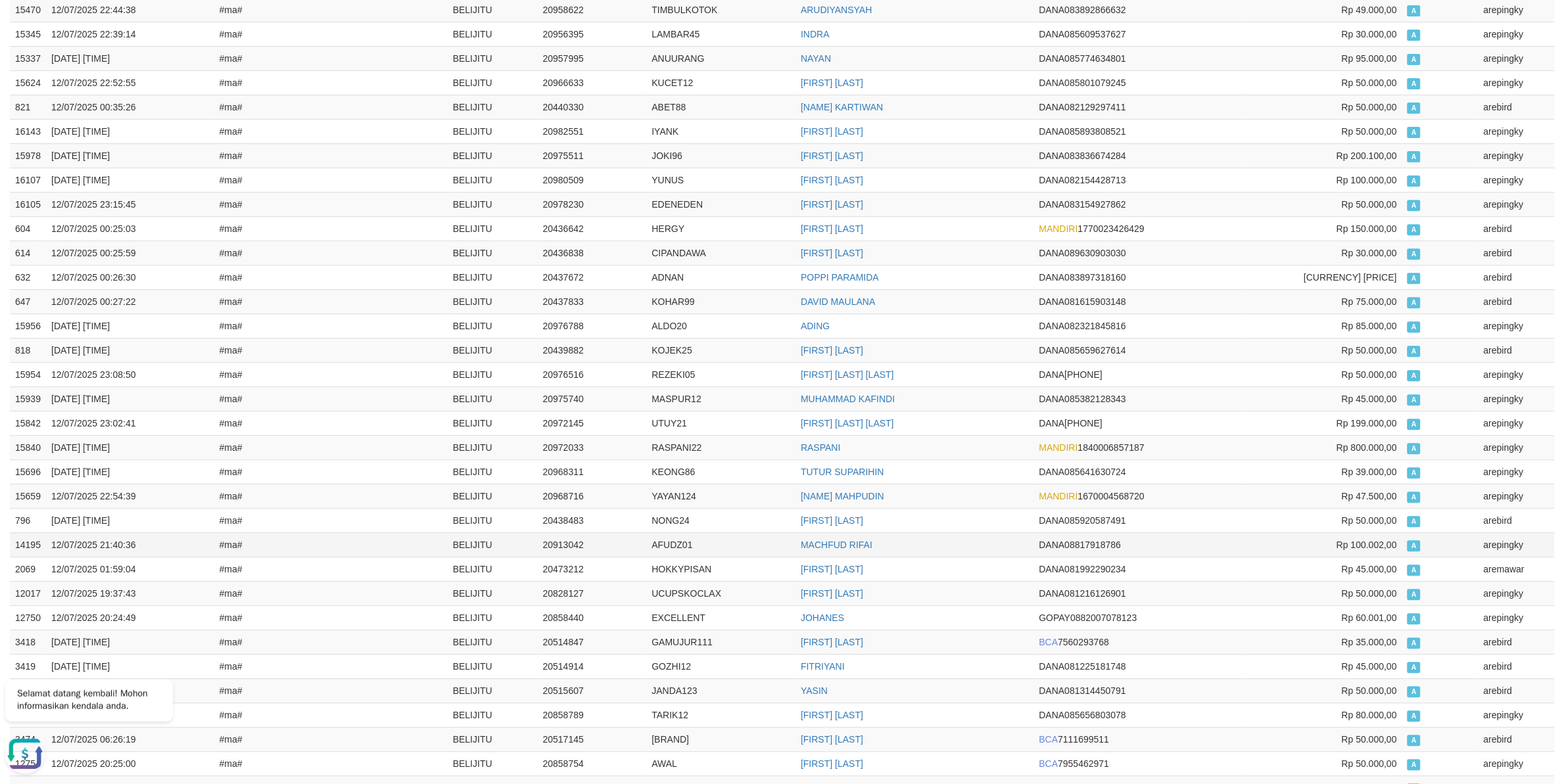 scroll, scrollTop: 0, scrollLeft: 0, axis: both 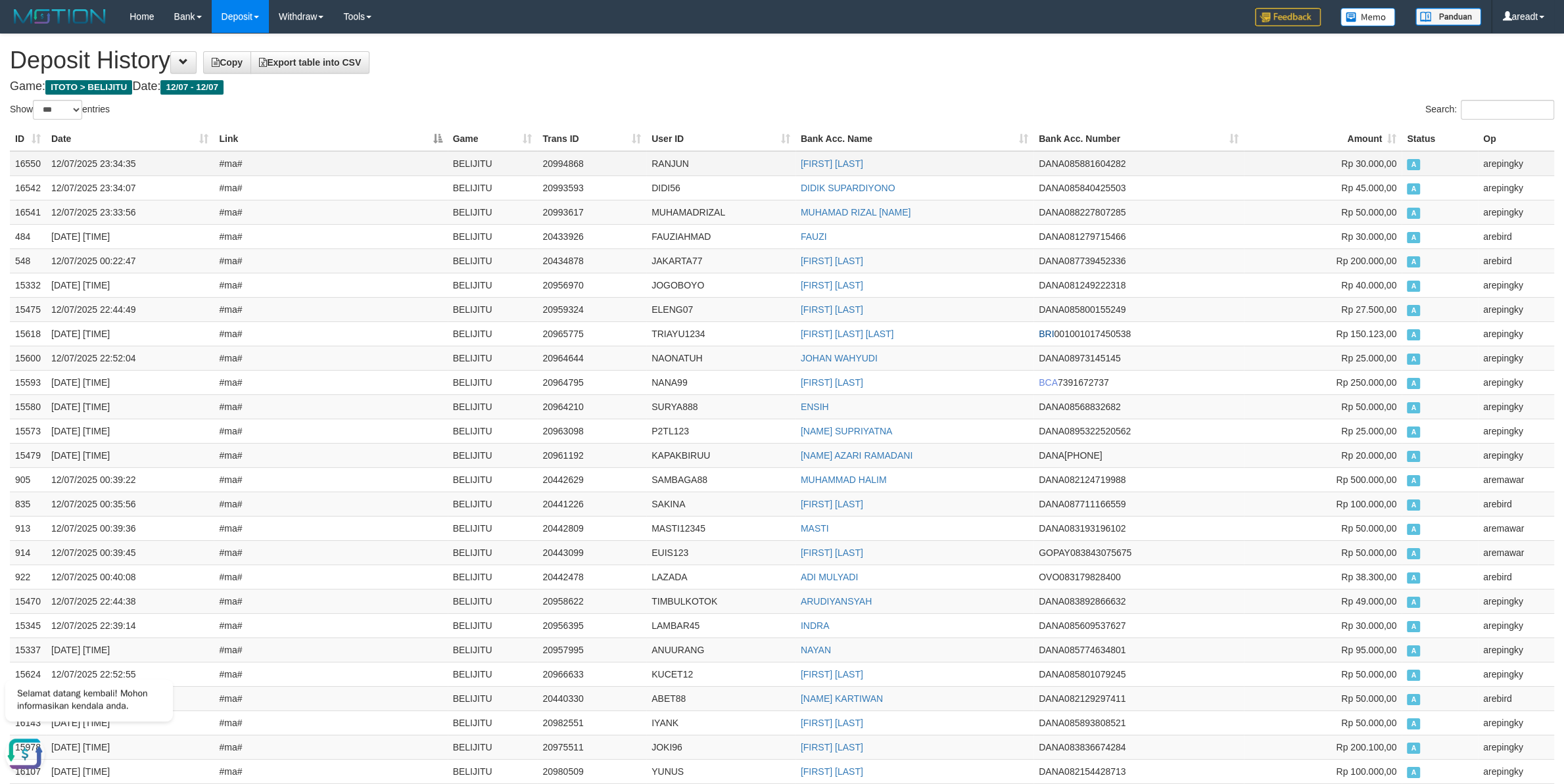 click on "16550" at bounding box center (28, 164) 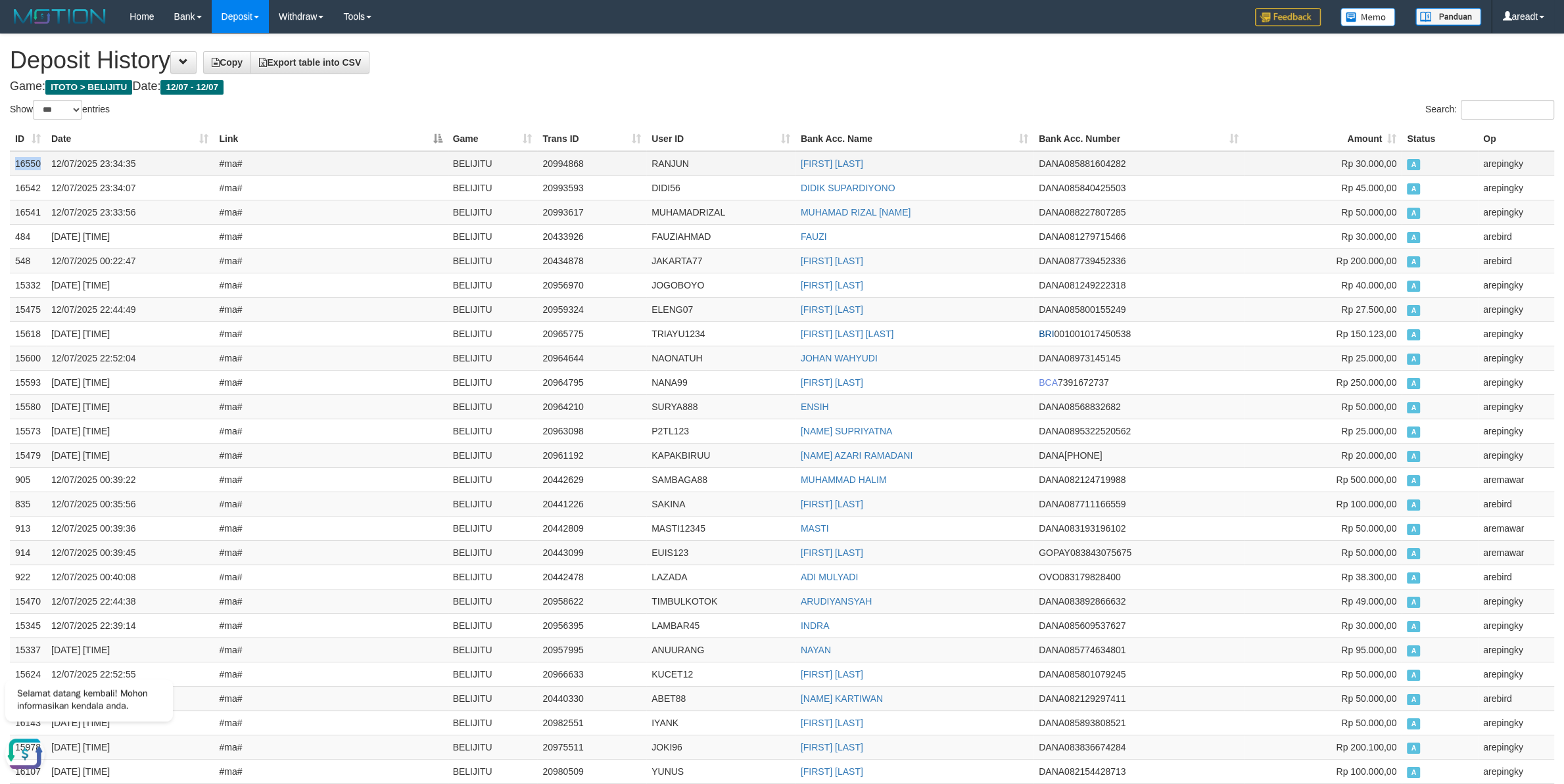 click on "16550" at bounding box center (28, 164) 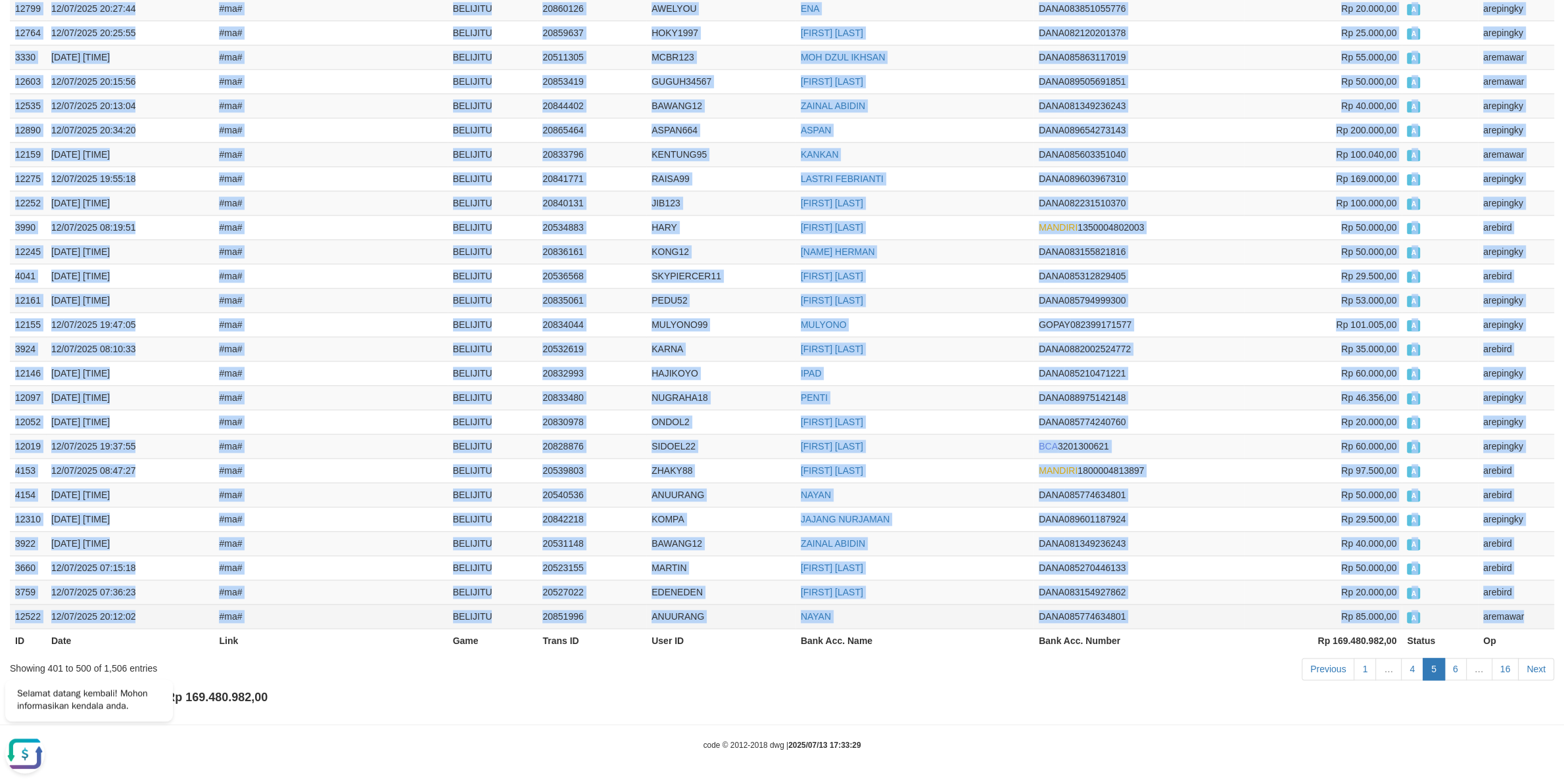 click on "aremawar" at bounding box center [1516, 616] 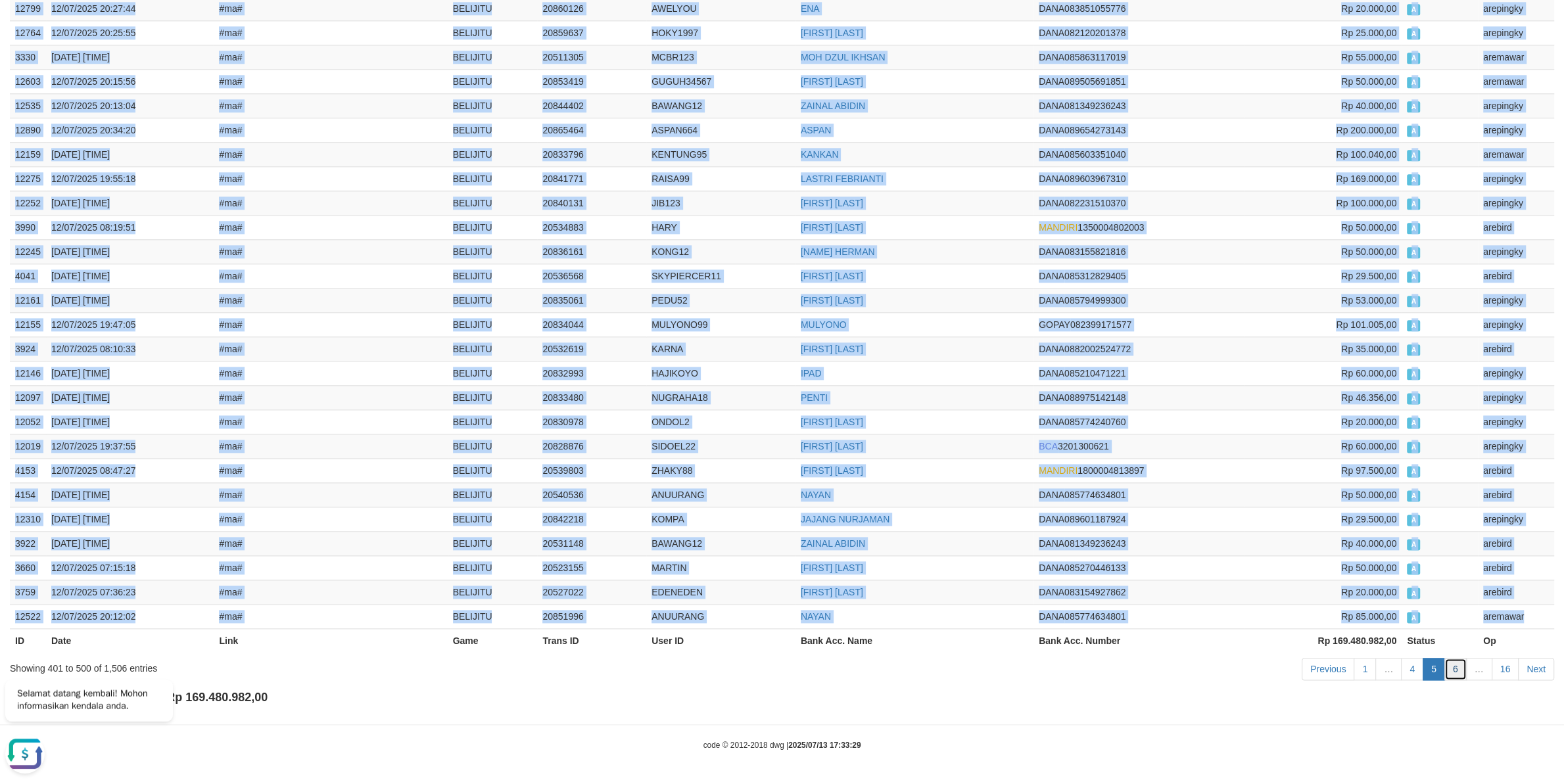 click on "6" at bounding box center [1456, 669] 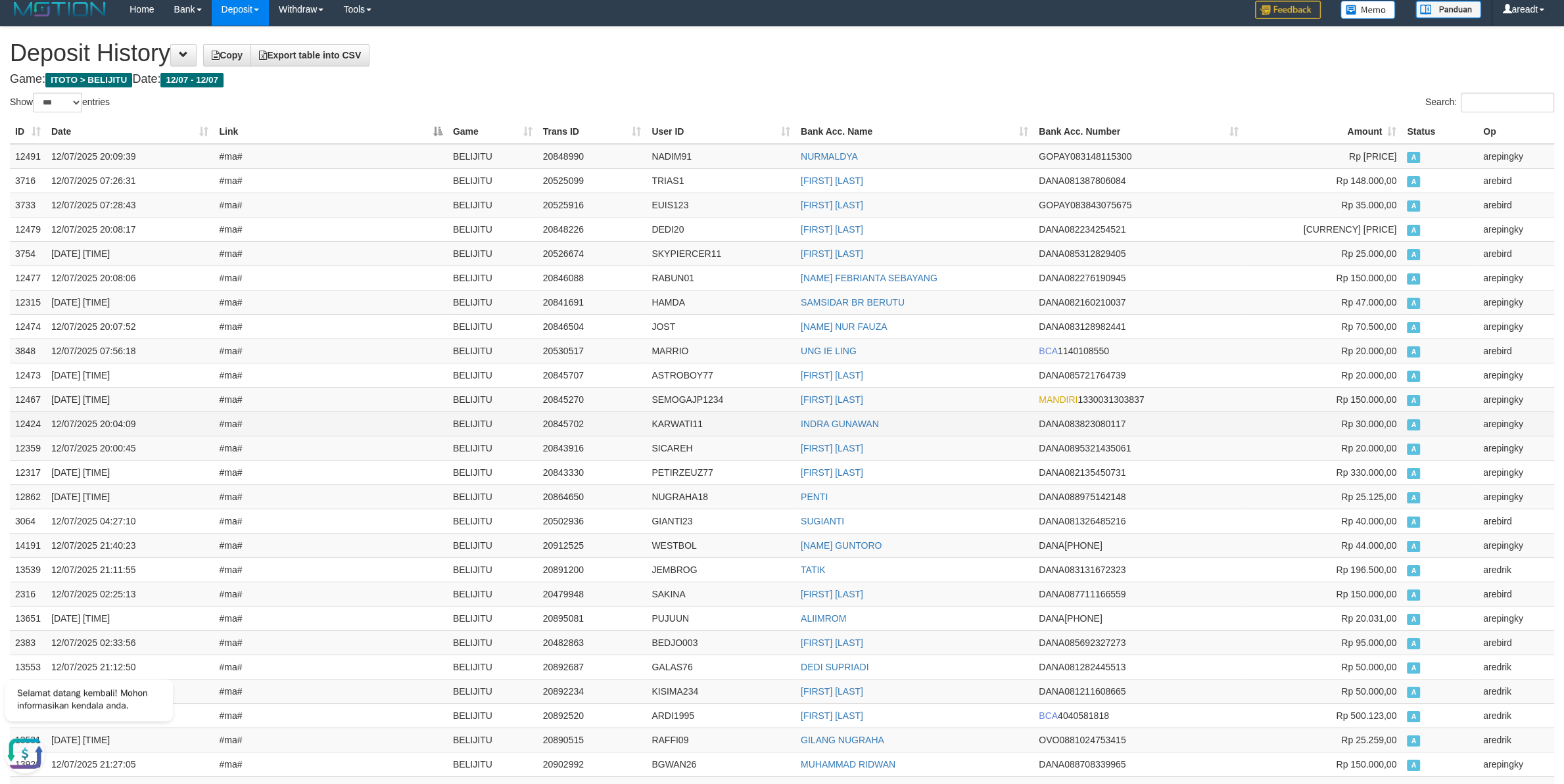 scroll, scrollTop: 0, scrollLeft: 0, axis: both 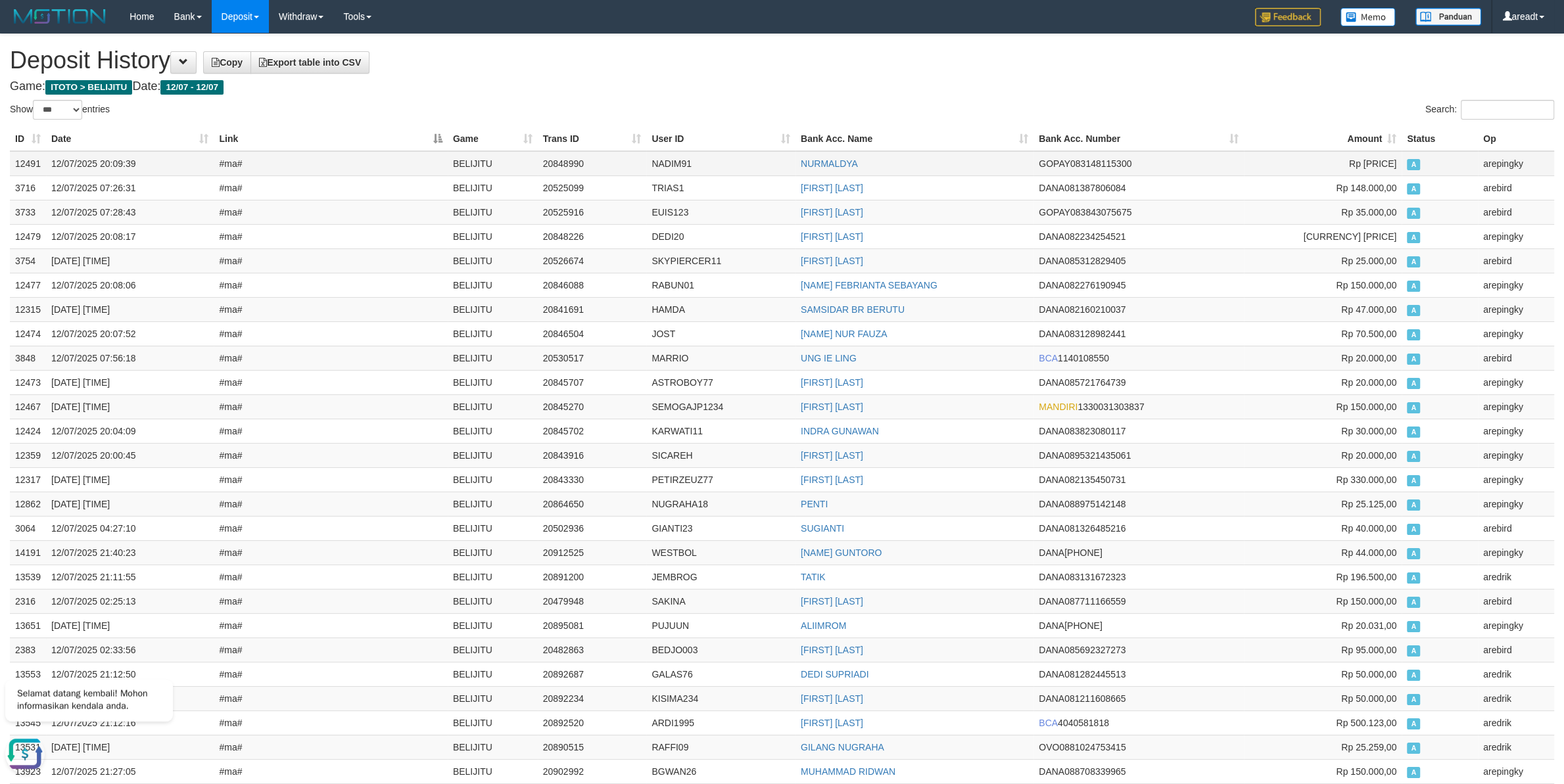 click on "12491" at bounding box center (28, 164) 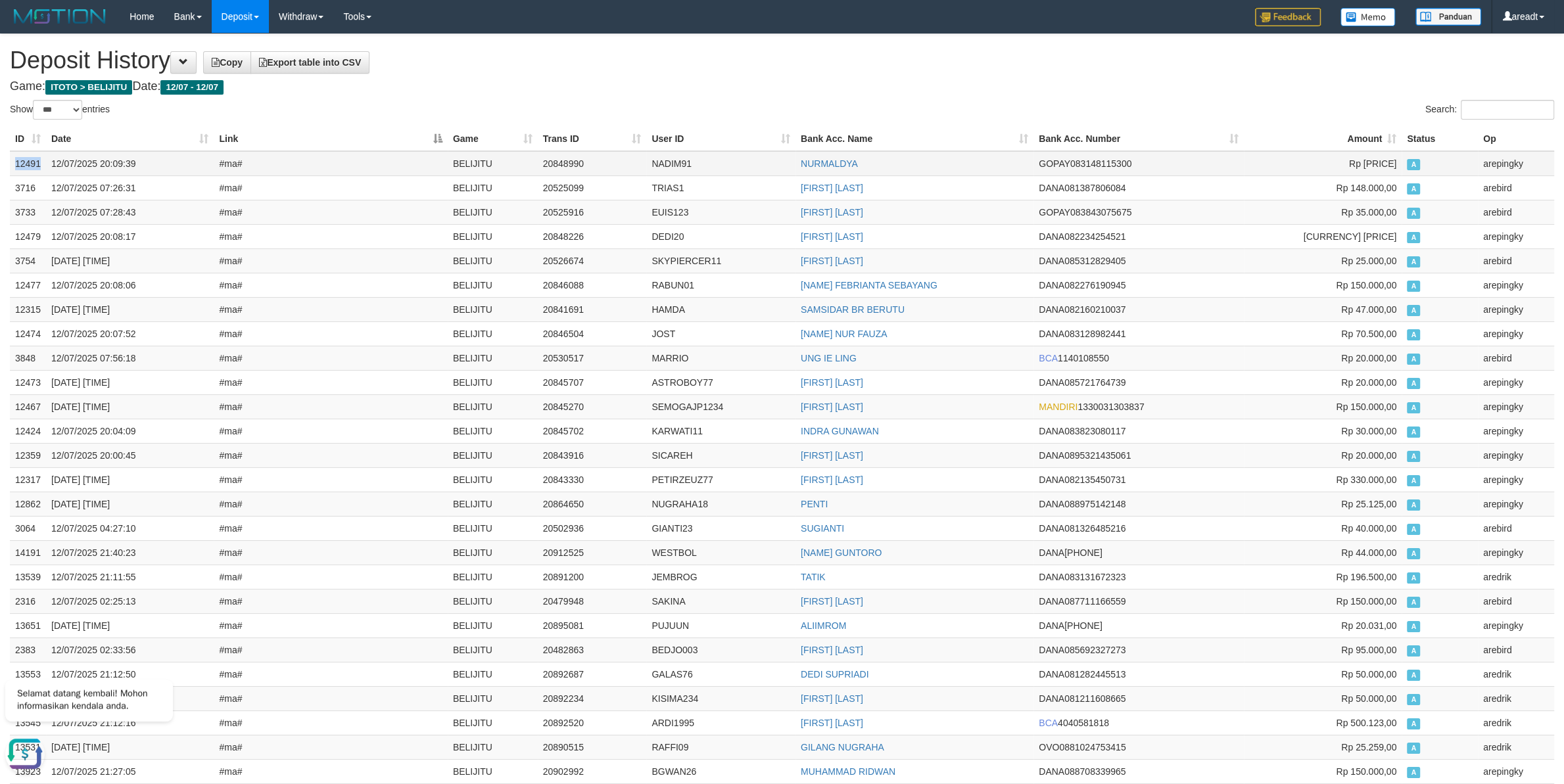click on "12491" at bounding box center (28, 164) 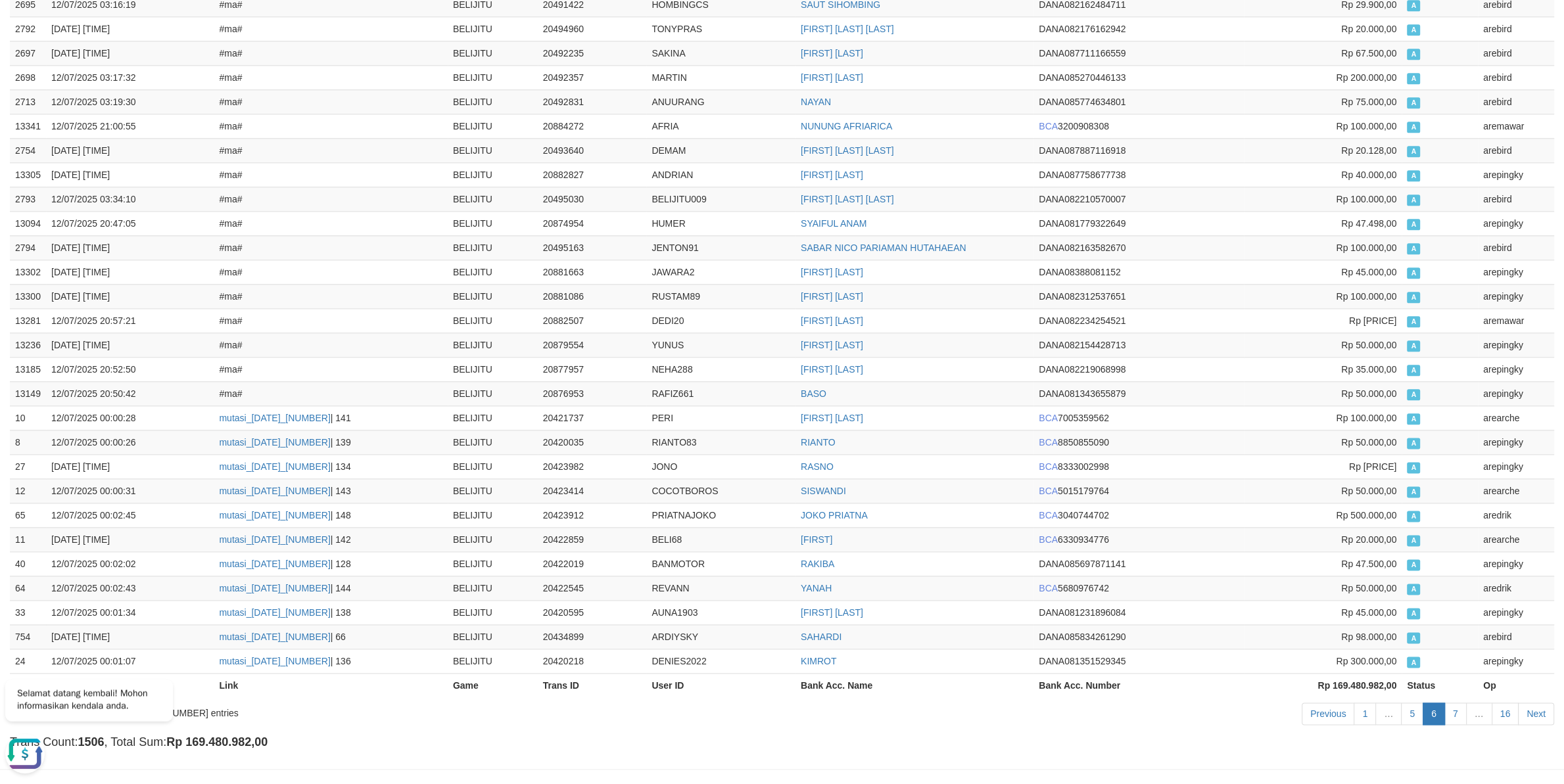 scroll, scrollTop: 1972, scrollLeft: 0, axis: vertical 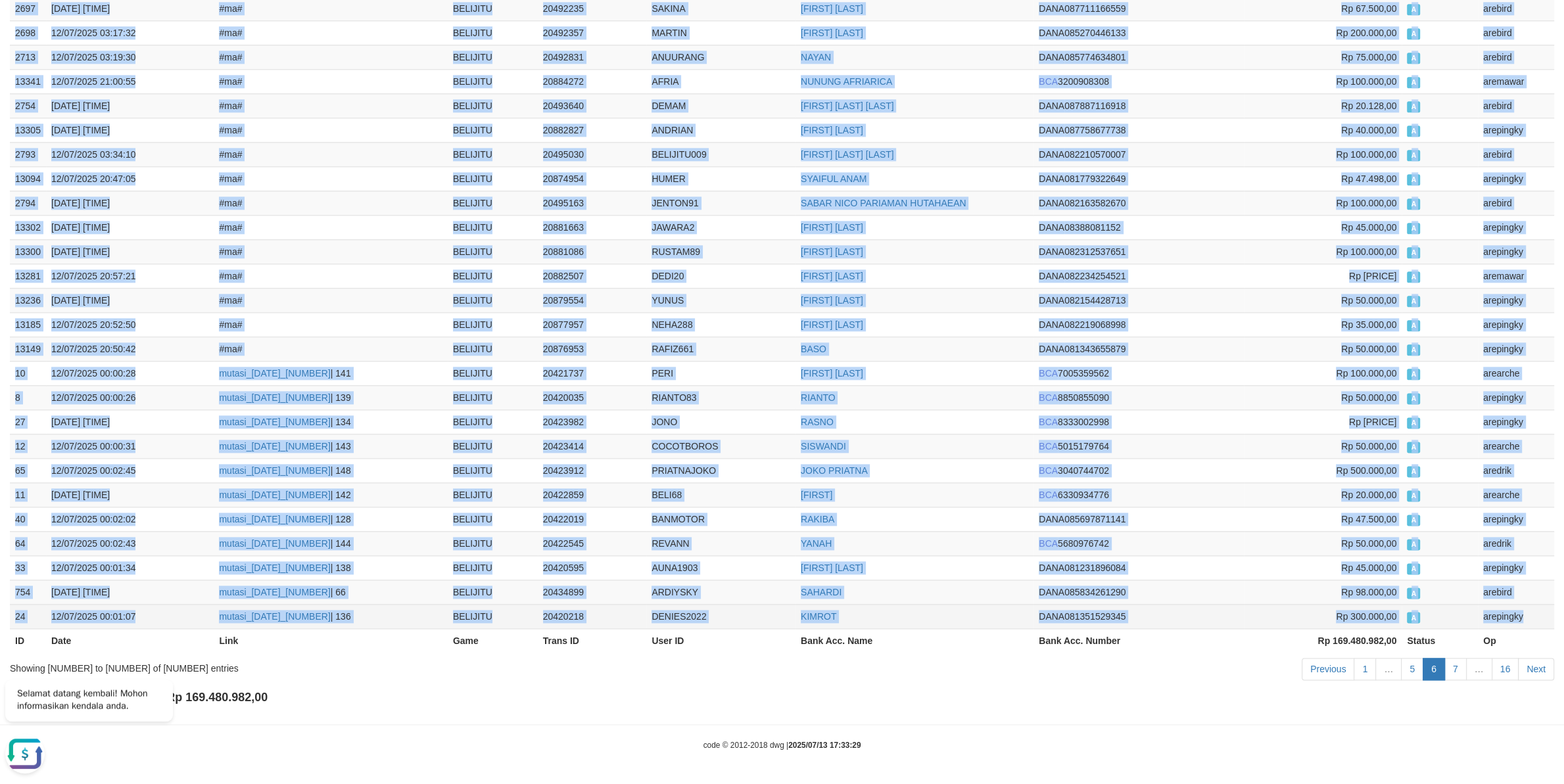click on "arepingky" at bounding box center (1516, 616) 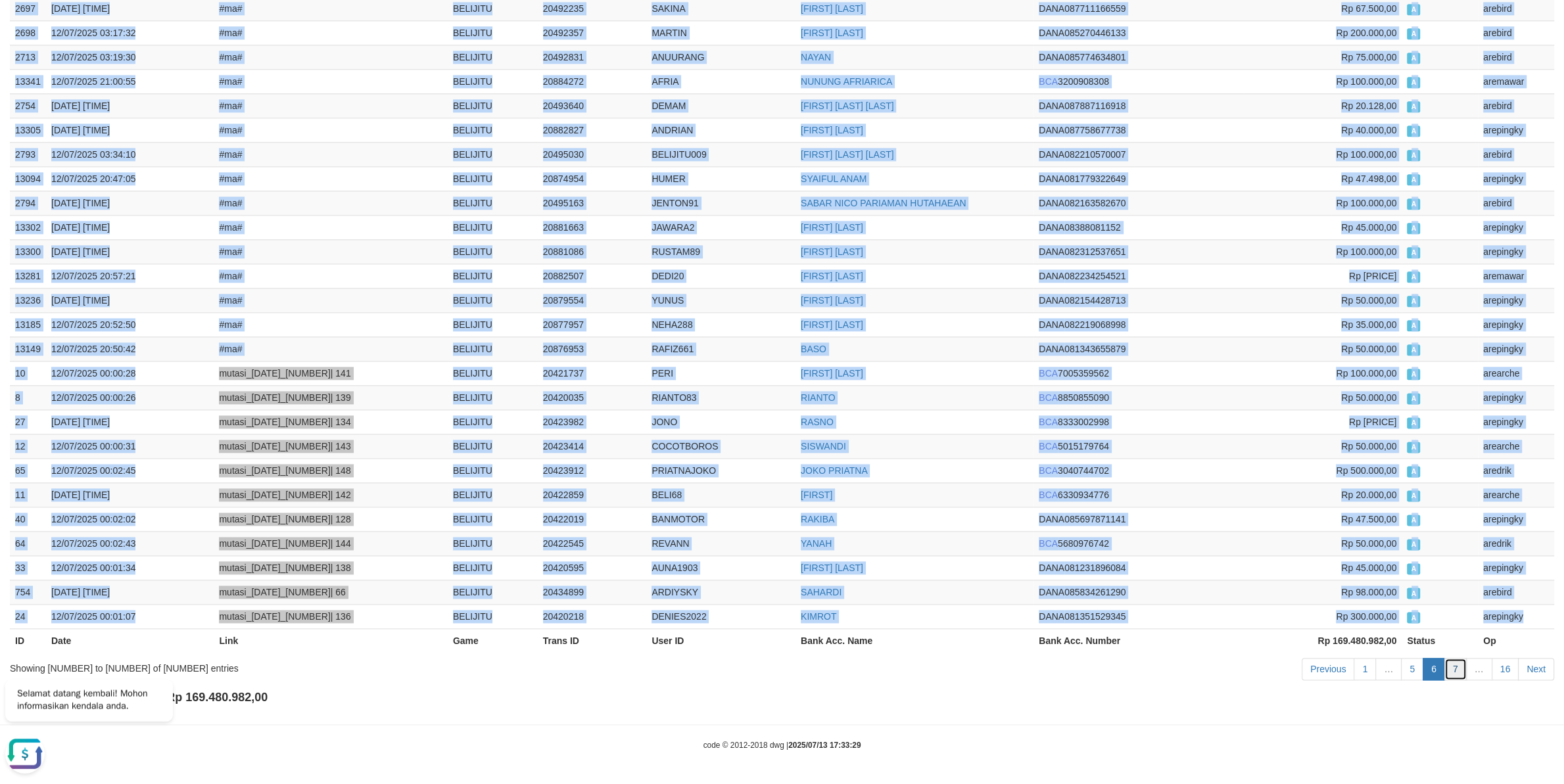 click on "7" at bounding box center (1456, 669) 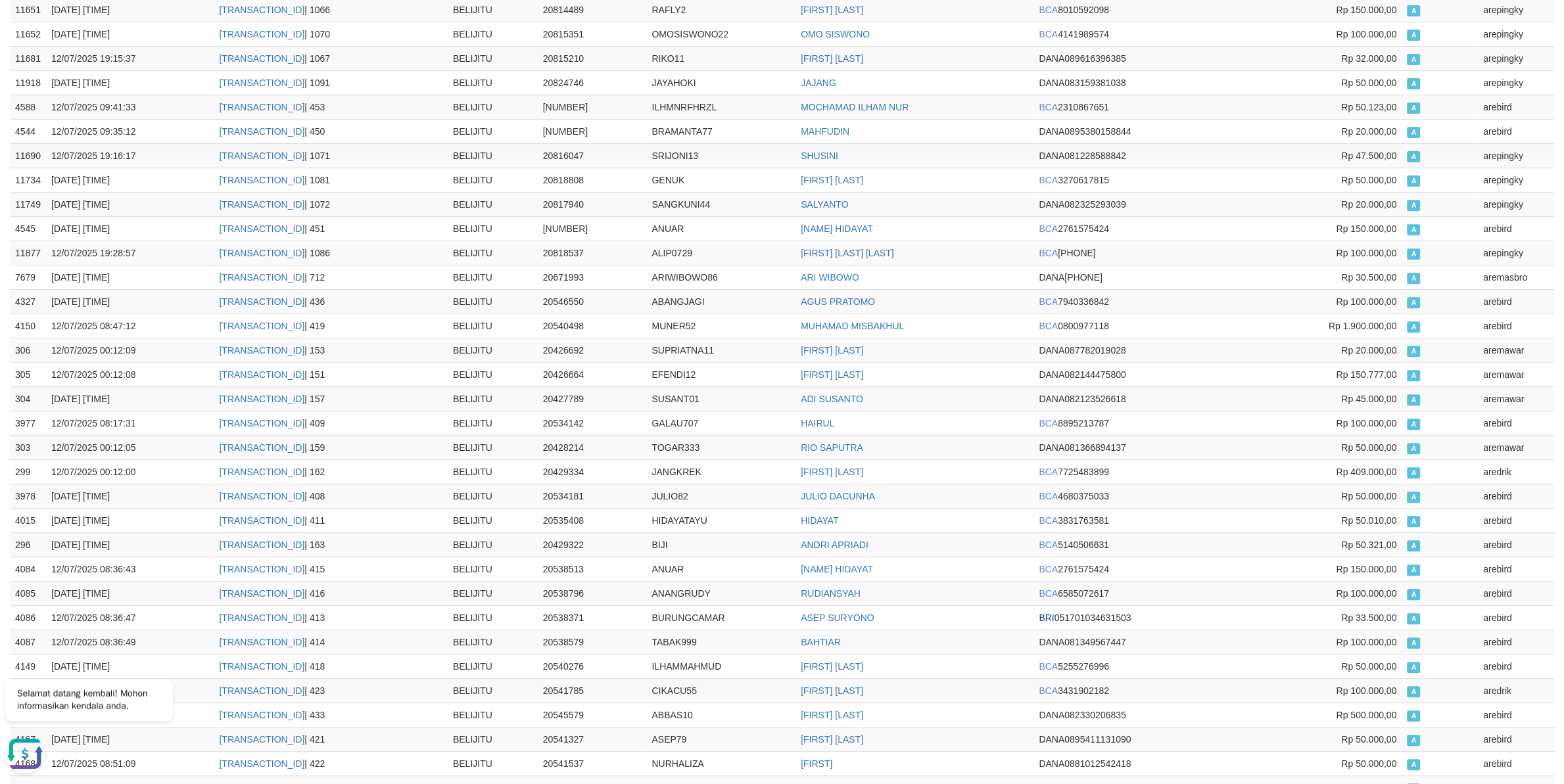 scroll, scrollTop: 0, scrollLeft: 0, axis: both 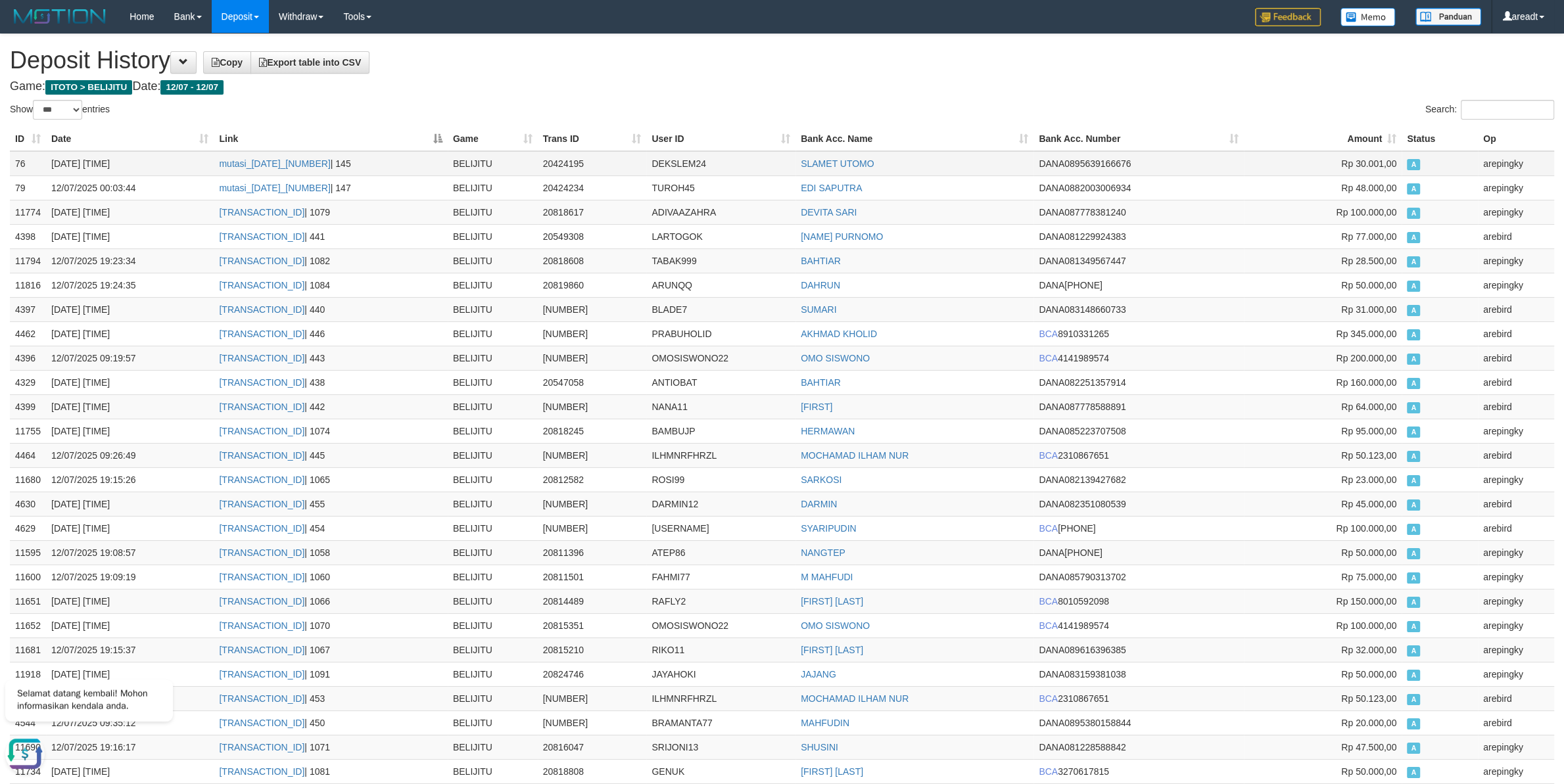 click on "76" at bounding box center [28, 164] 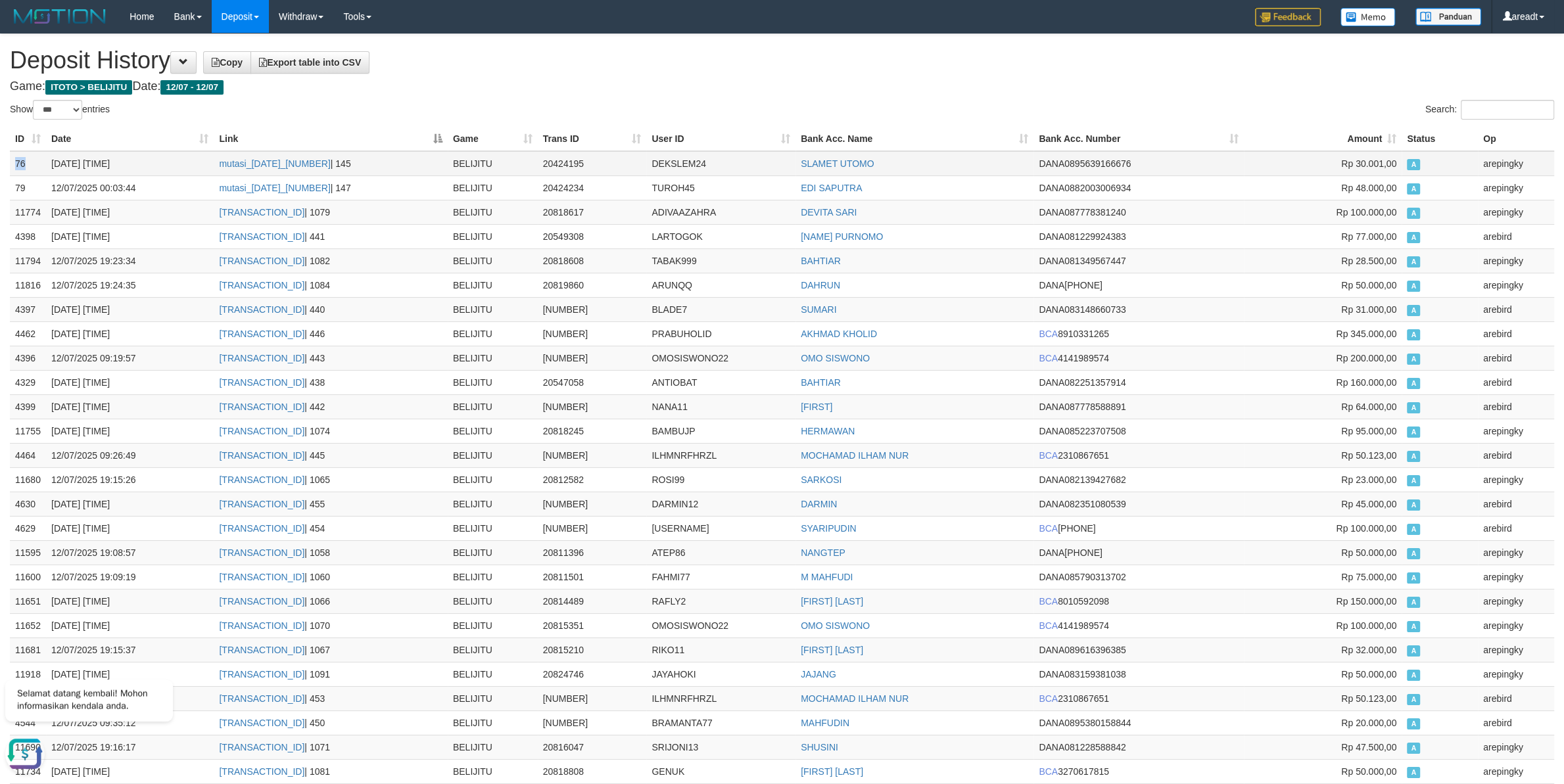 click on "76" at bounding box center (28, 164) 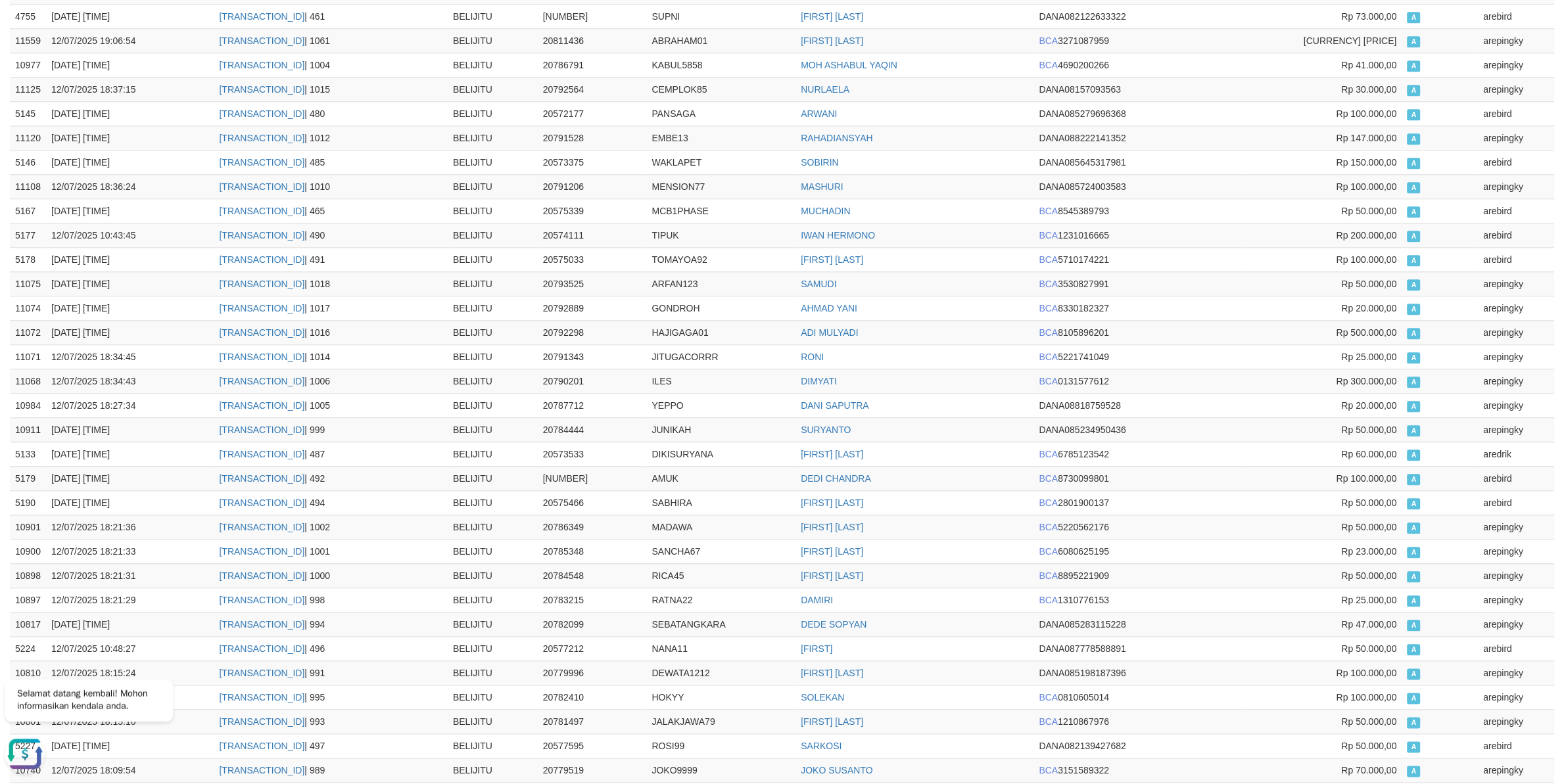 scroll, scrollTop: 1972, scrollLeft: 0, axis: vertical 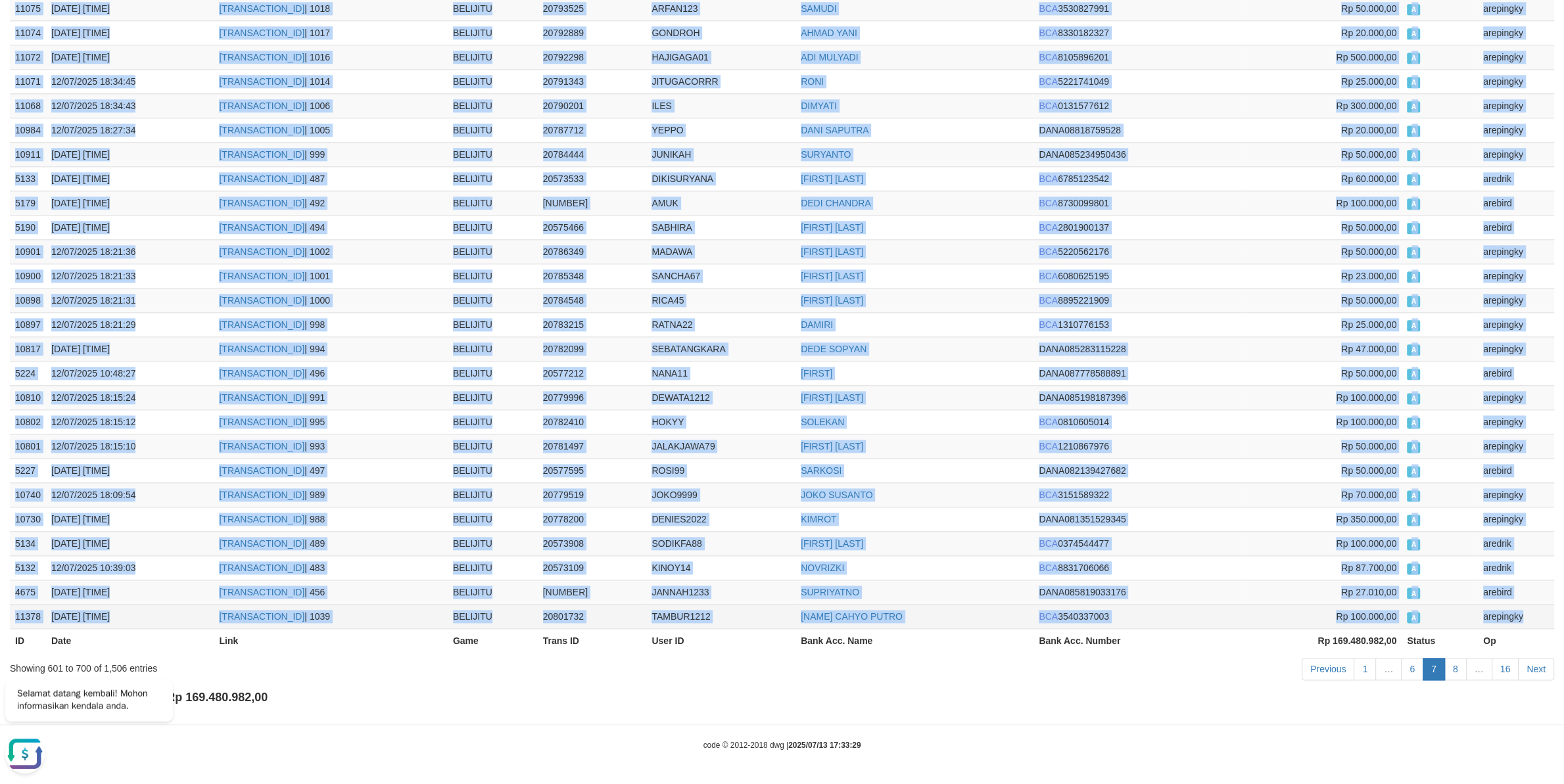click on "arepingky" at bounding box center (1516, 616) 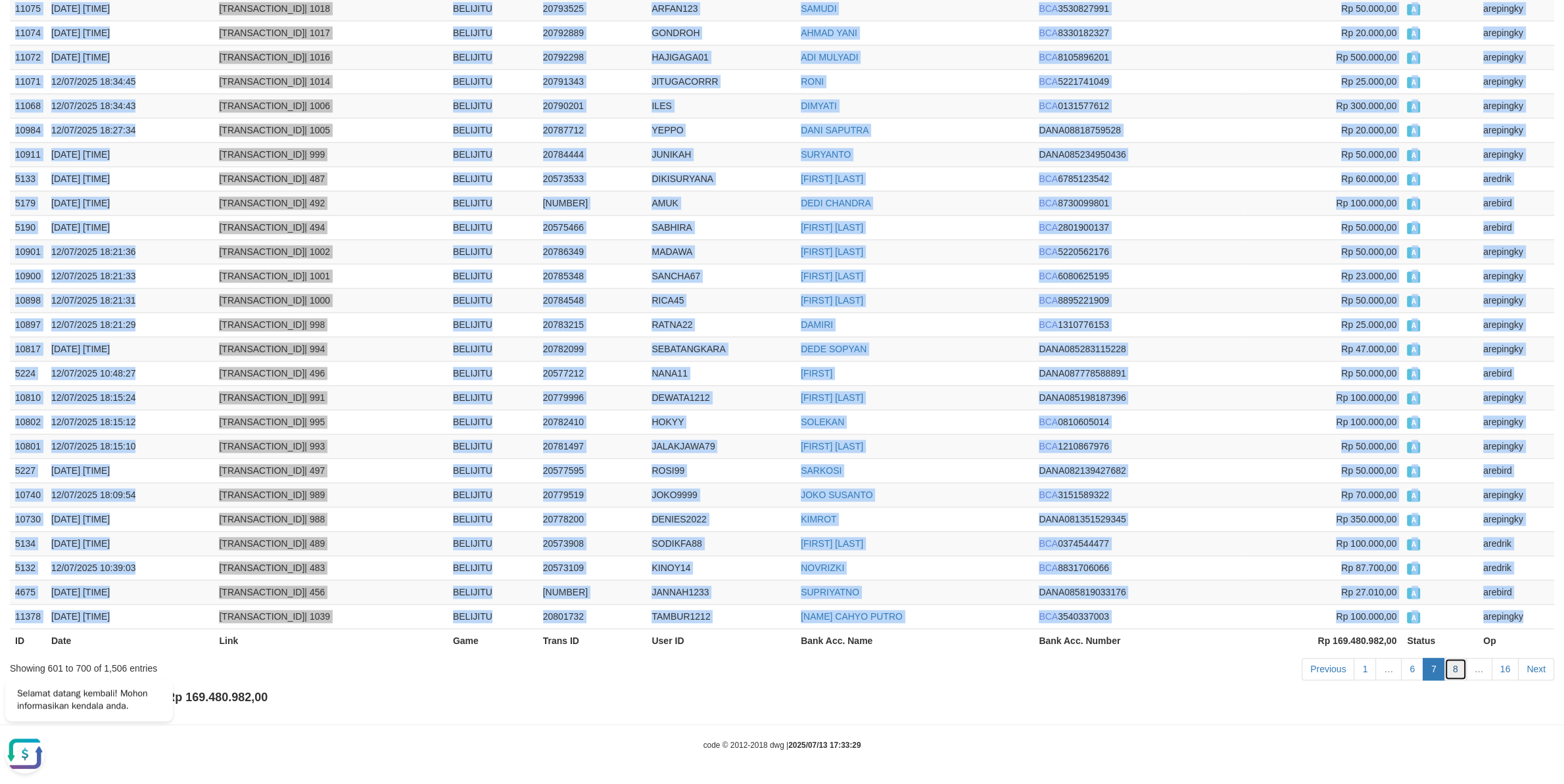 click on "8" at bounding box center [1456, 669] 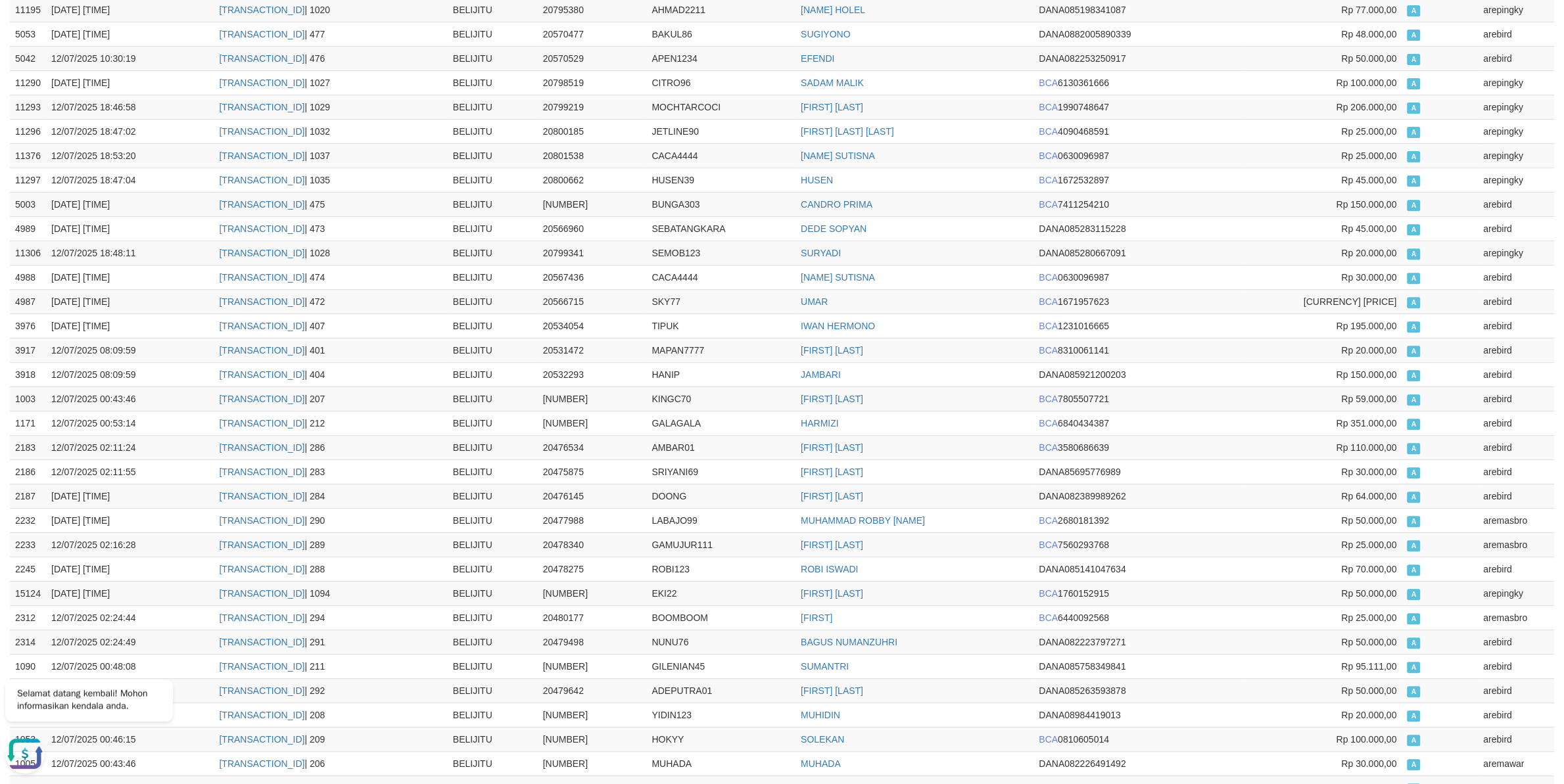 scroll, scrollTop: 0, scrollLeft: 0, axis: both 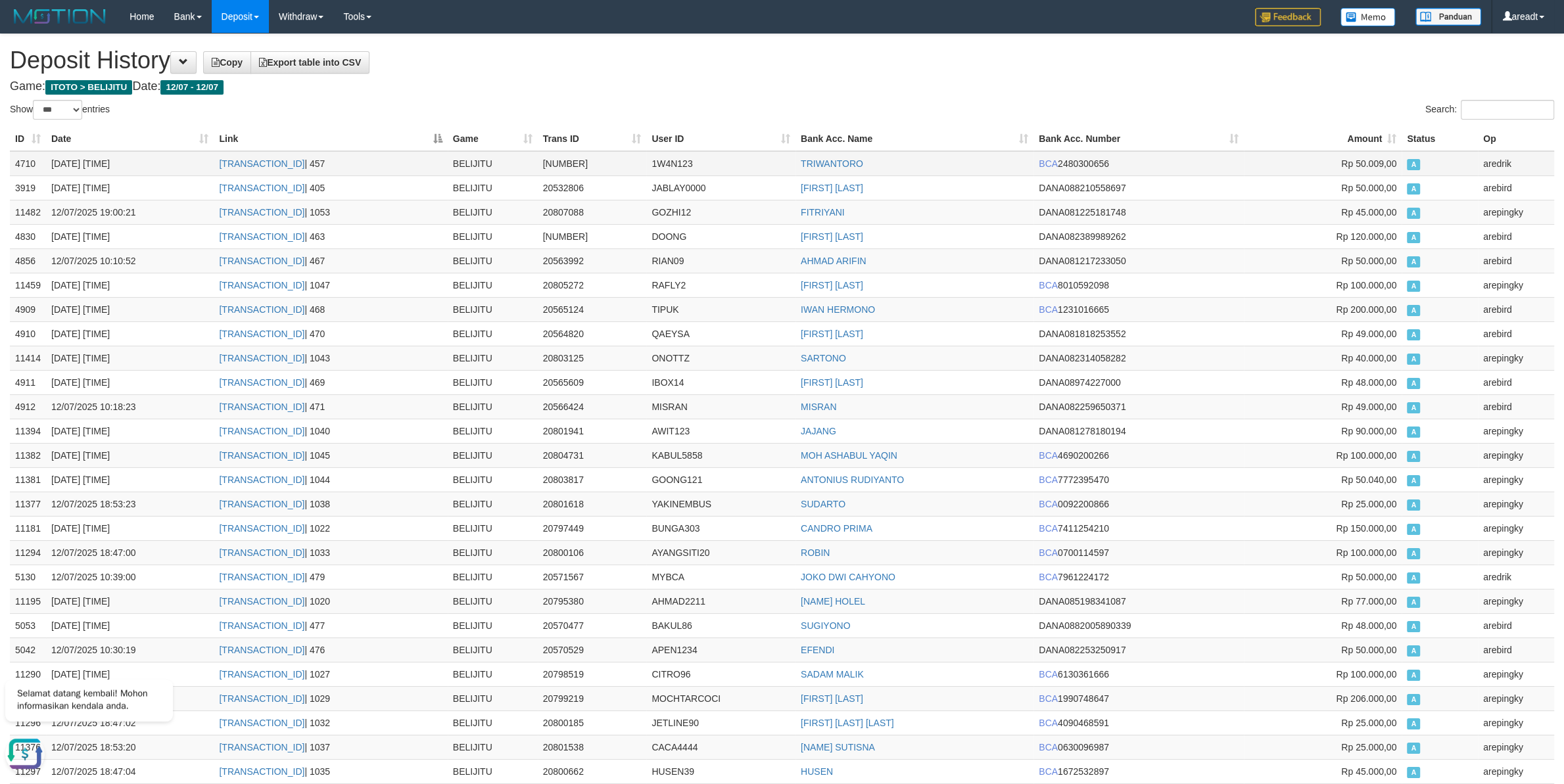click on "4710" at bounding box center (28, 164) 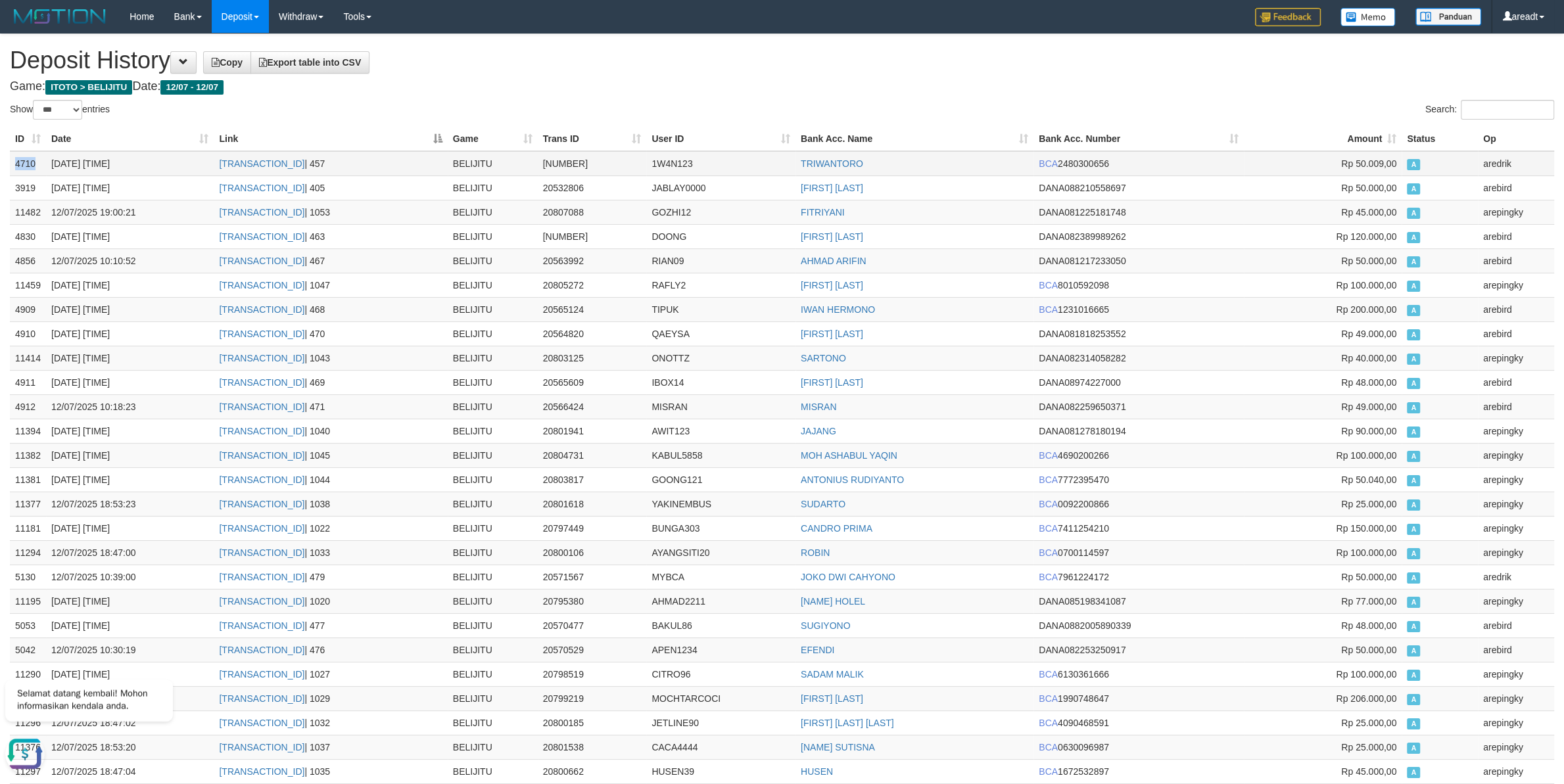 click on "4710" at bounding box center [28, 164] 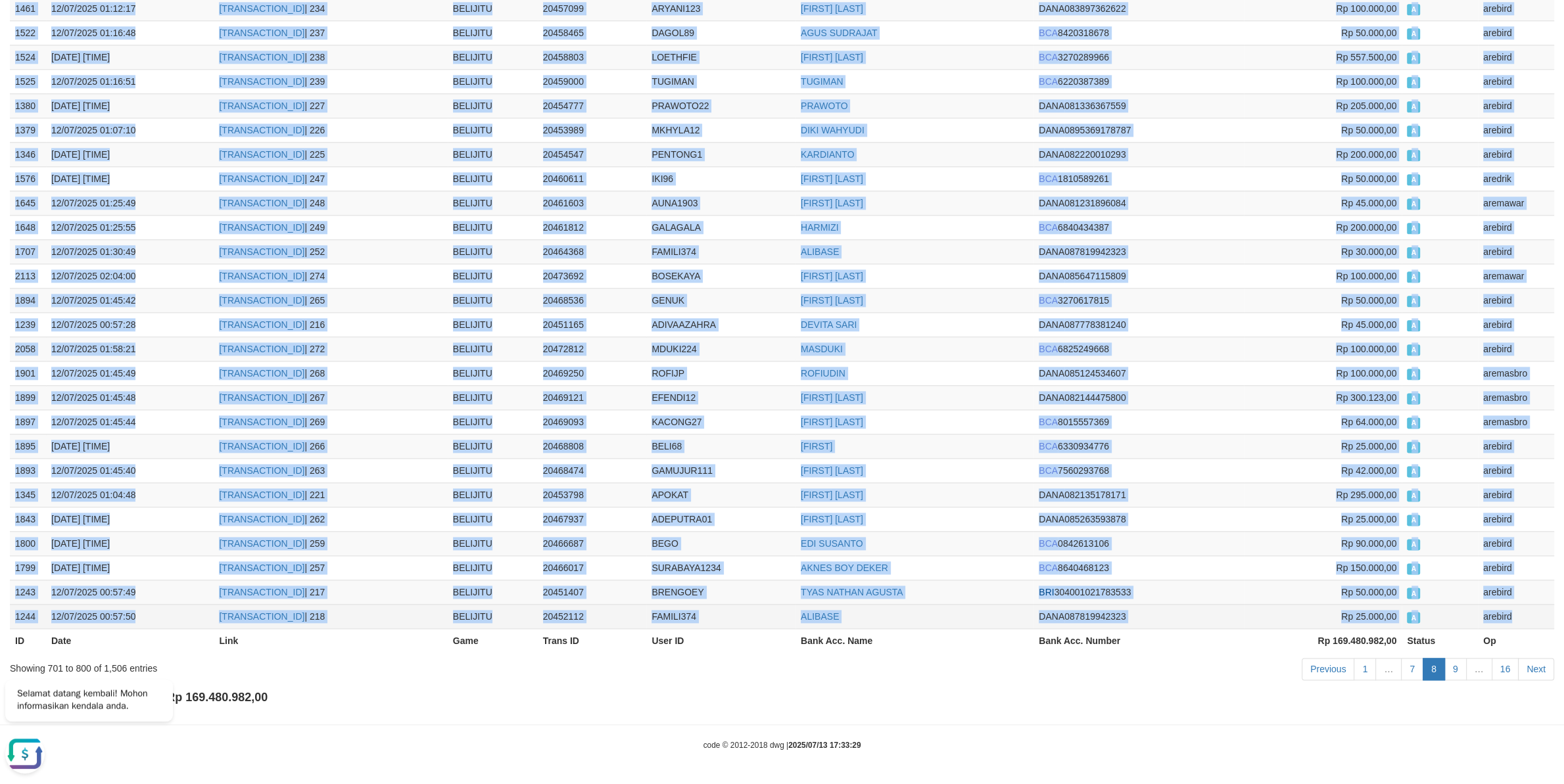 click on "arebird" at bounding box center (1516, 616) 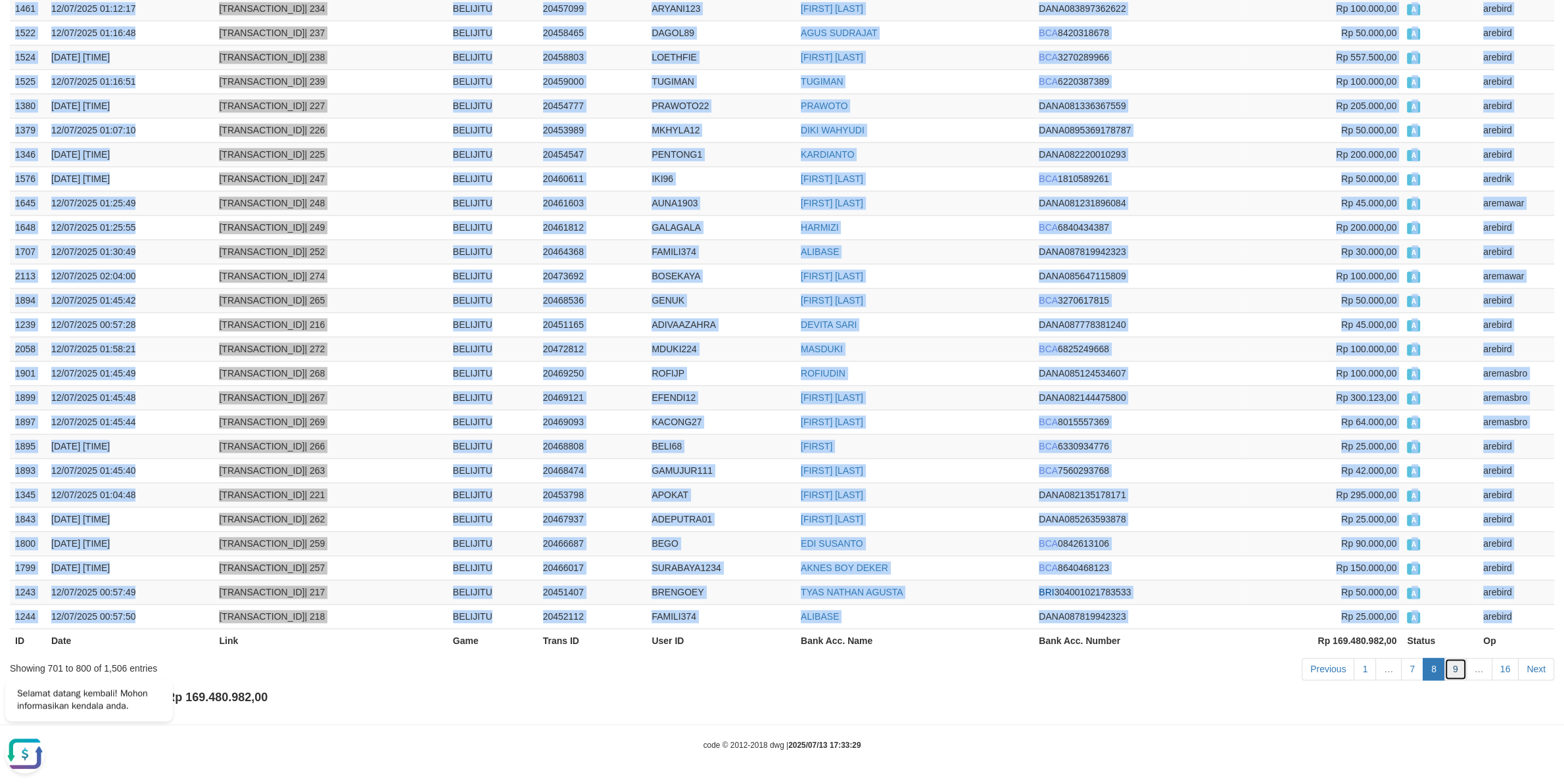 click on "9" at bounding box center (1456, 669) 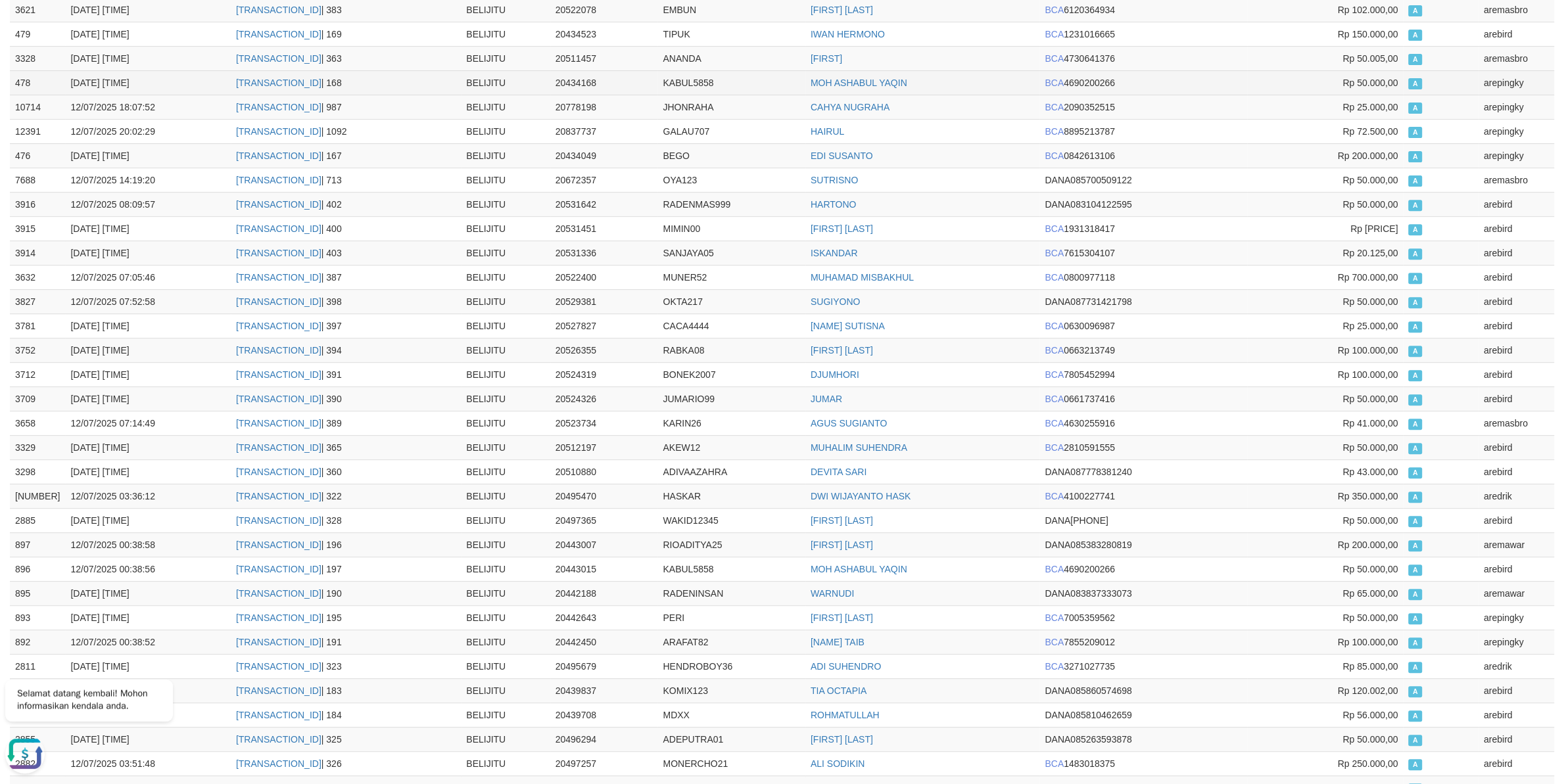 scroll, scrollTop: 0, scrollLeft: 0, axis: both 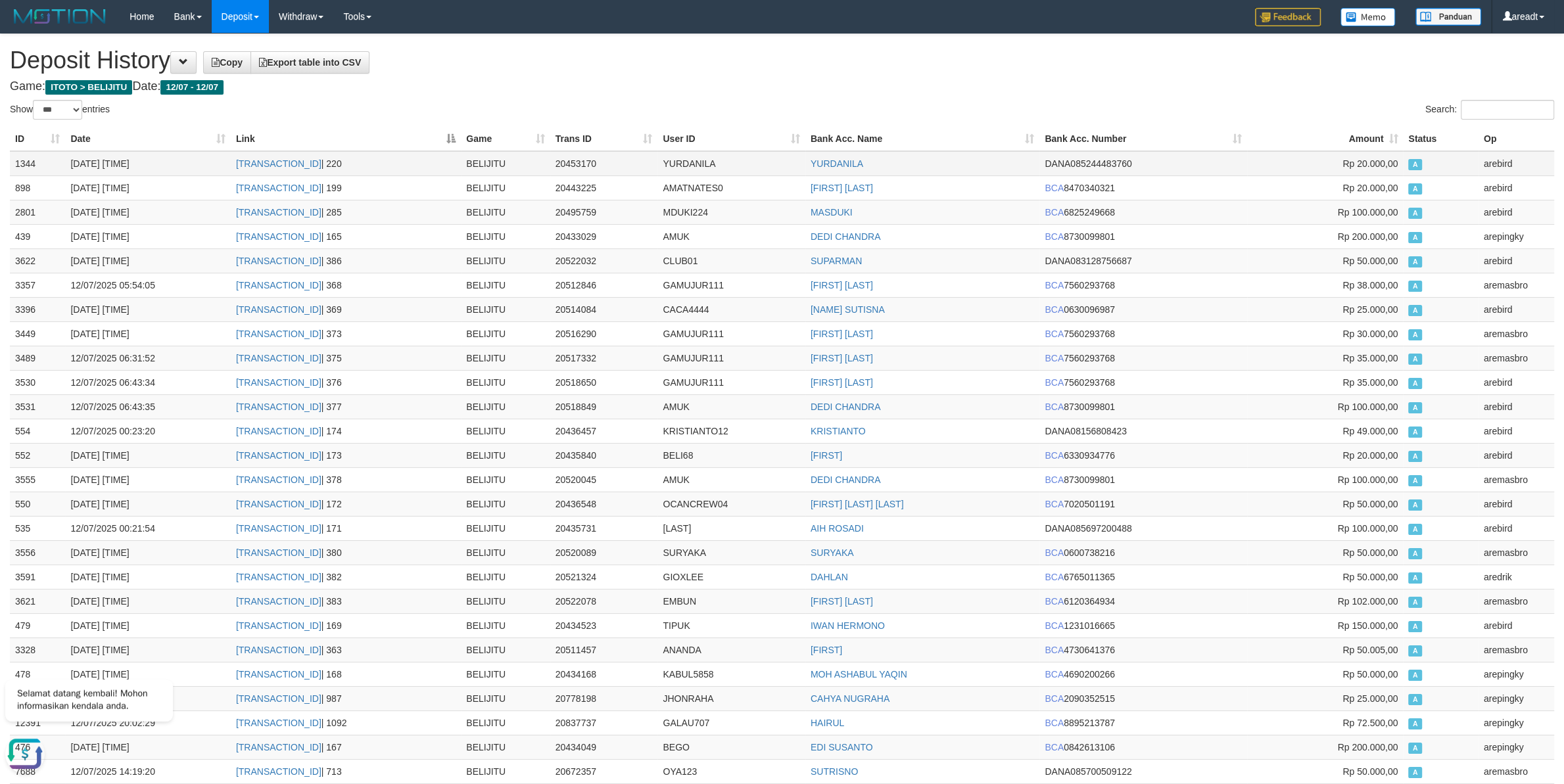 click on "1344" at bounding box center (37, 164) 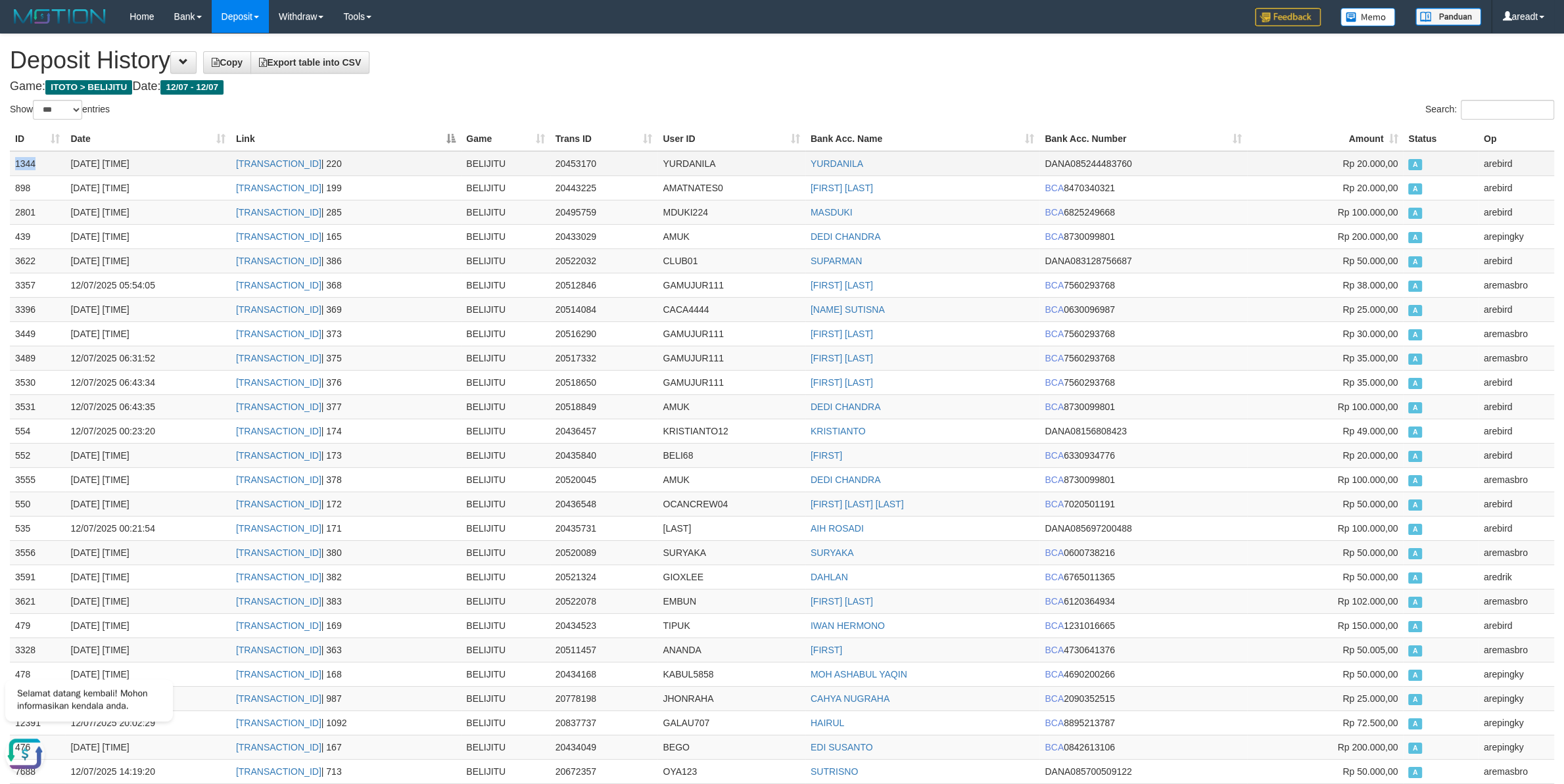 click on "1344" at bounding box center (37, 164) 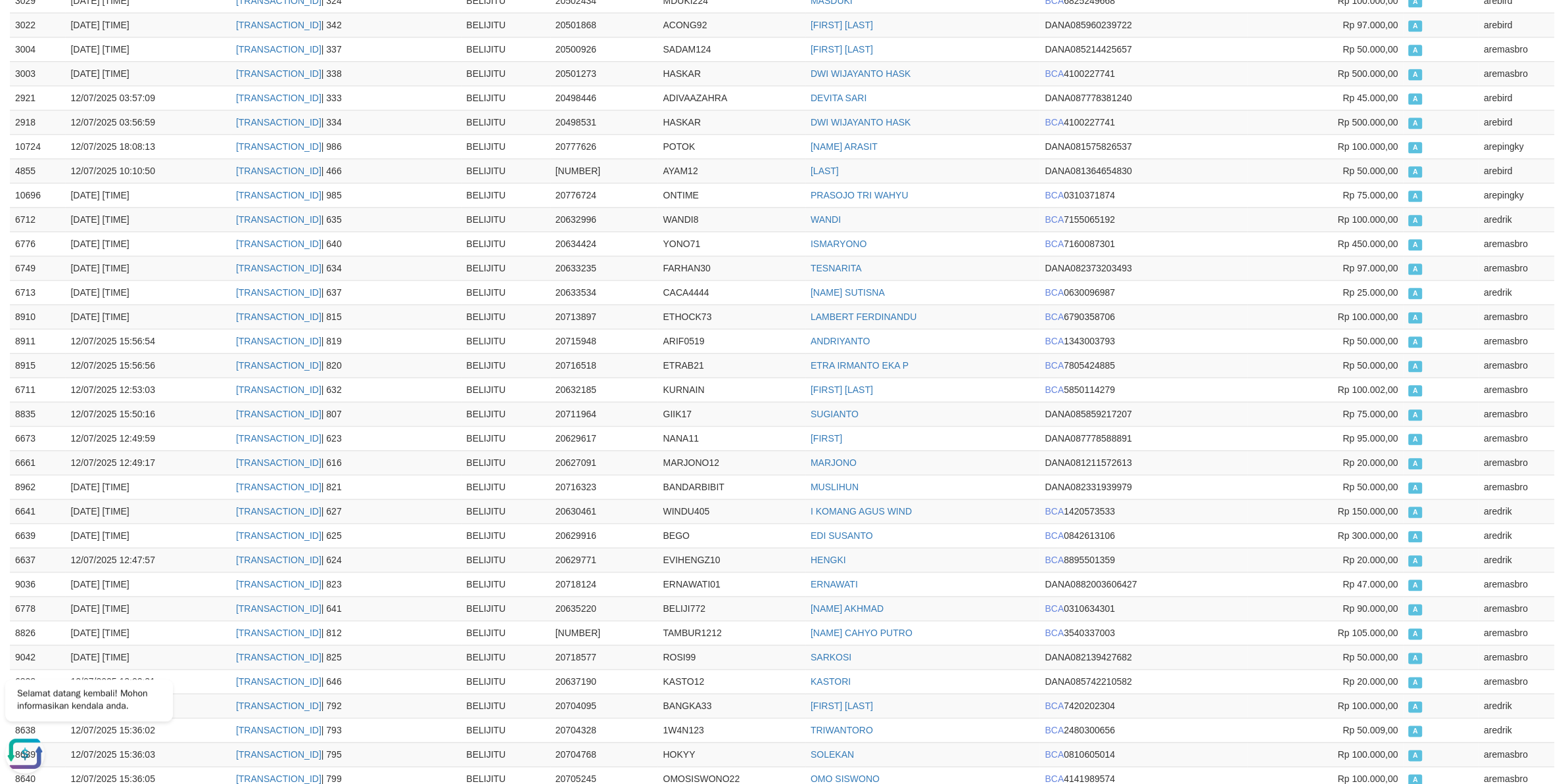 scroll, scrollTop: 1972, scrollLeft: 0, axis: vertical 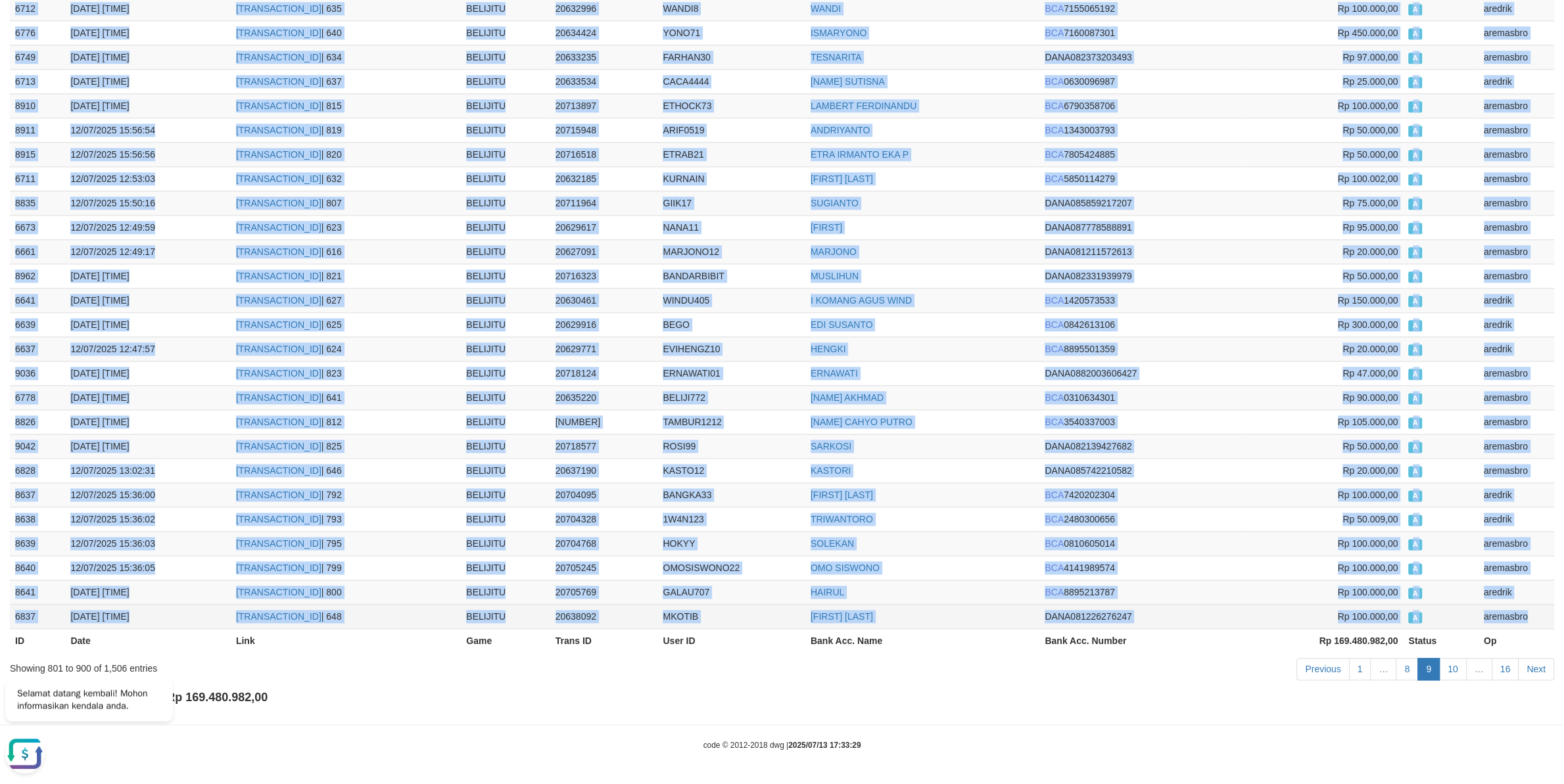 click on "aremasbro" at bounding box center (1516, 616) 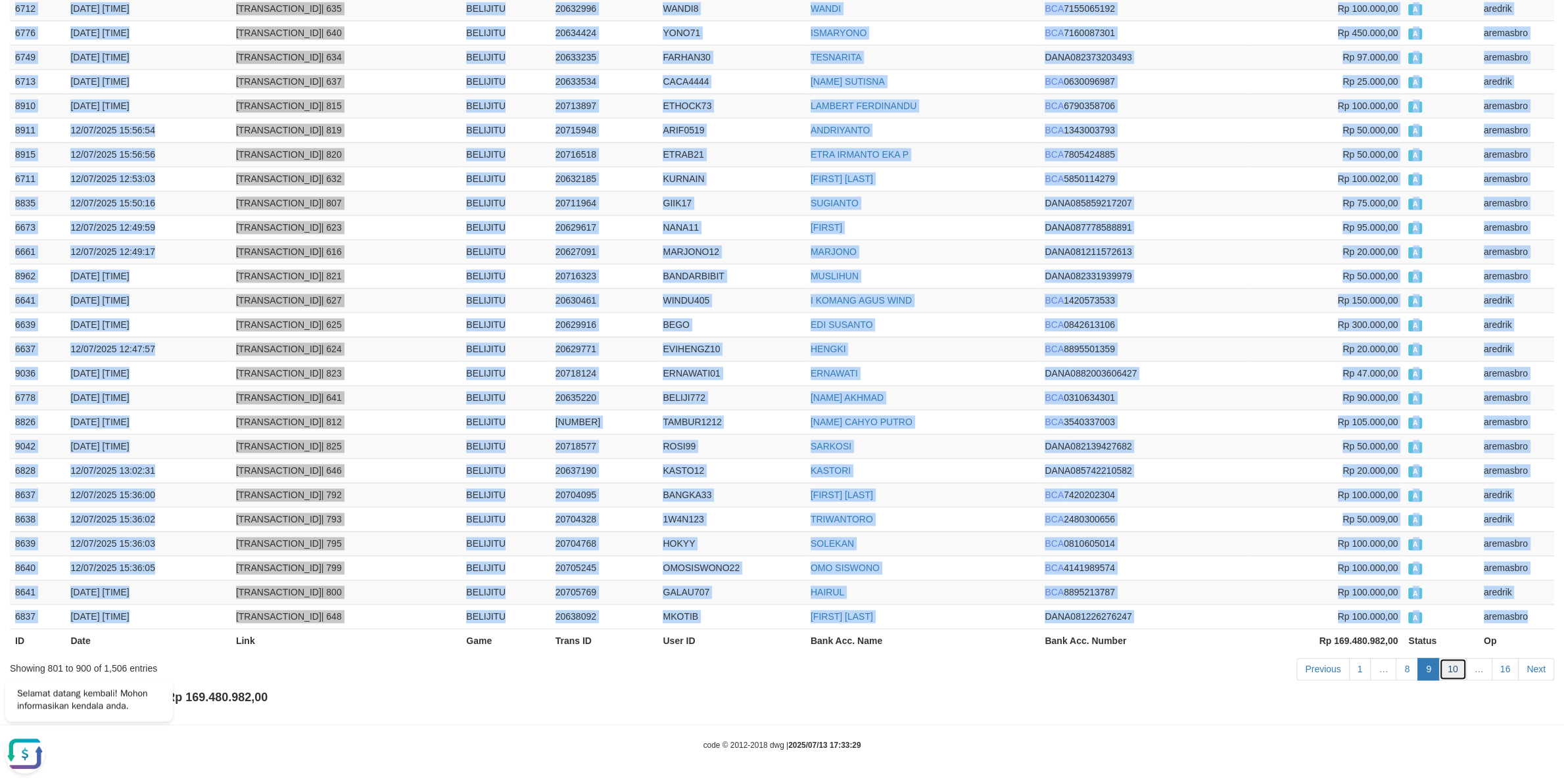 click on "10" at bounding box center (1453, 669) 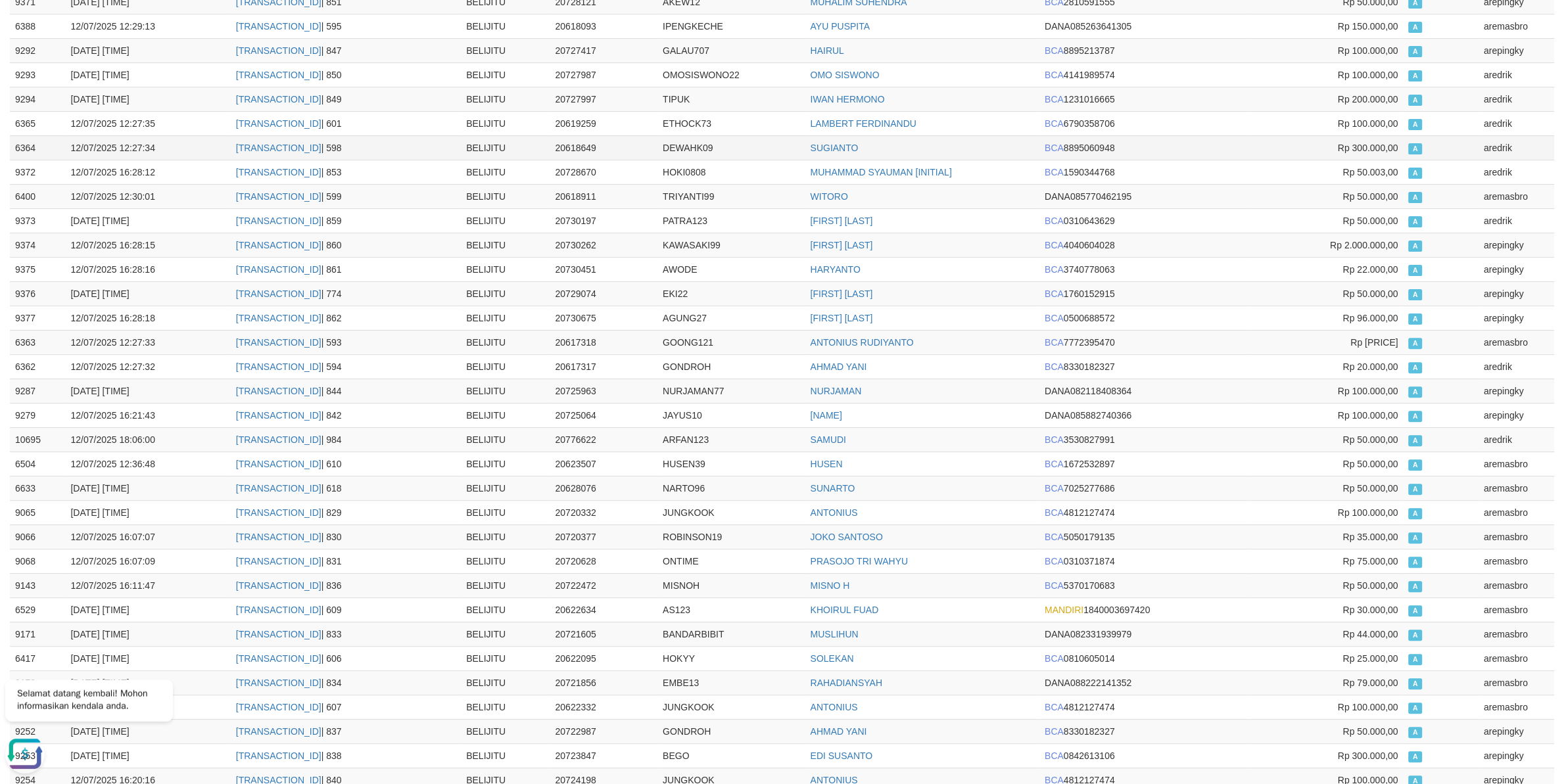 scroll, scrollTop: 0, scrollLeft: 0, axis: both 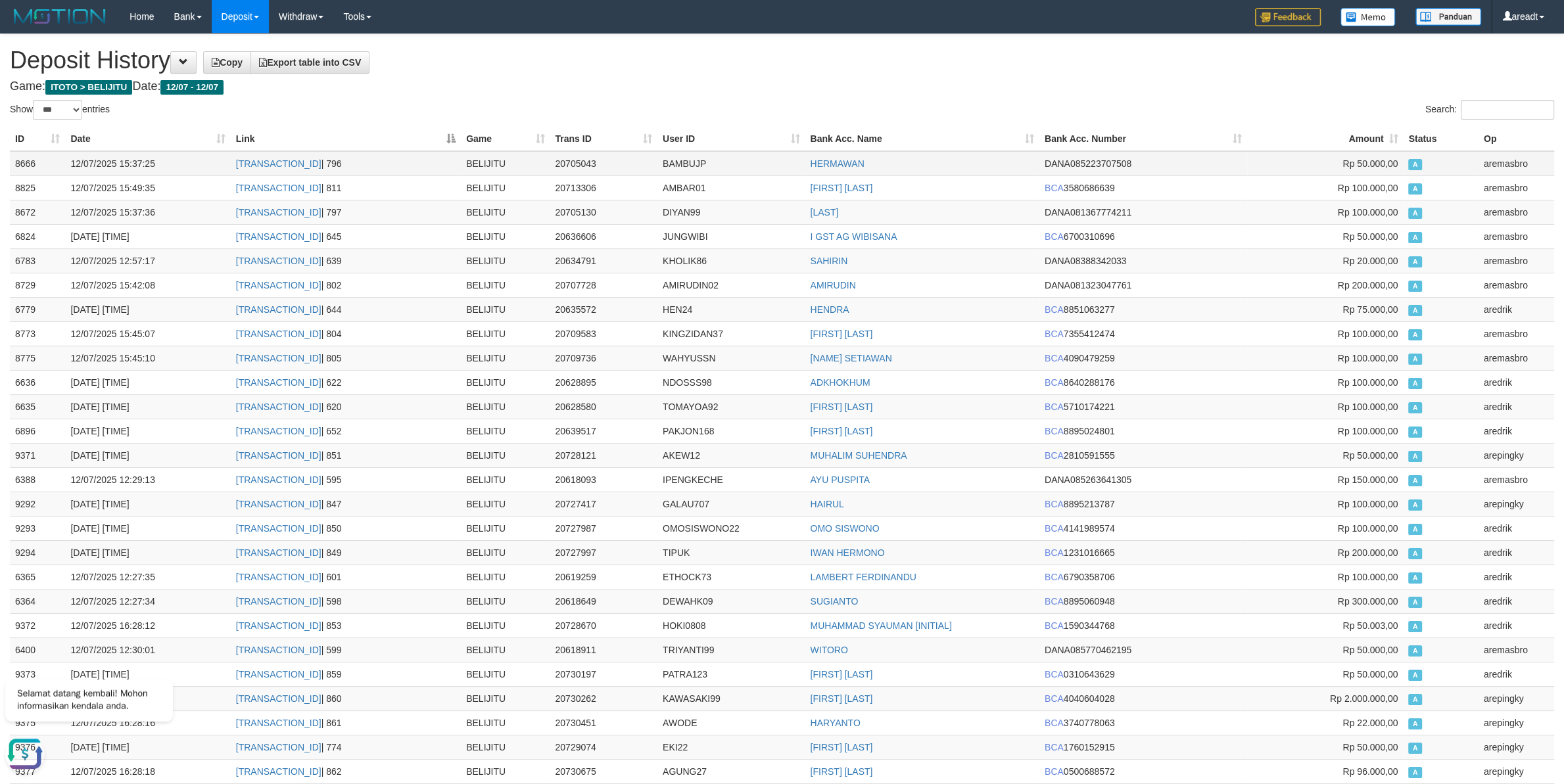 click on "8666" at bounding box center (37, 164) 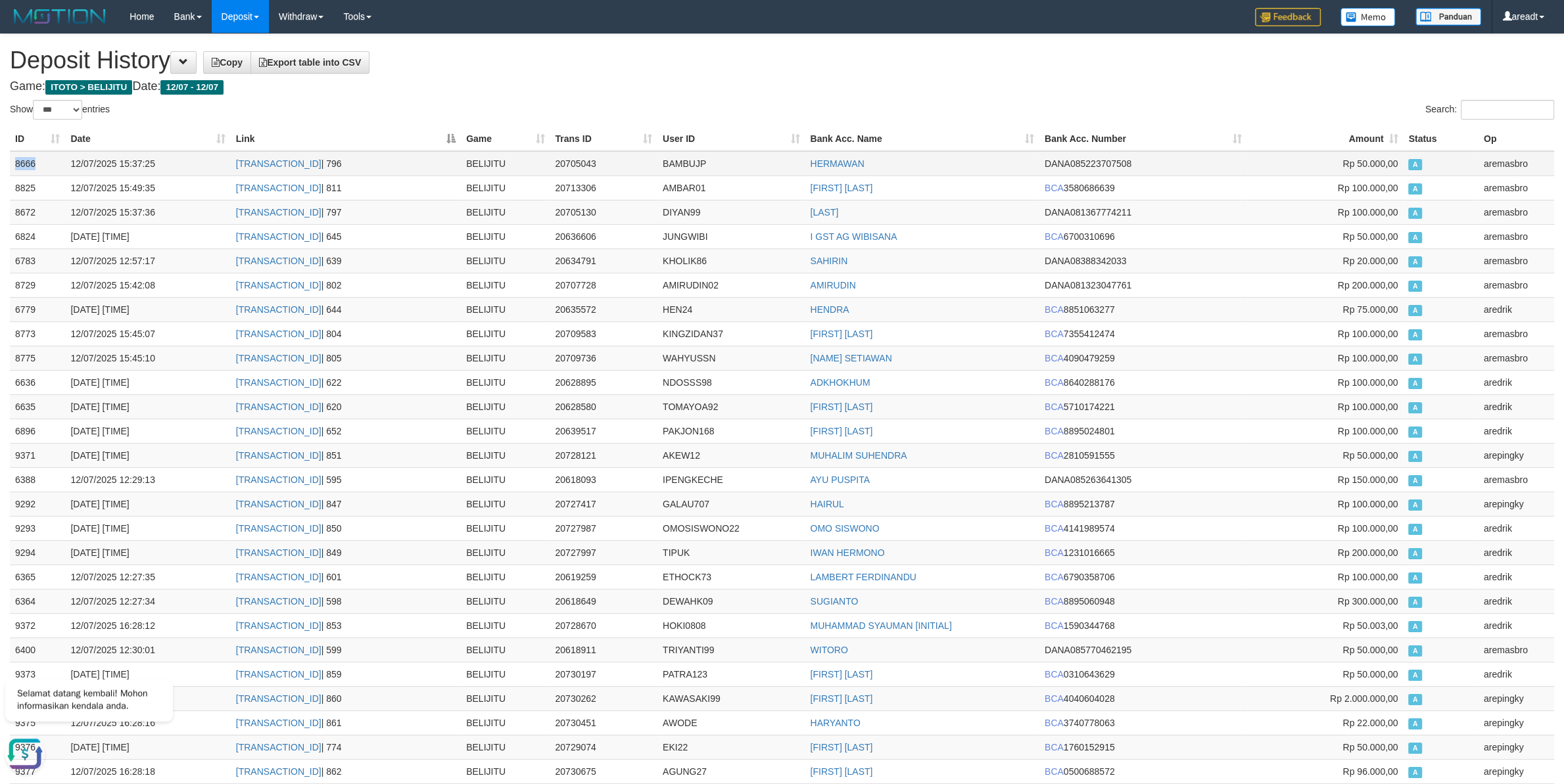 click on "8666" at bounding box center (37, 164) 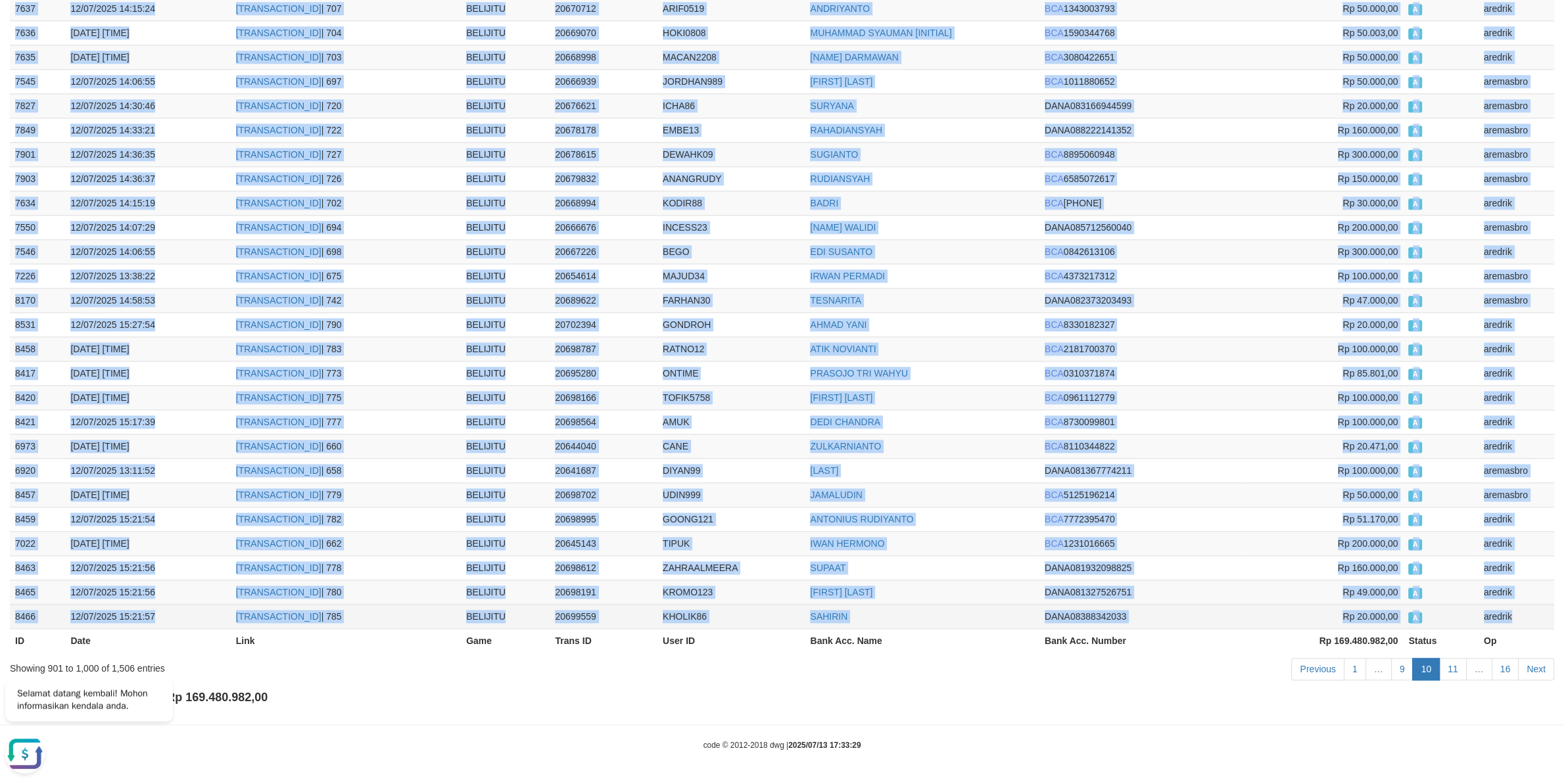 click on "aredrik" at bounding box center (1516, 616) 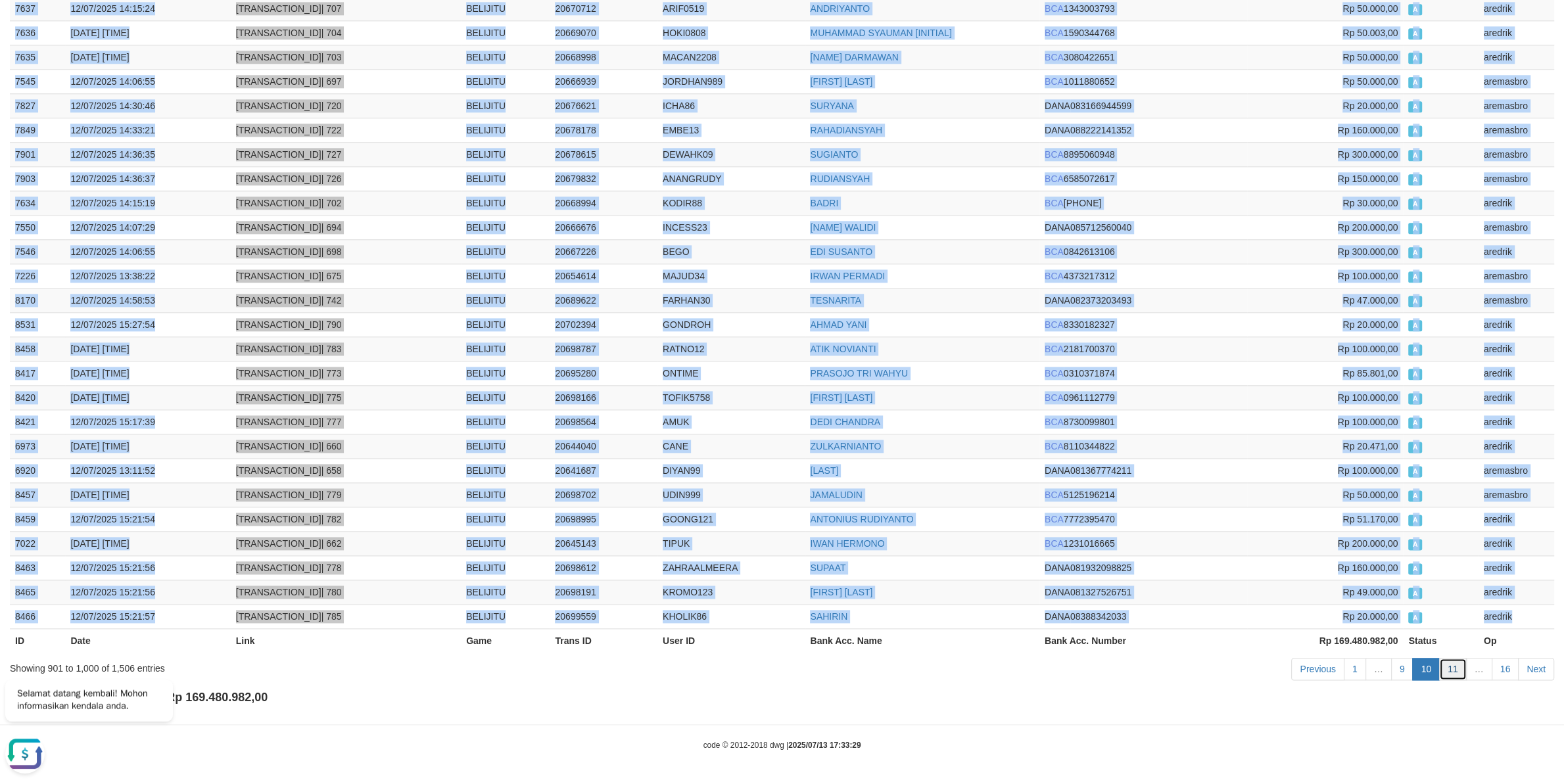 click on "11" at bounding box center (1453, 669) 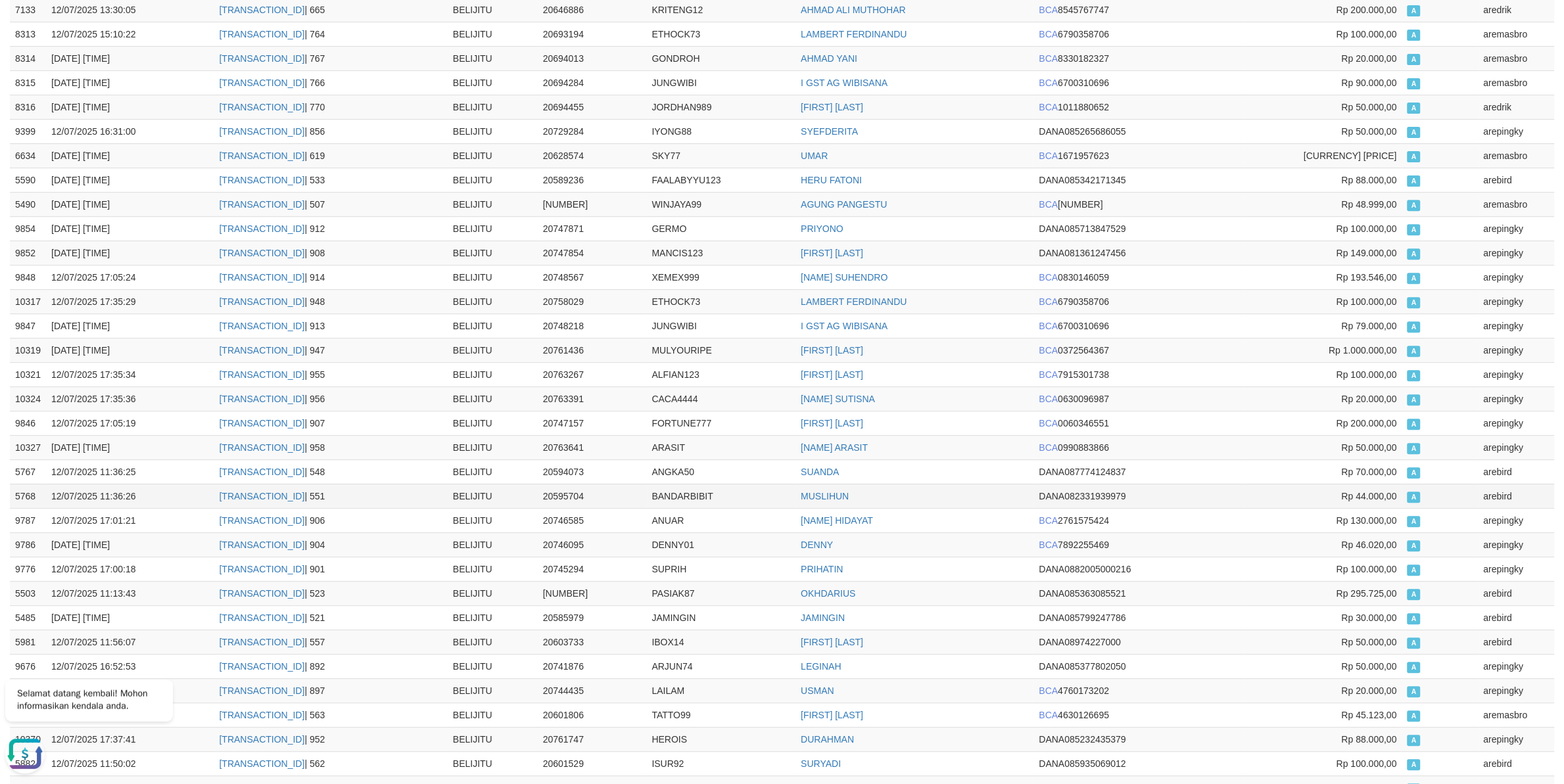 scroll, scrollTop: 0, scrollLeft: 0, axis: both 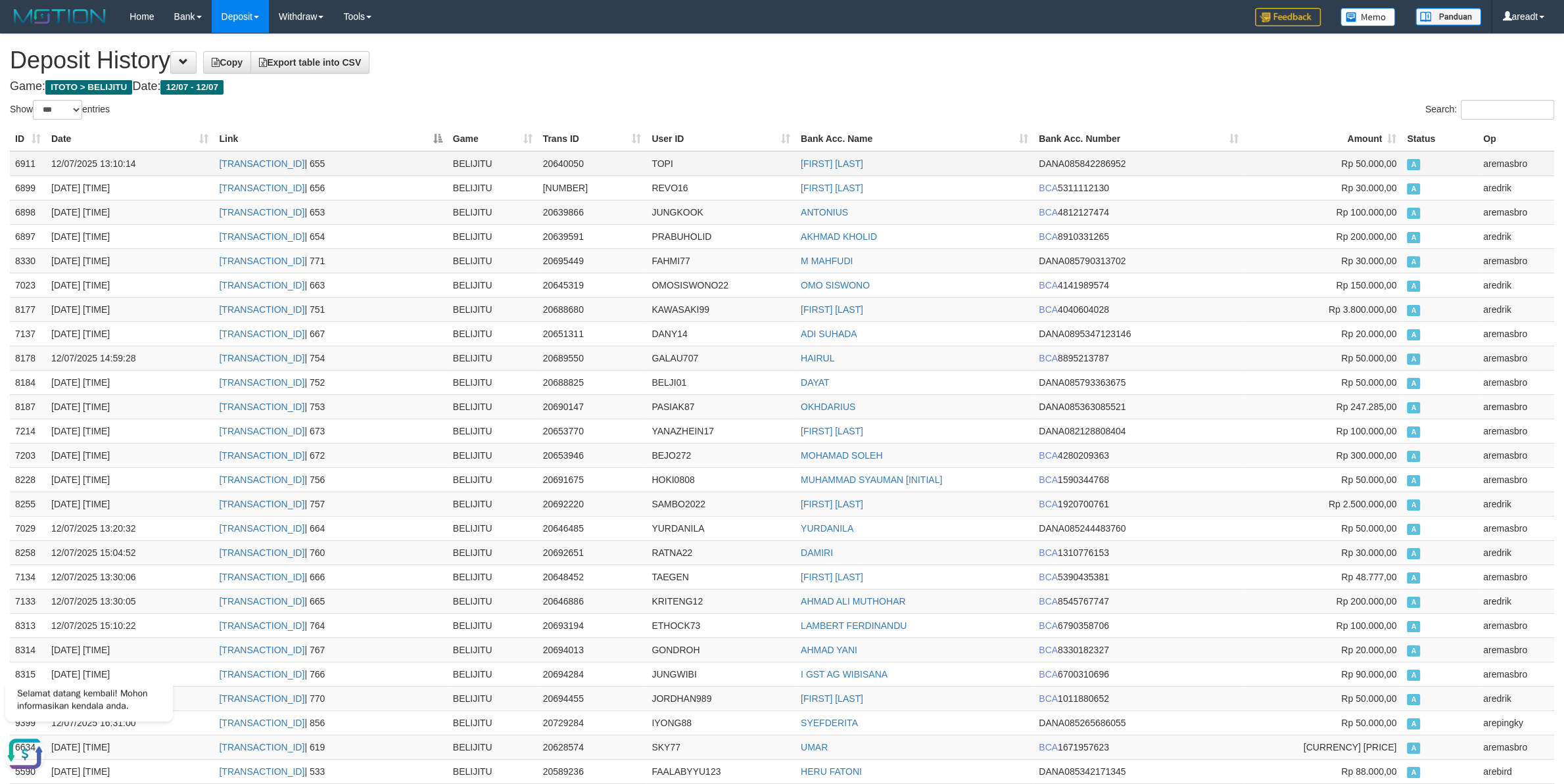 click on "6911" at bounding box center [28, 164] 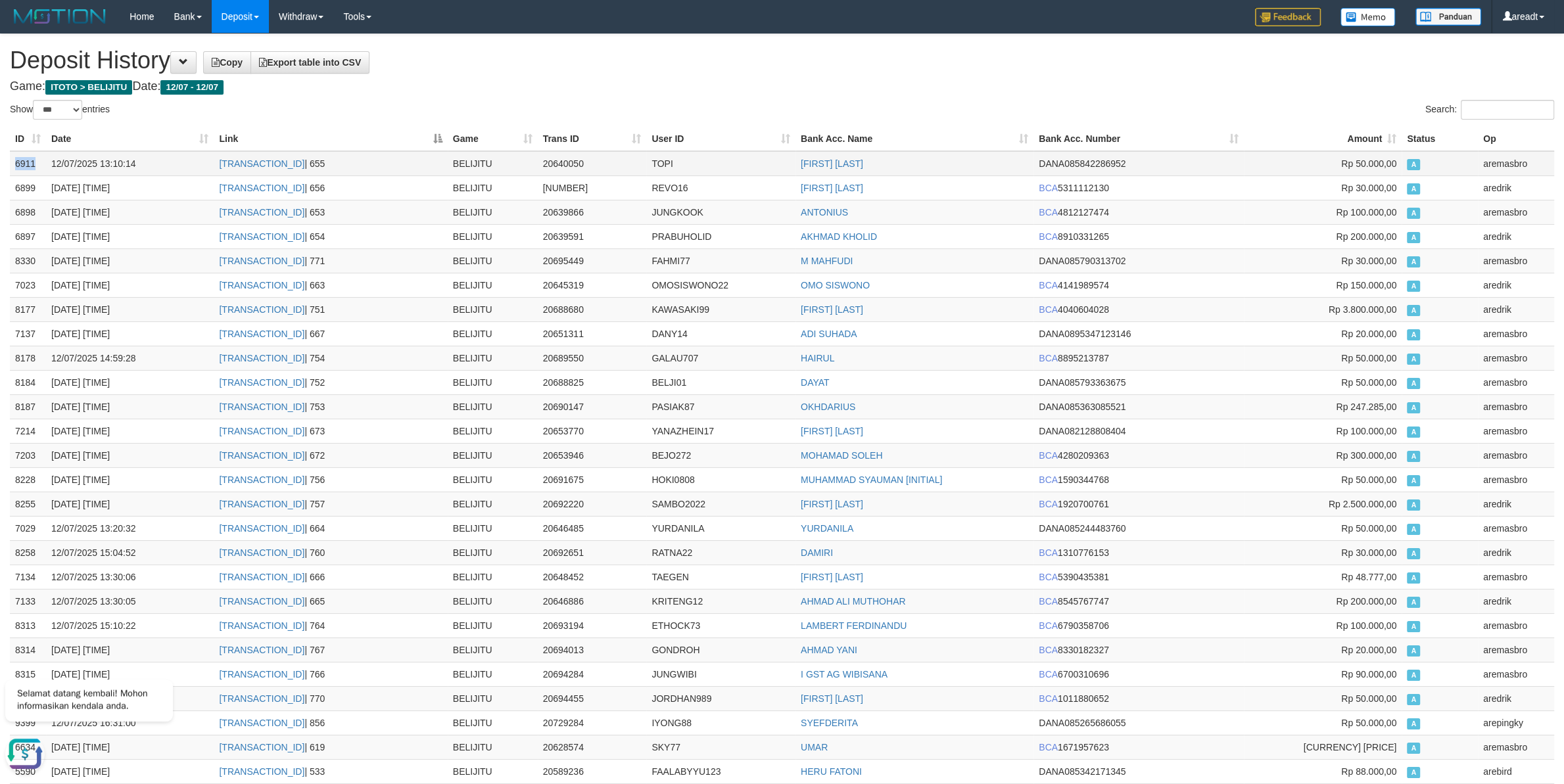 drag, startPoint x: 32, startPoint y: 164, endPoint x: 27, endPoint y: 170, distance: 7.81025 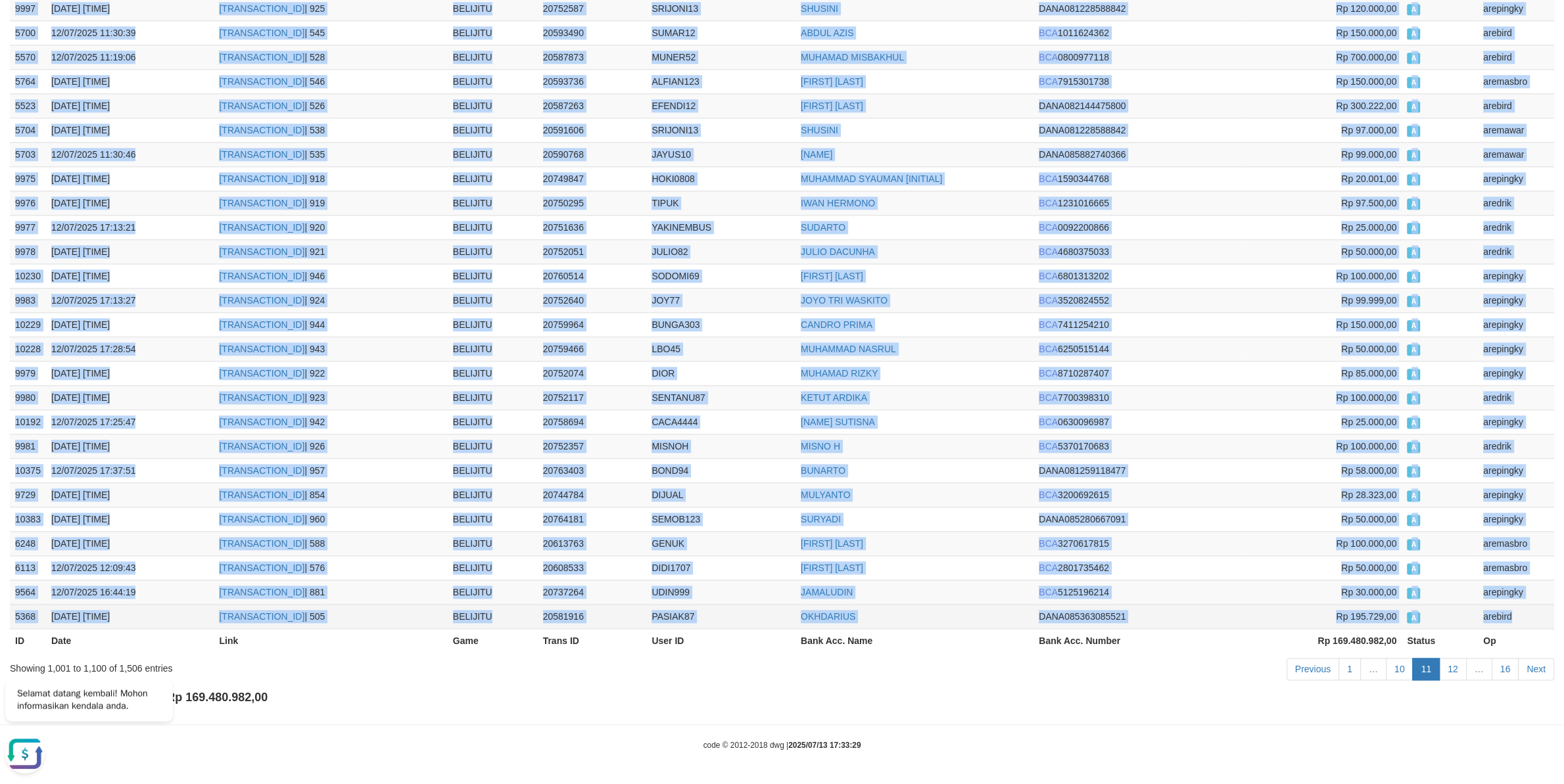 click on "arebird" at bounding box center [1516, 616] 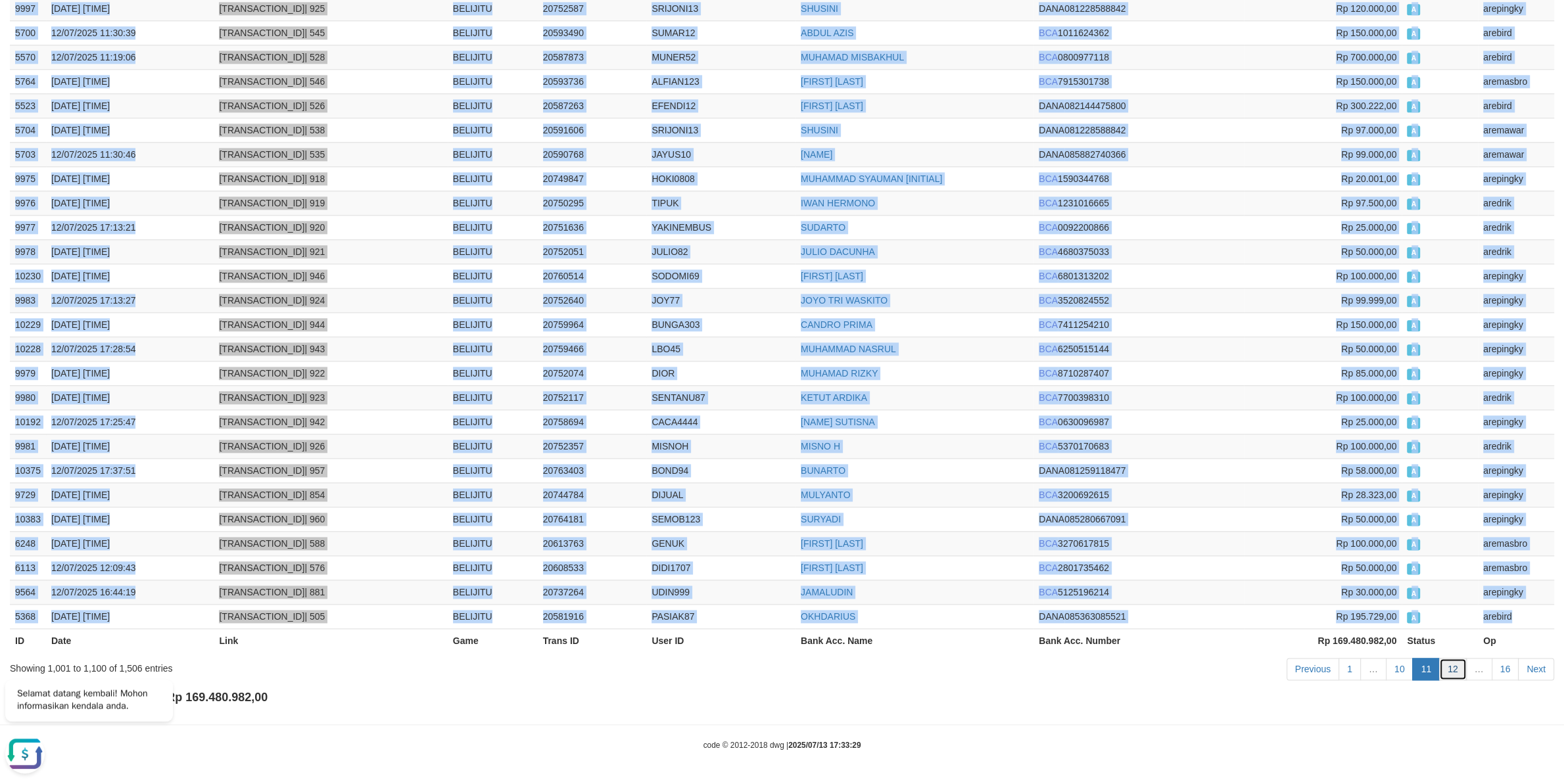 drag, startPoint x: 1450, startPoint y: 666, endPoint x: 1460, endPoint y: 669, distance: 10.440307 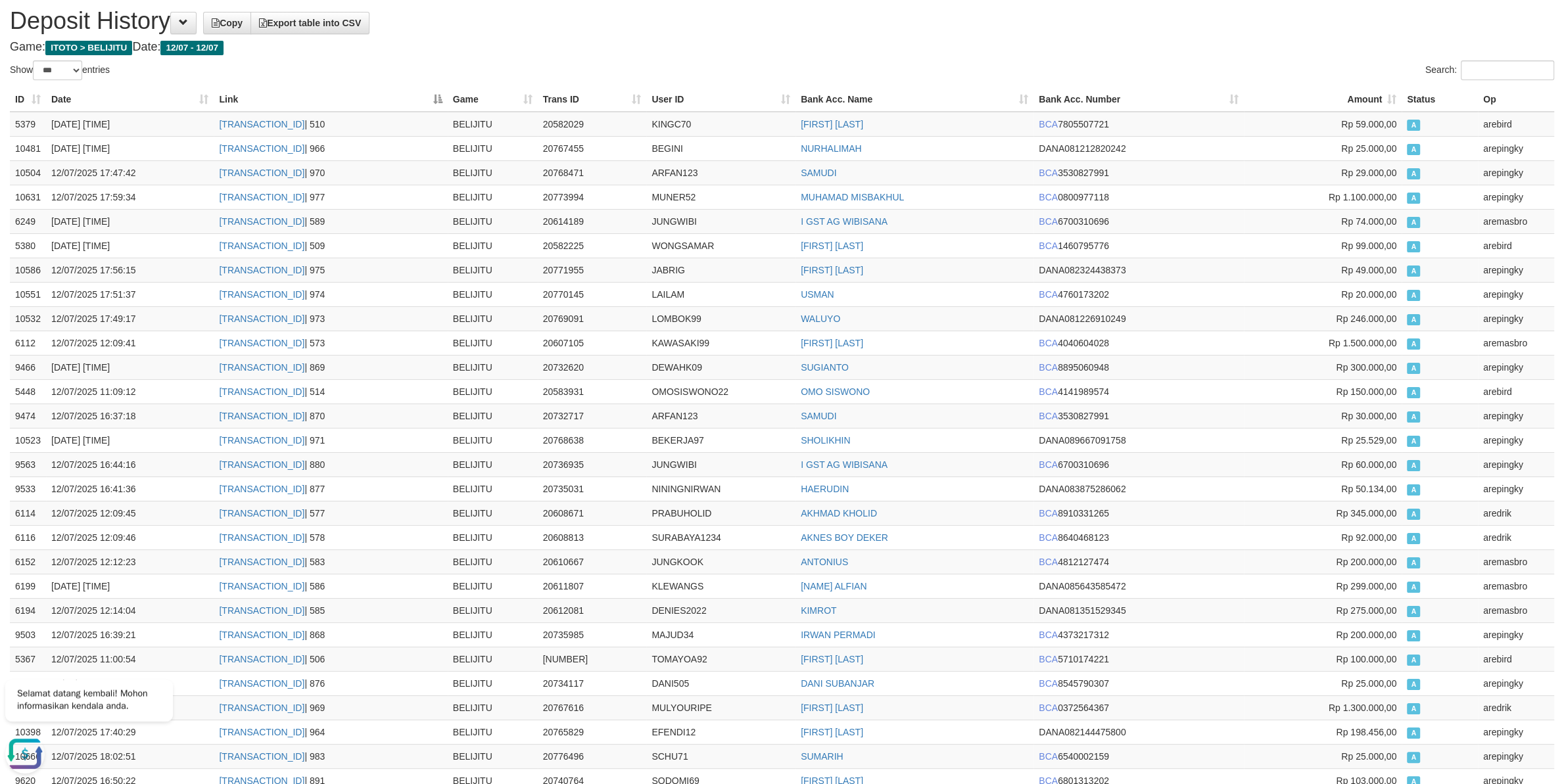 scroll, scrollTop: 0, scrollLeft: 0, axis: both 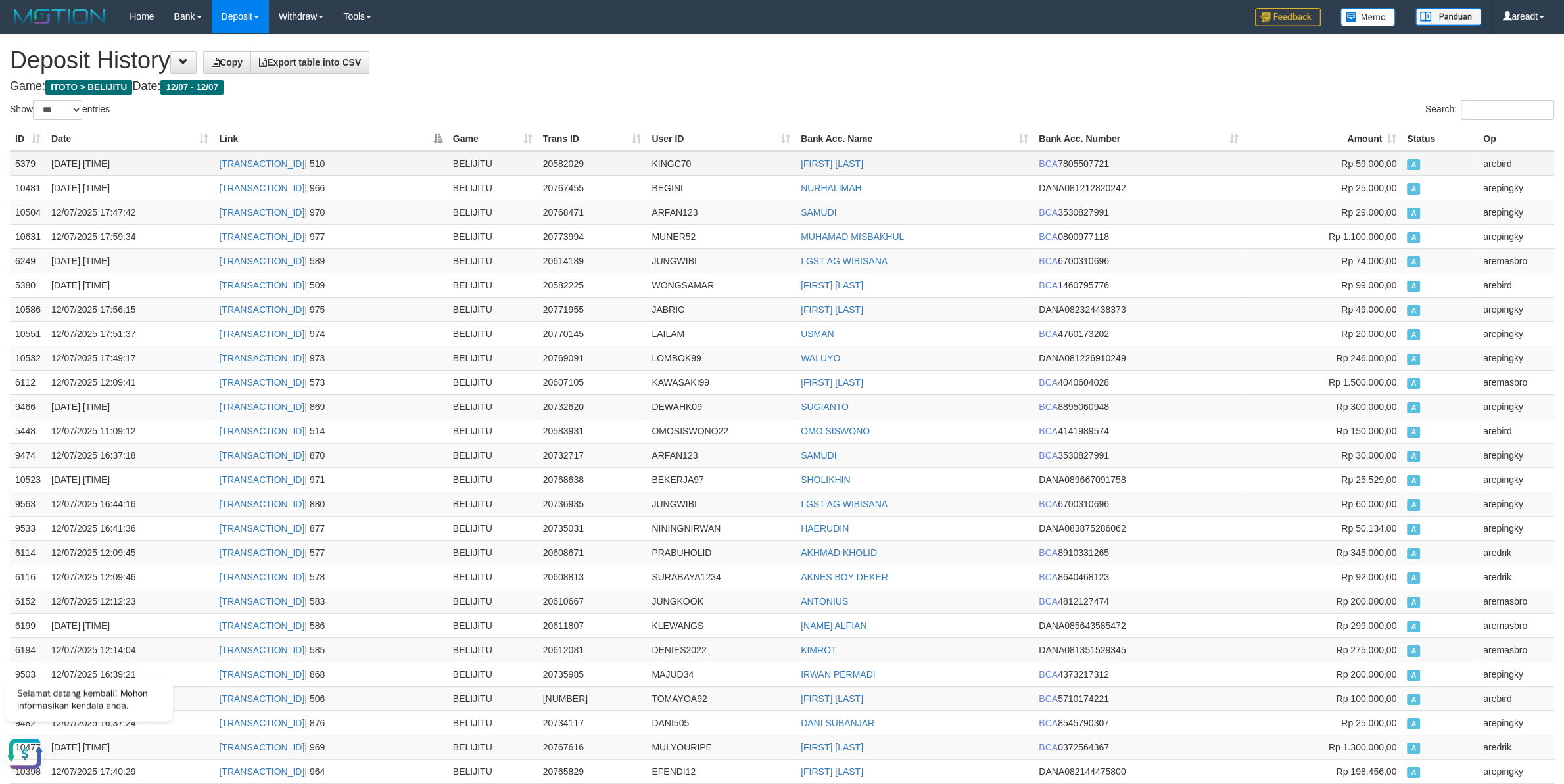 click on "5379" at bounding box center [28, 164] 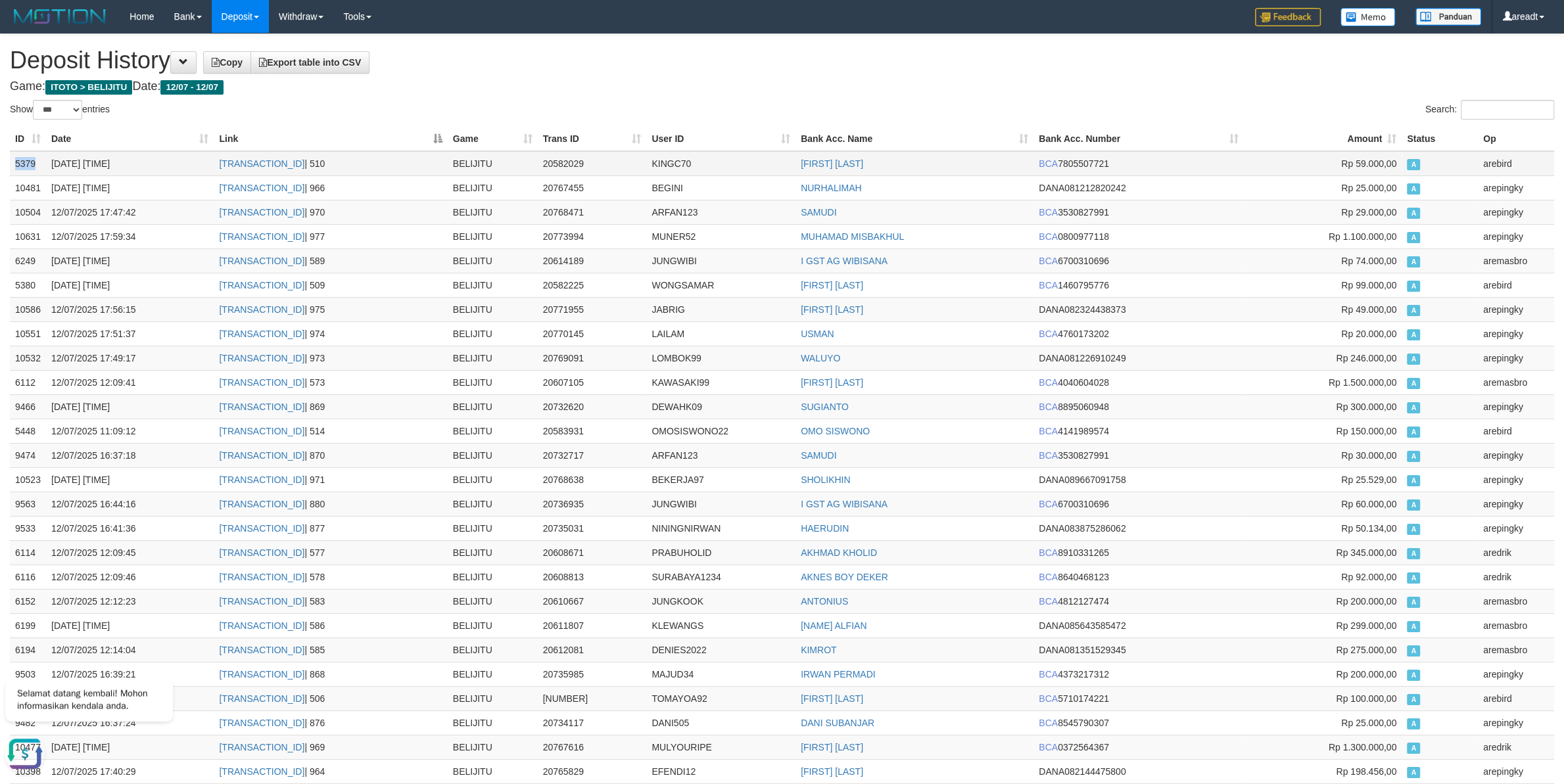click on "5379" at bounding box center [28, 164] 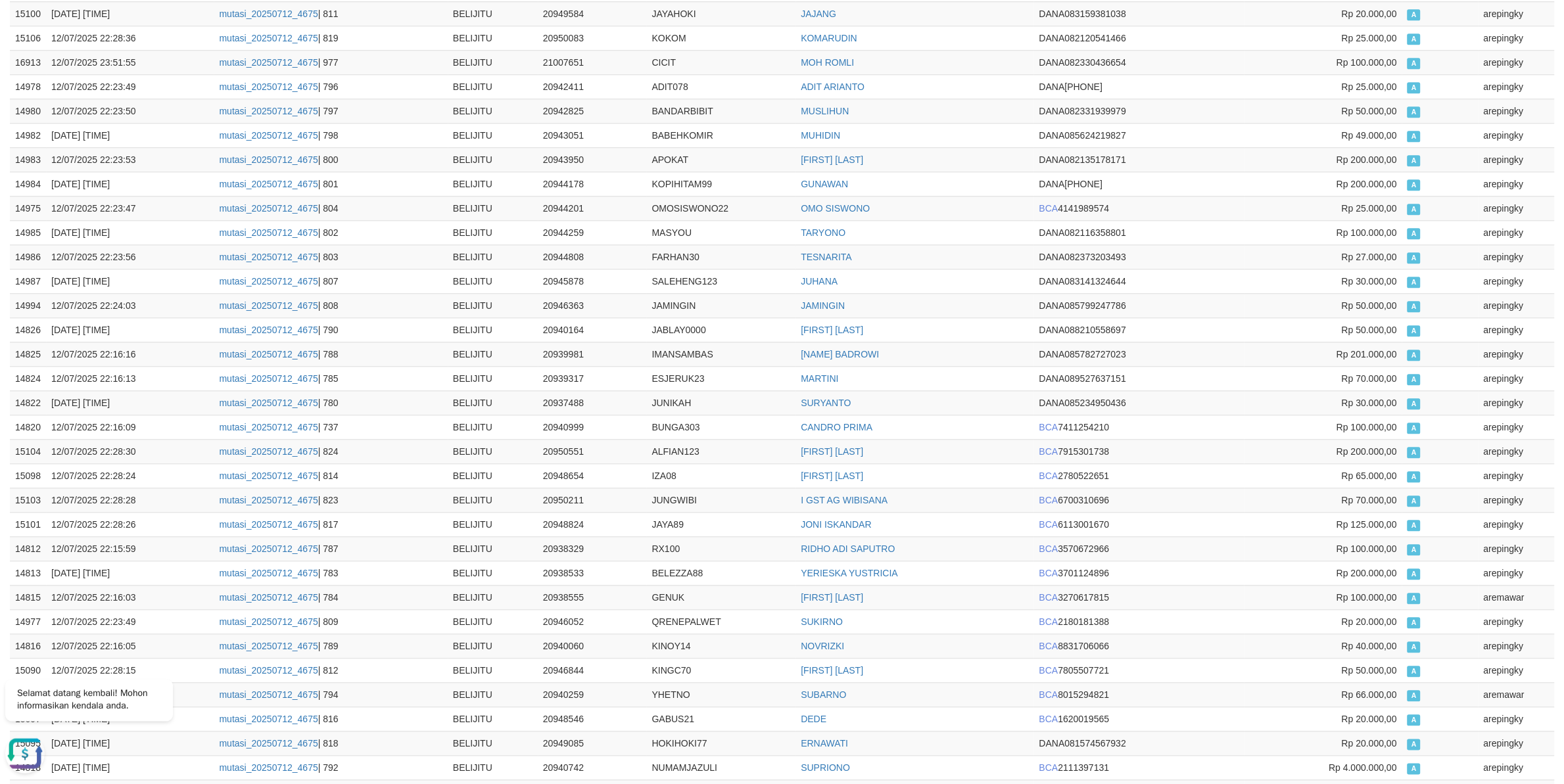 scroll, scrollTop: 1972, scrollLeft: 0, axis: vertical 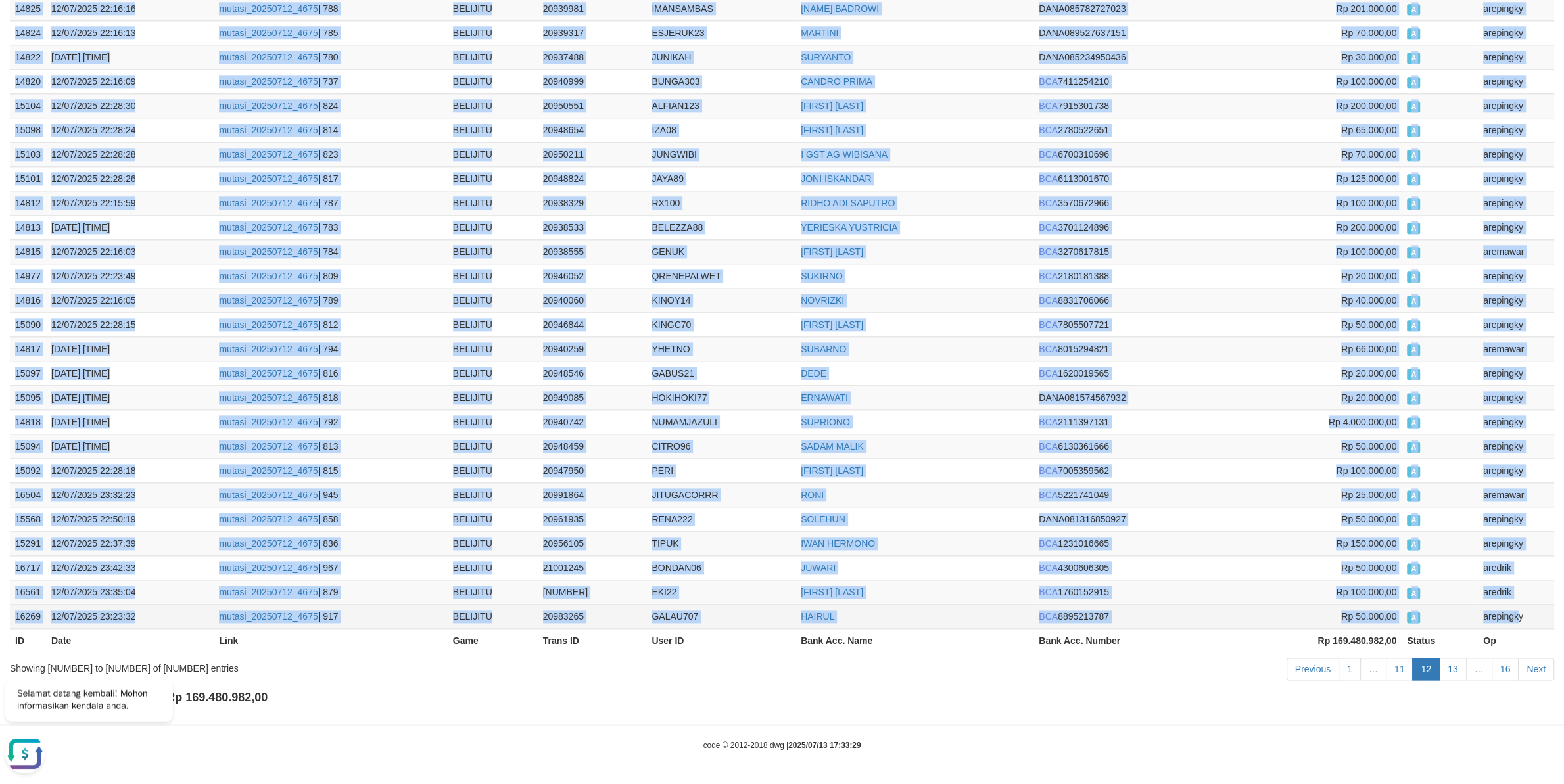 click on "arepingky" at bounding box center (1516, 616) 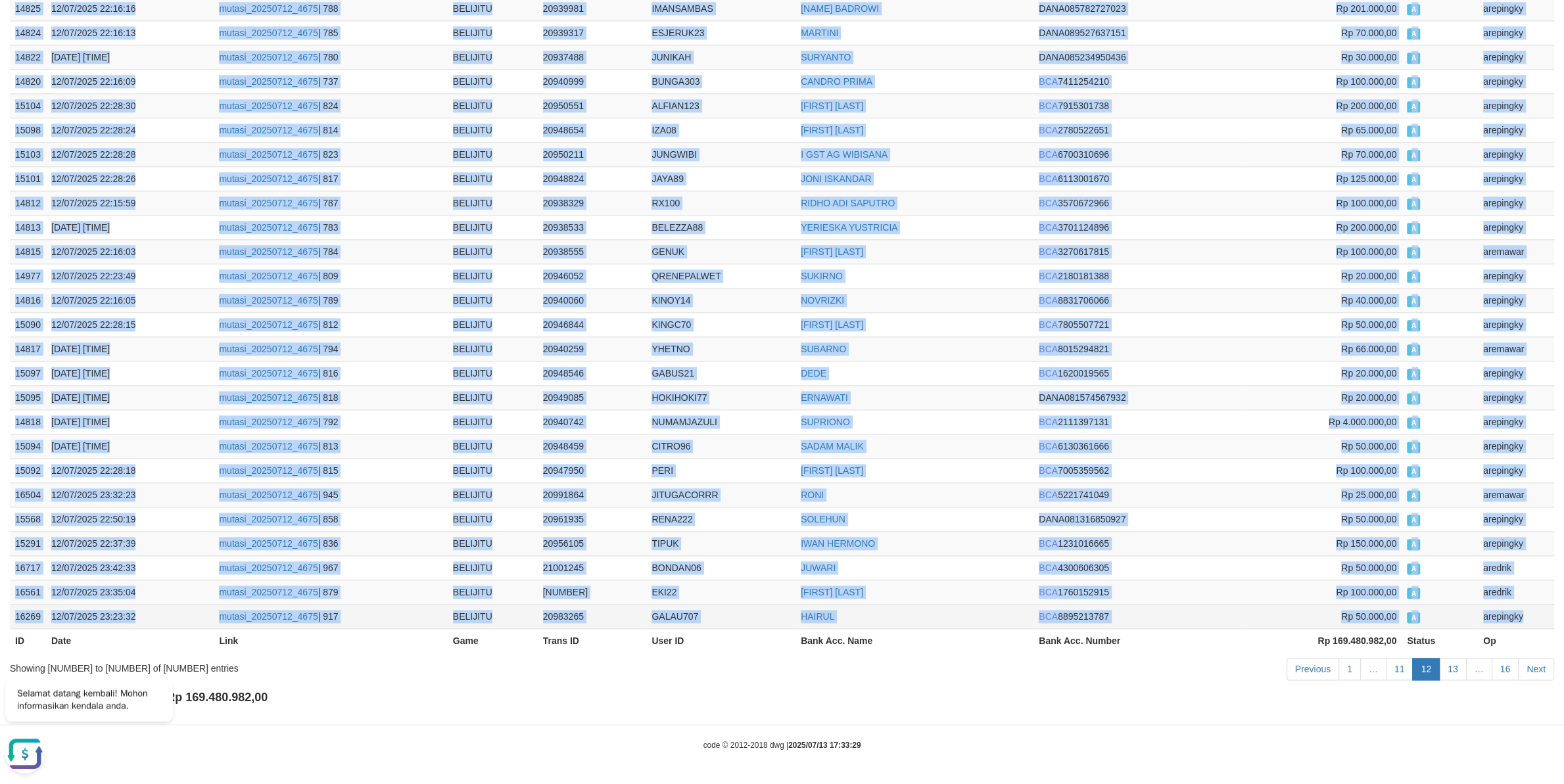 click on "arepingky" at bounding box center [1516, 616] 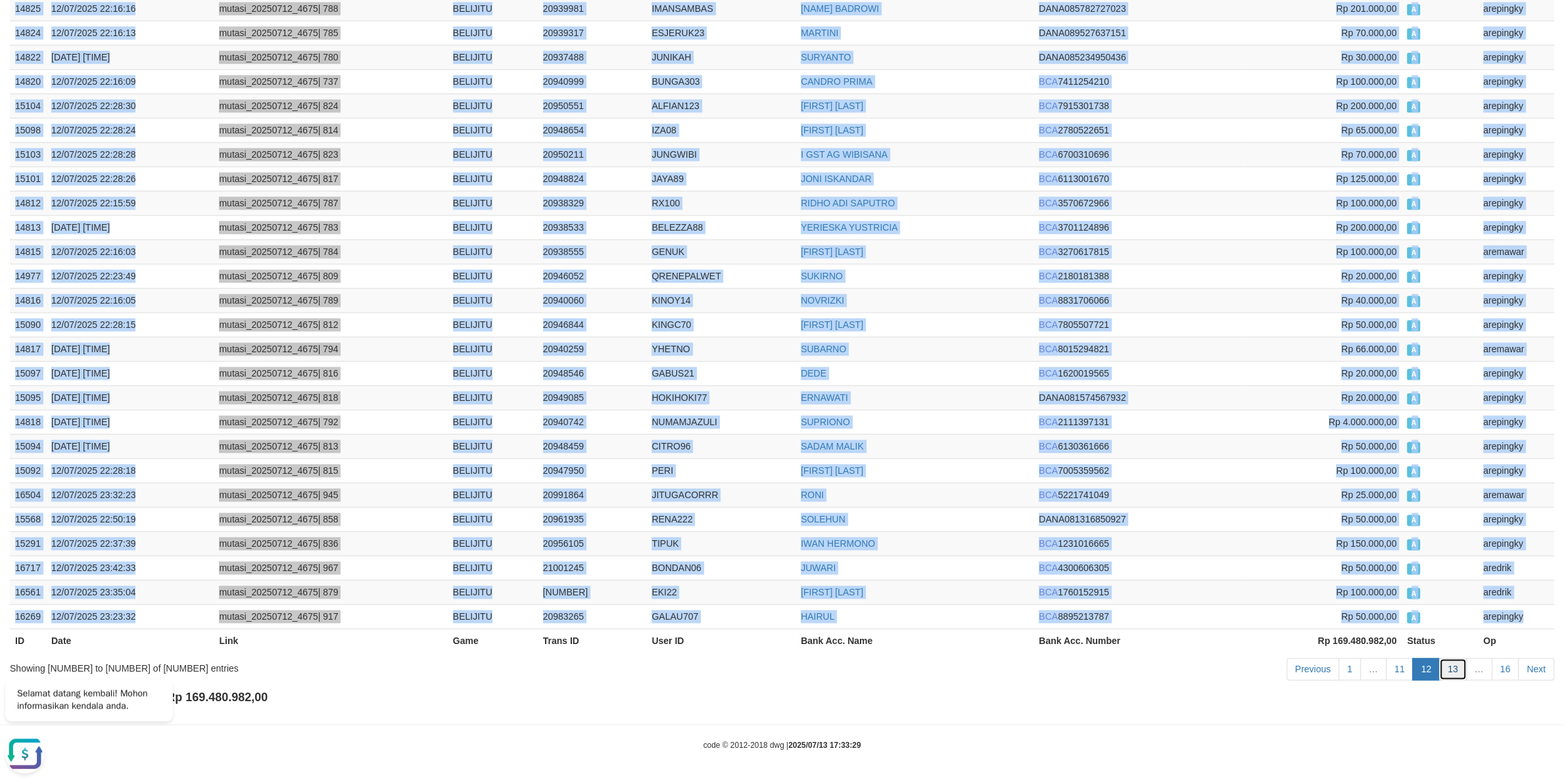 click on "13" at bounding box center (1453, 669) 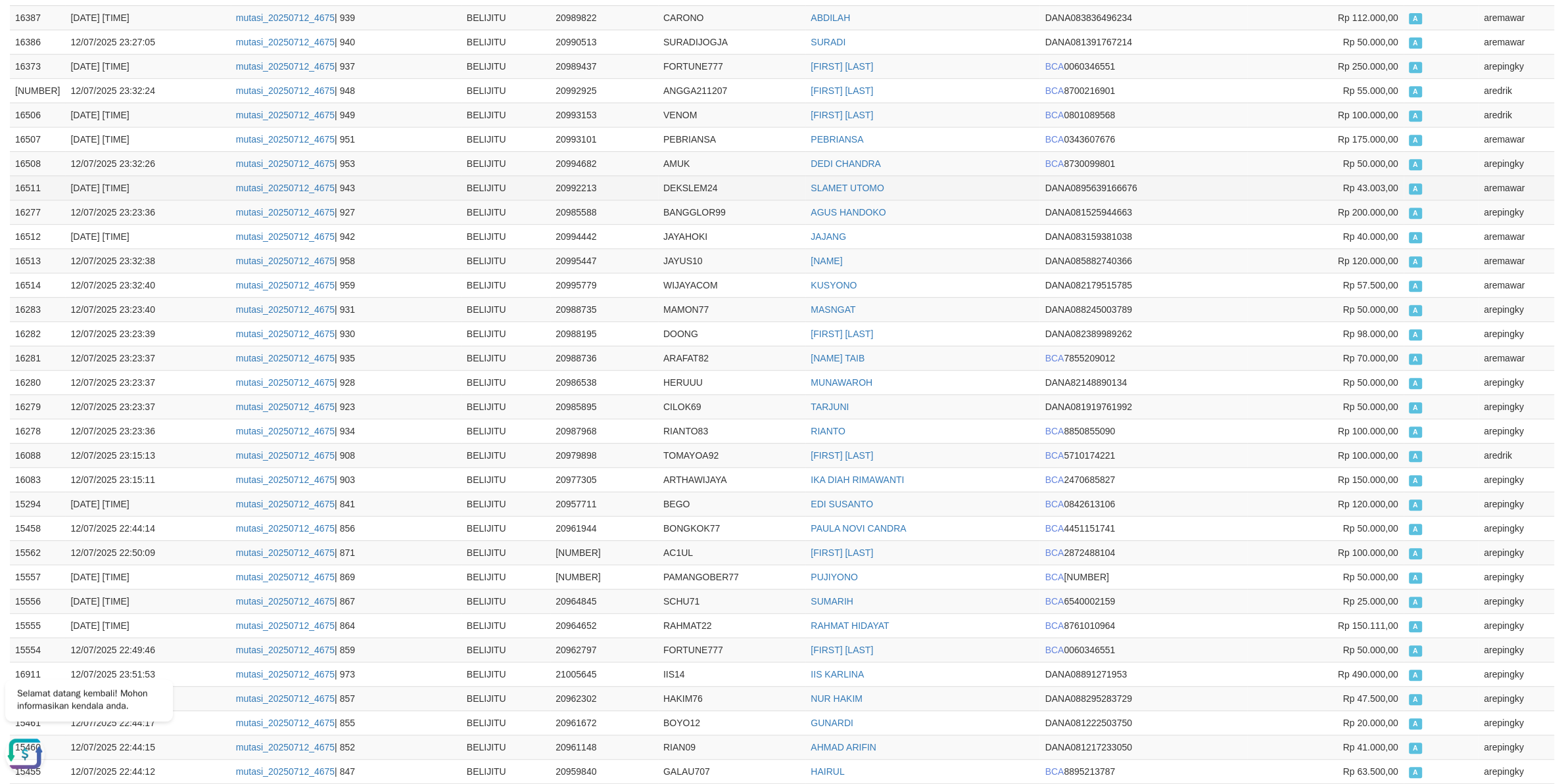 scroll, scrollTop: 0, scrollLeft: 0, axis: both 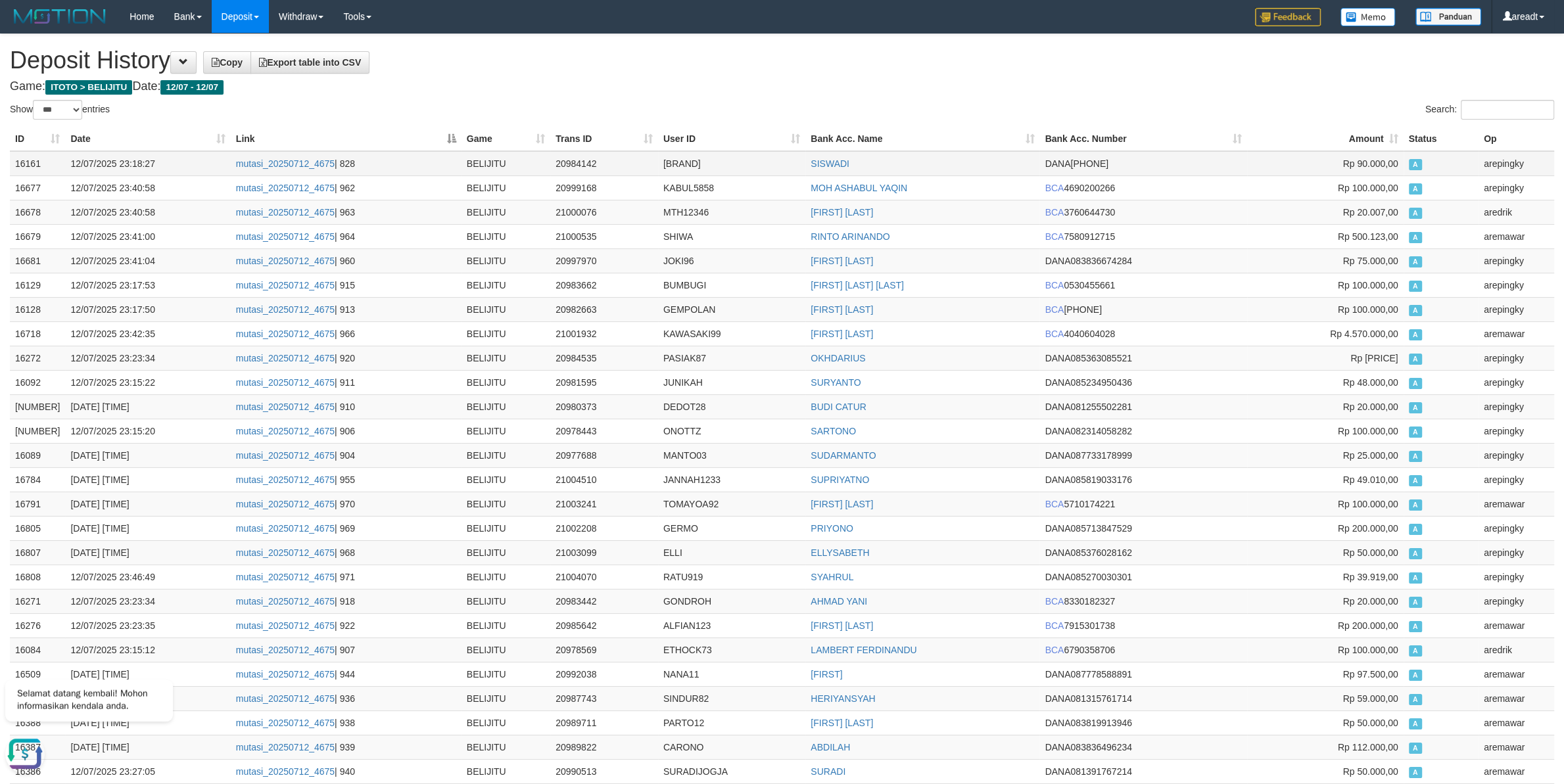 click on "16161" at bounding box center (37, 164) 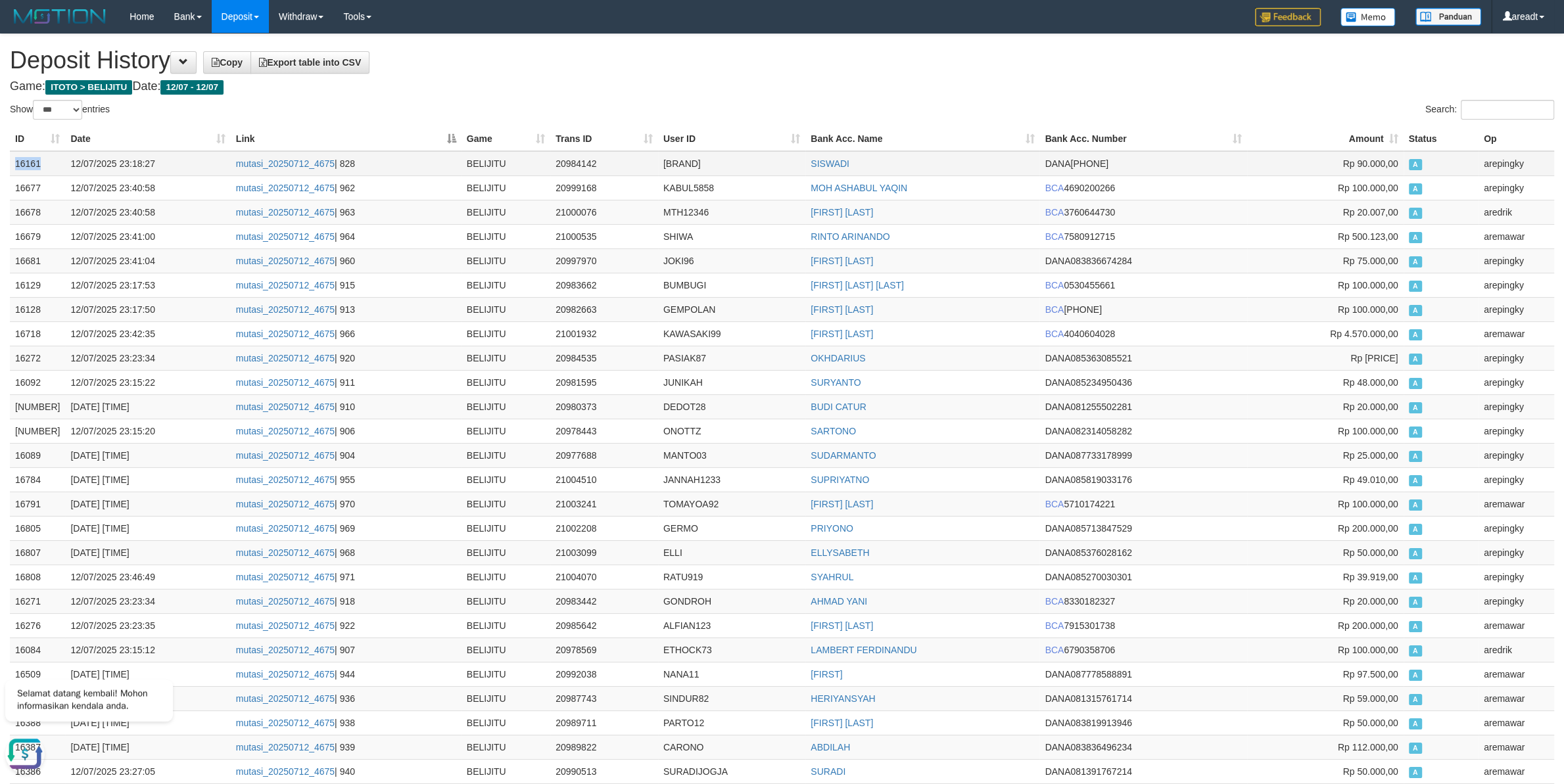 click on "16161" at bounding box center (37, 164) 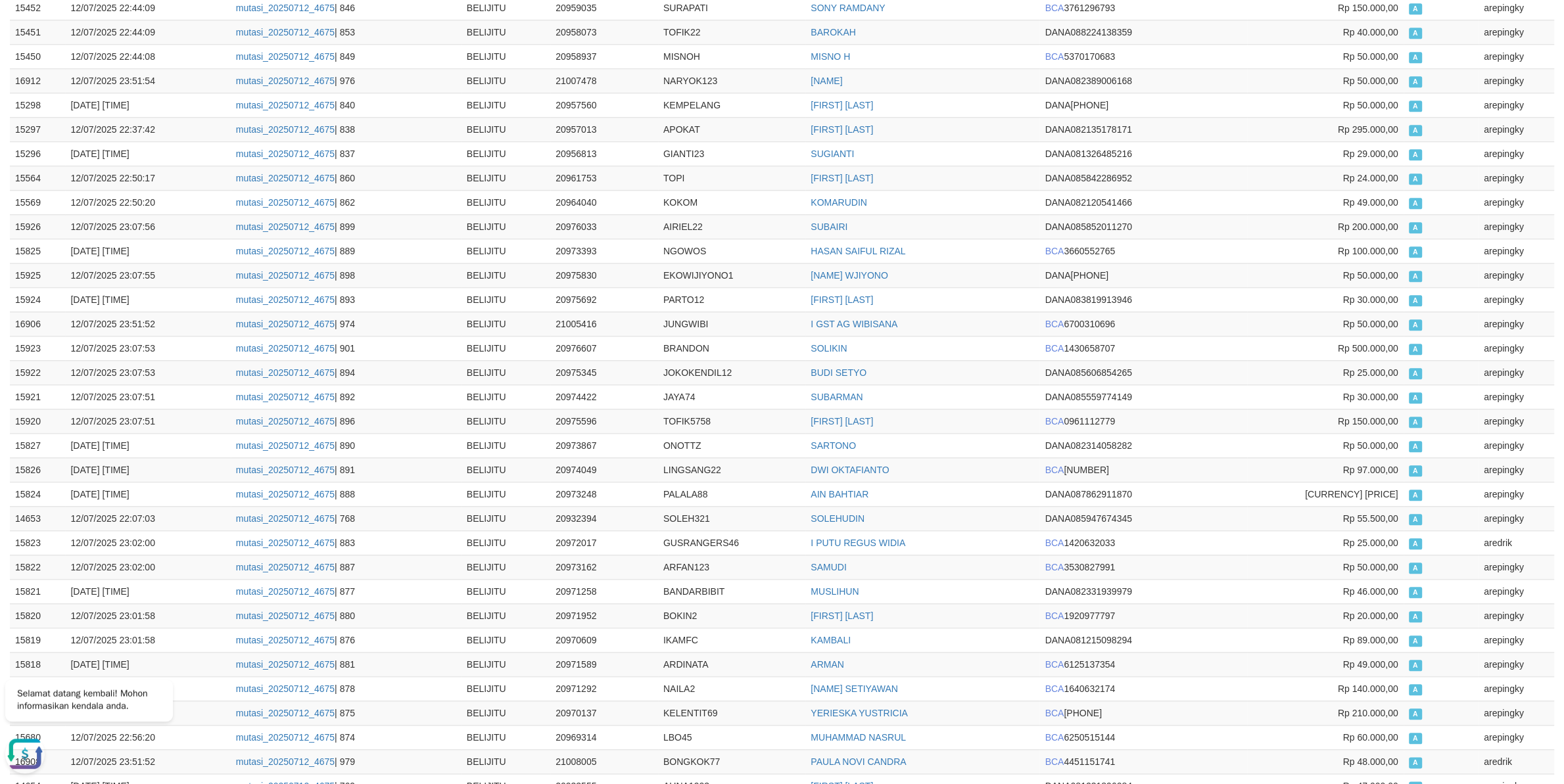 scroll, scrollTop: 1972, scrollLeft: 0, axis: vertical 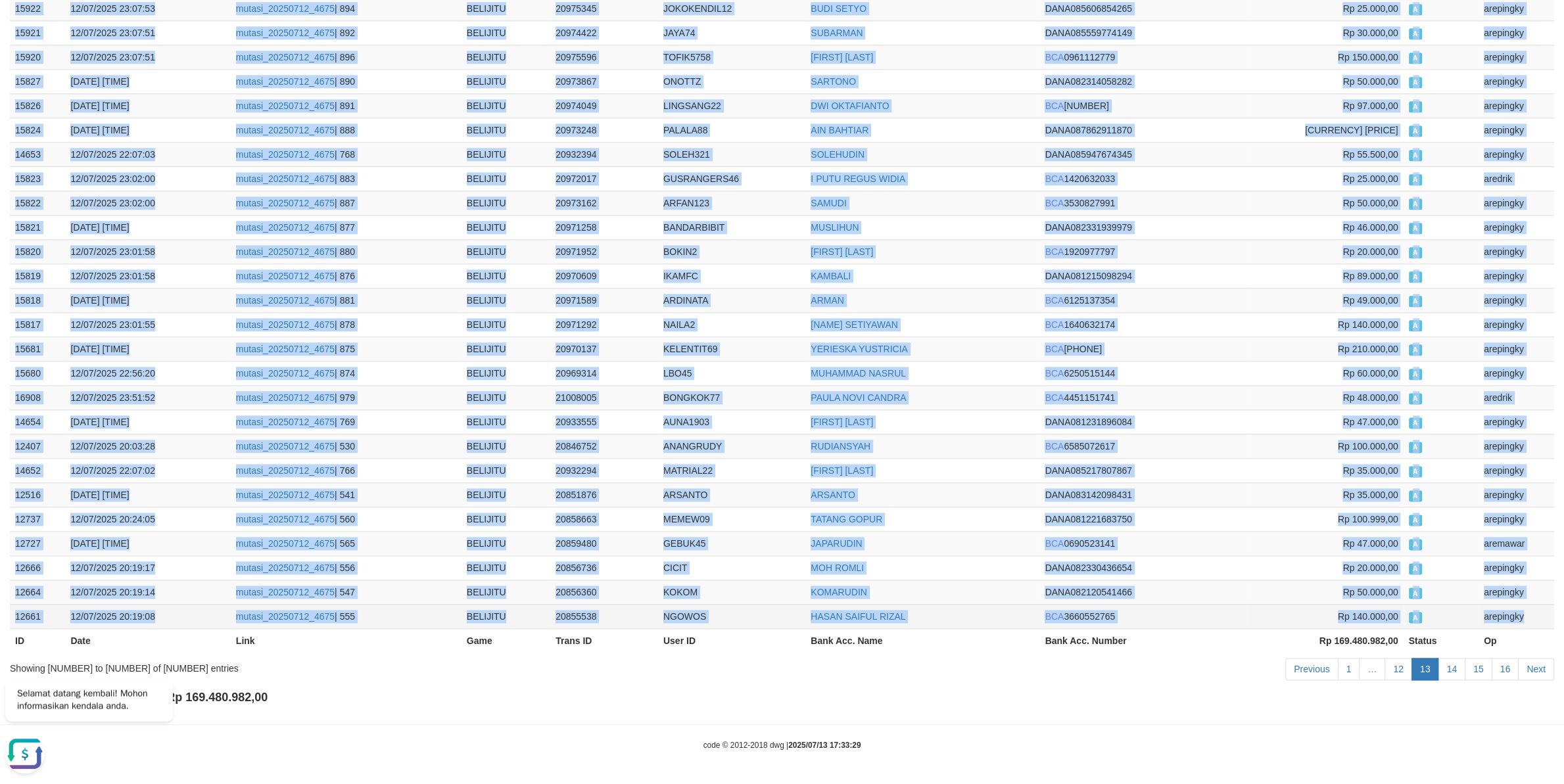 click on "arepingky" at bounding box center (1516, 616) 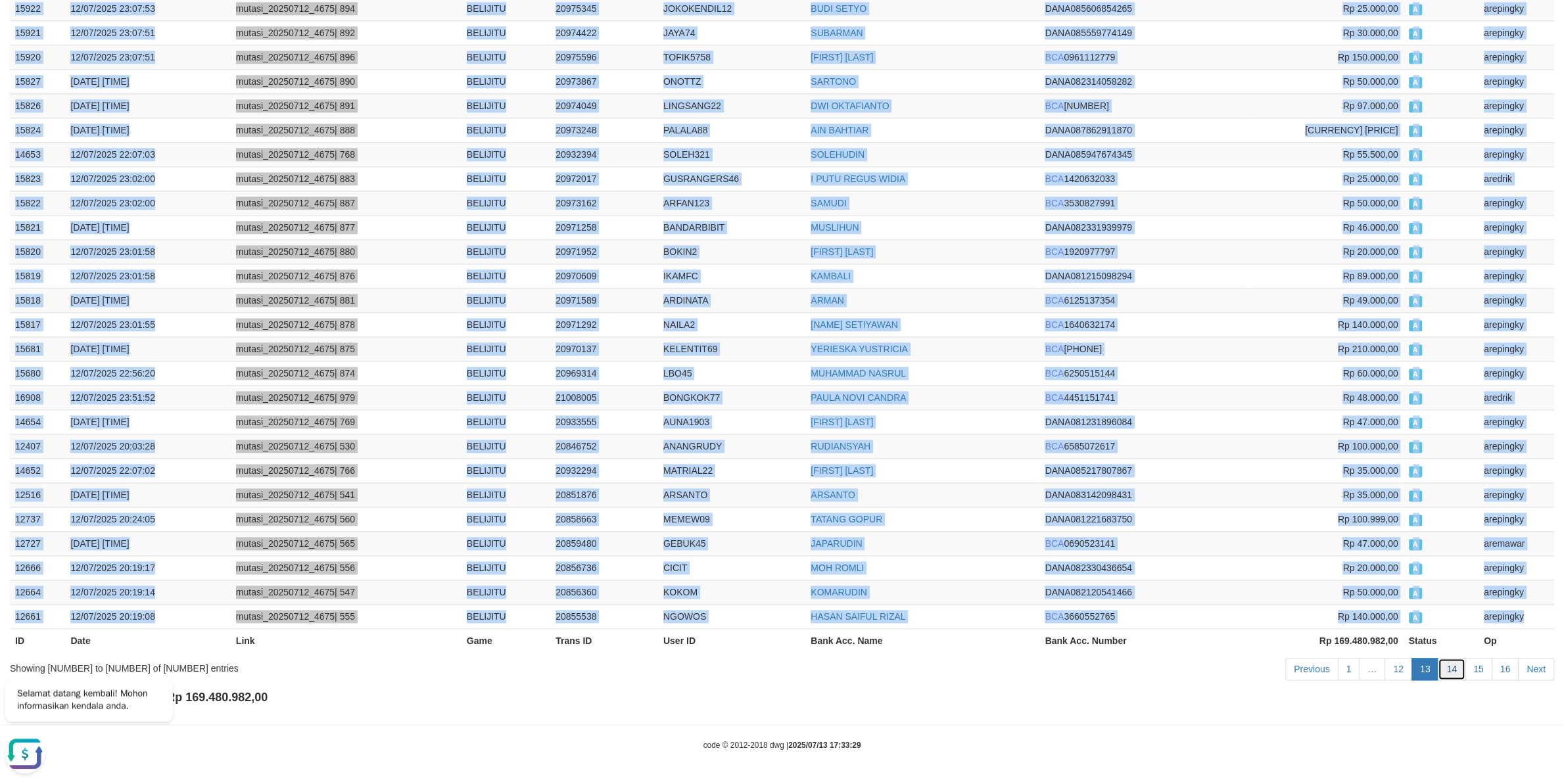 click on "14" at bounding box center [1452, 669] 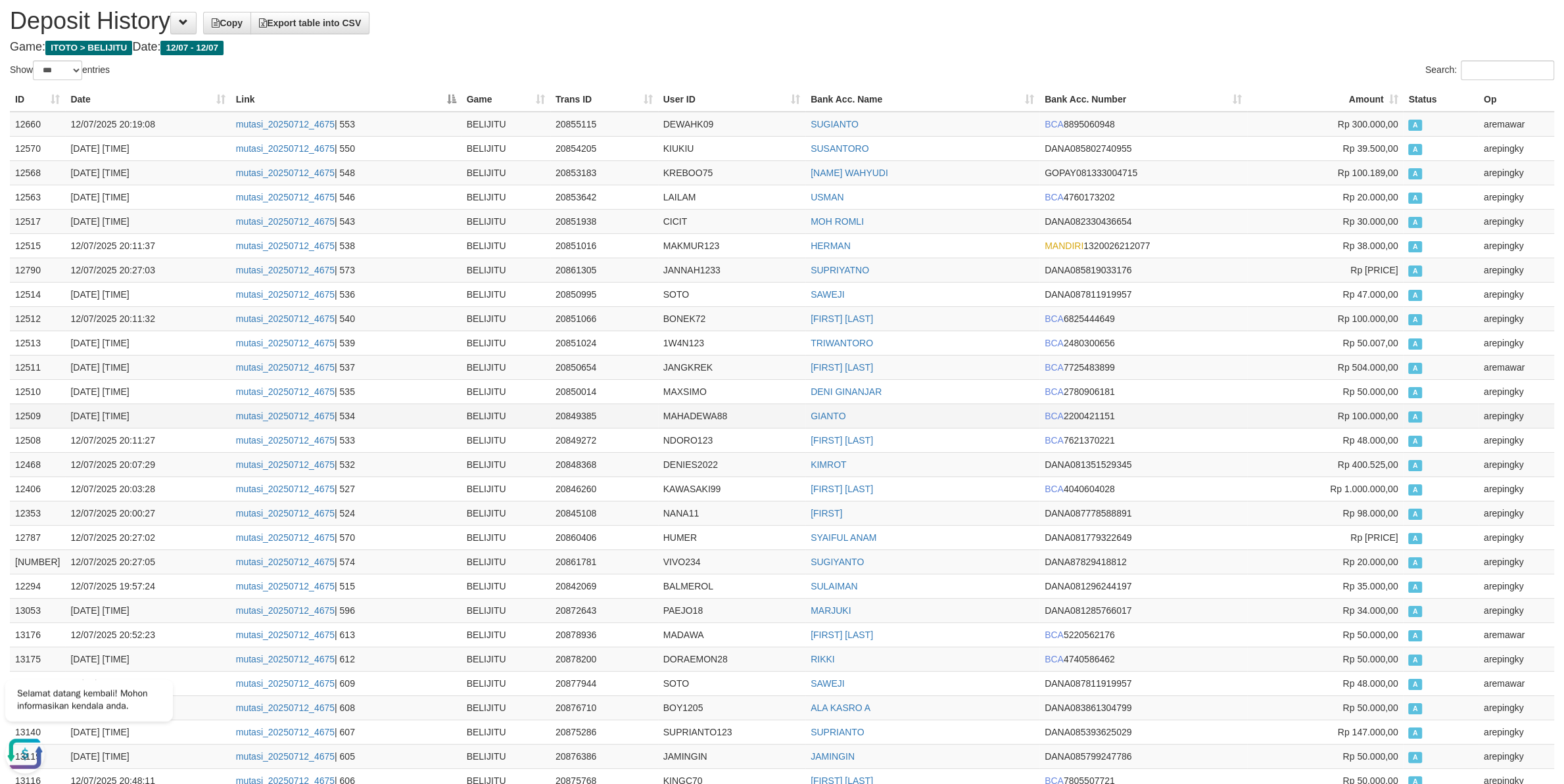 scroll, scrollTop: 0, scrollLeft: 0, axis: both 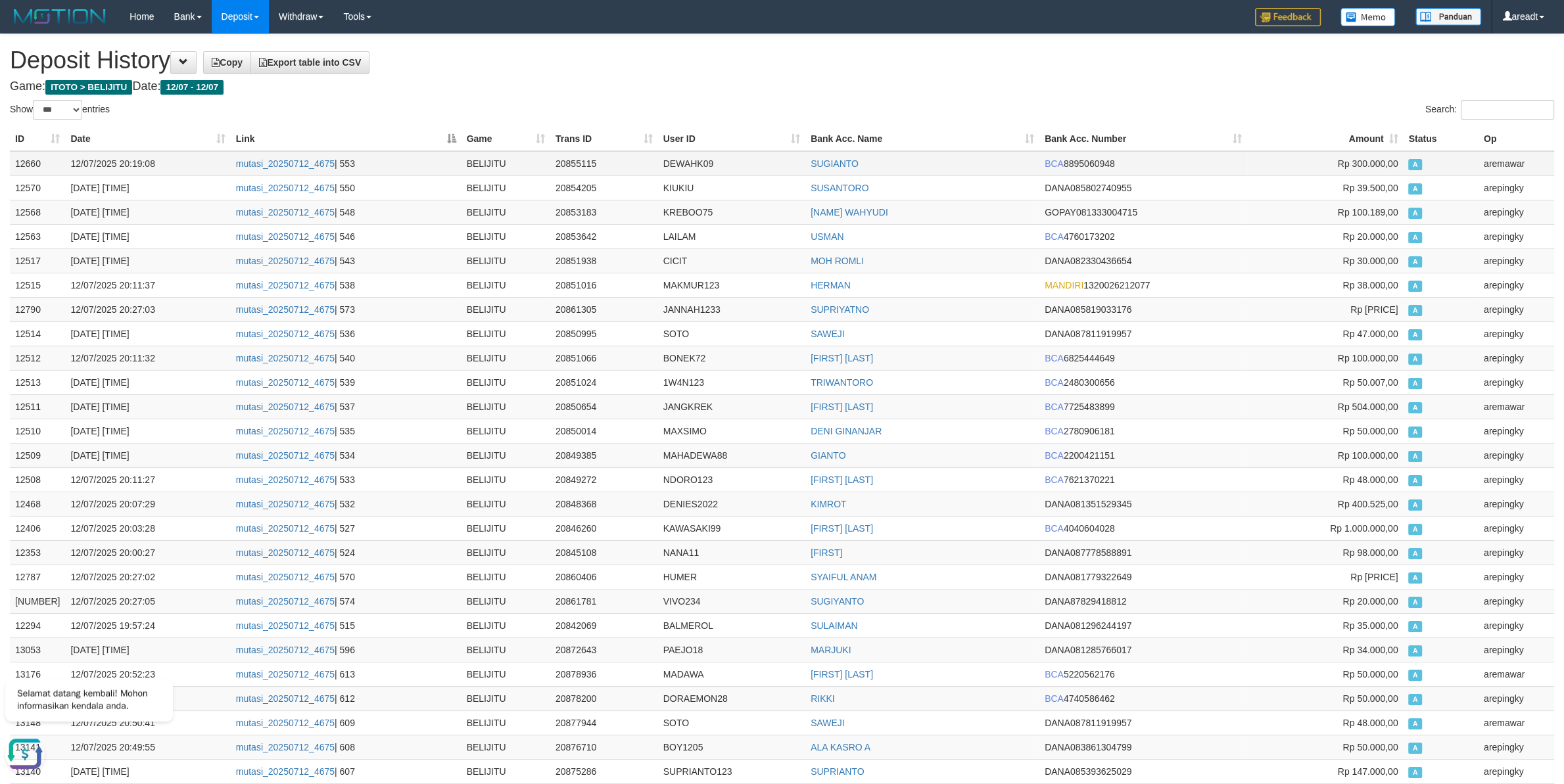 click on "12660" at bounding box center (37, 164) 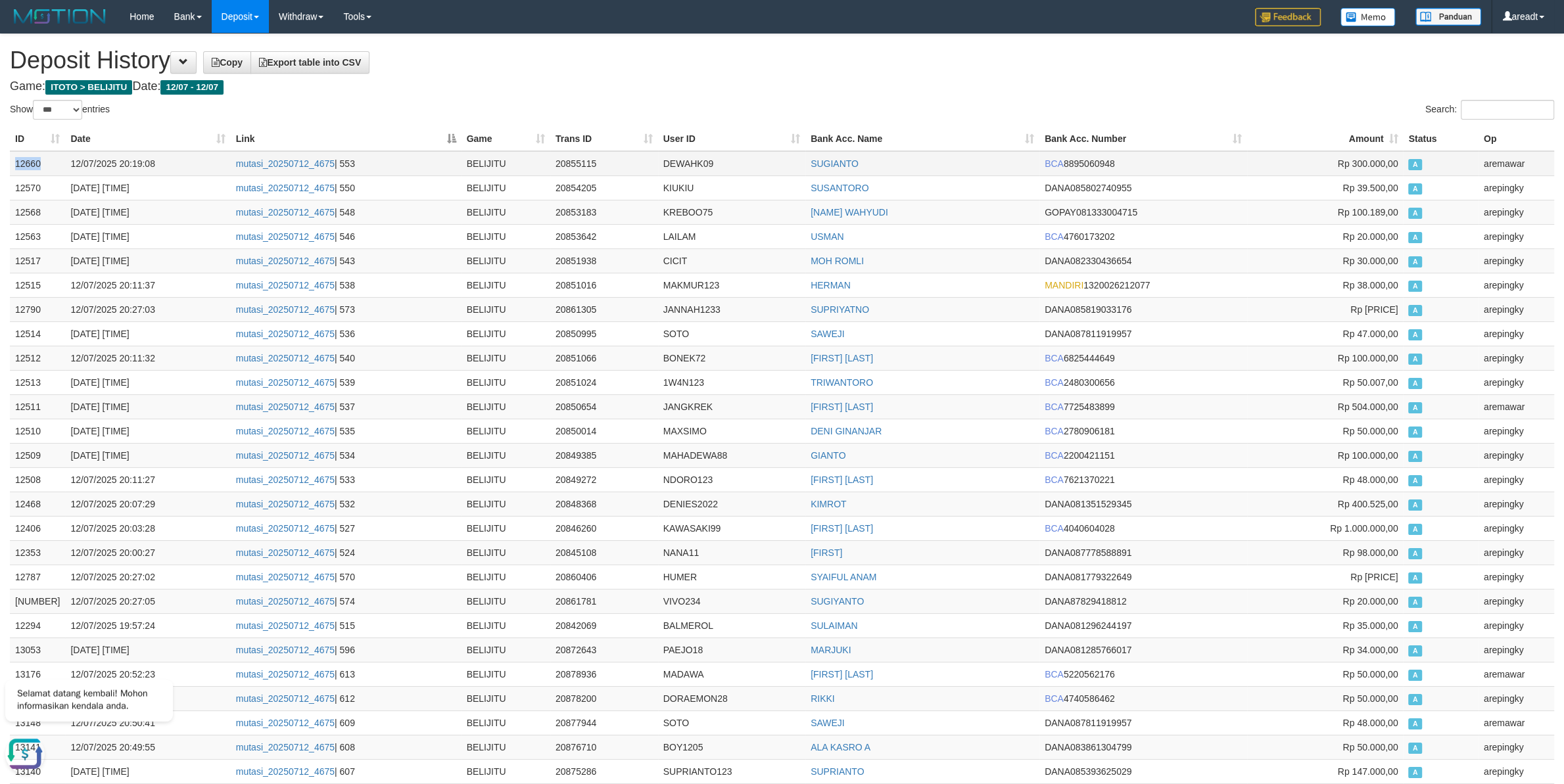 click on "12660" at bounding box center (37, 164) 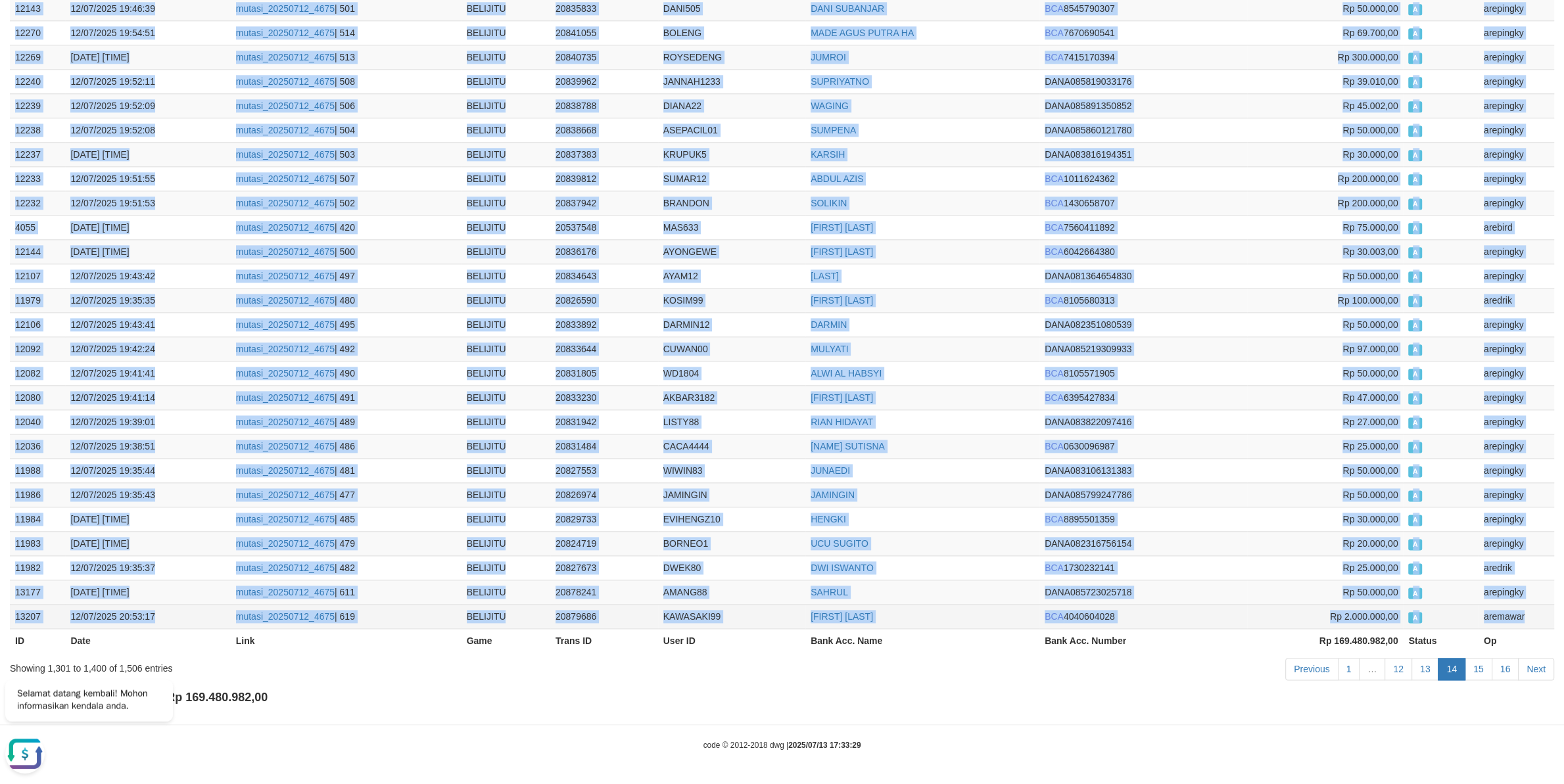 click on "aremawar" at bounding box center (1516, 616) 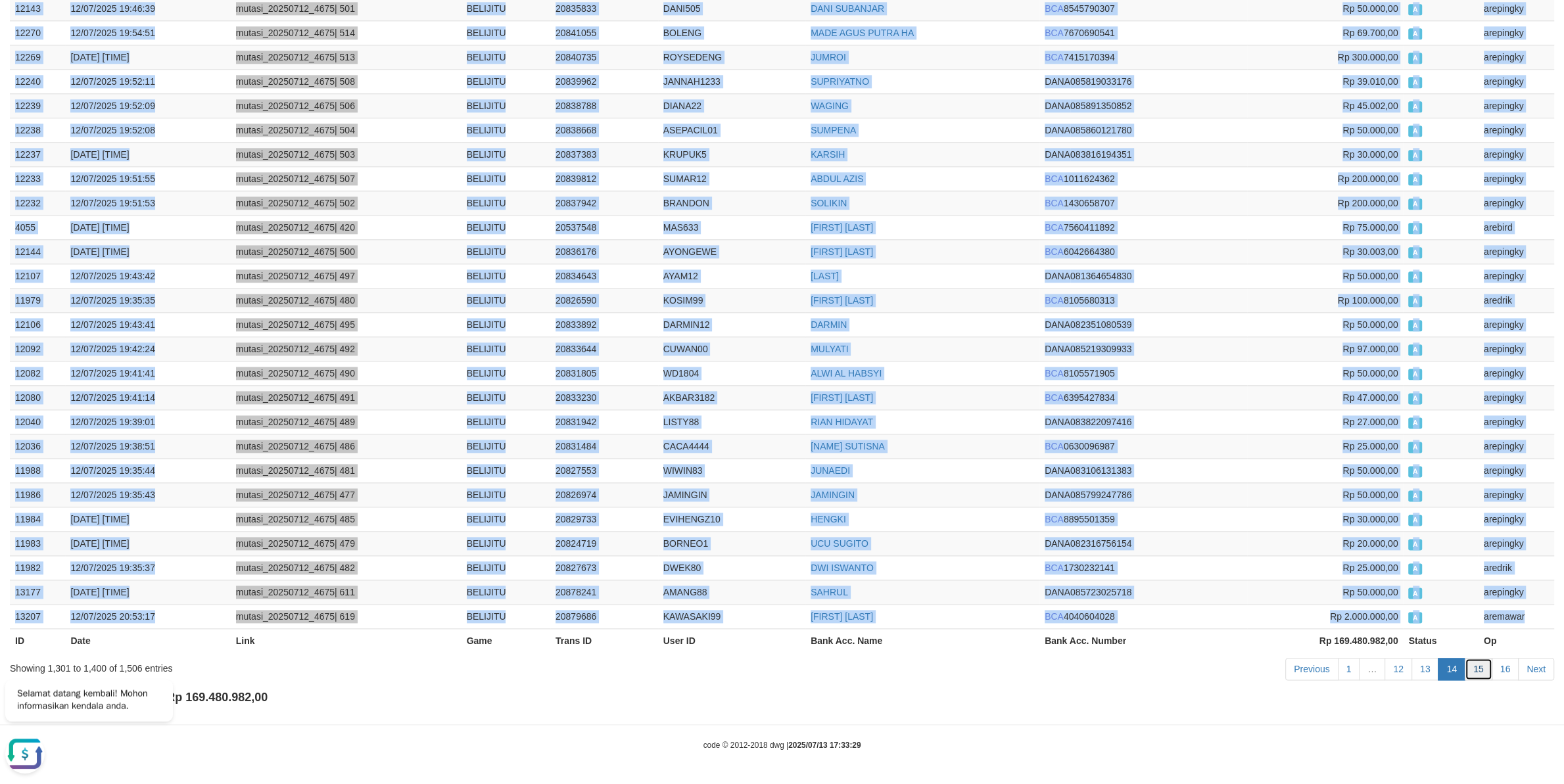 click on "15" at bounding box center (1479, 669) 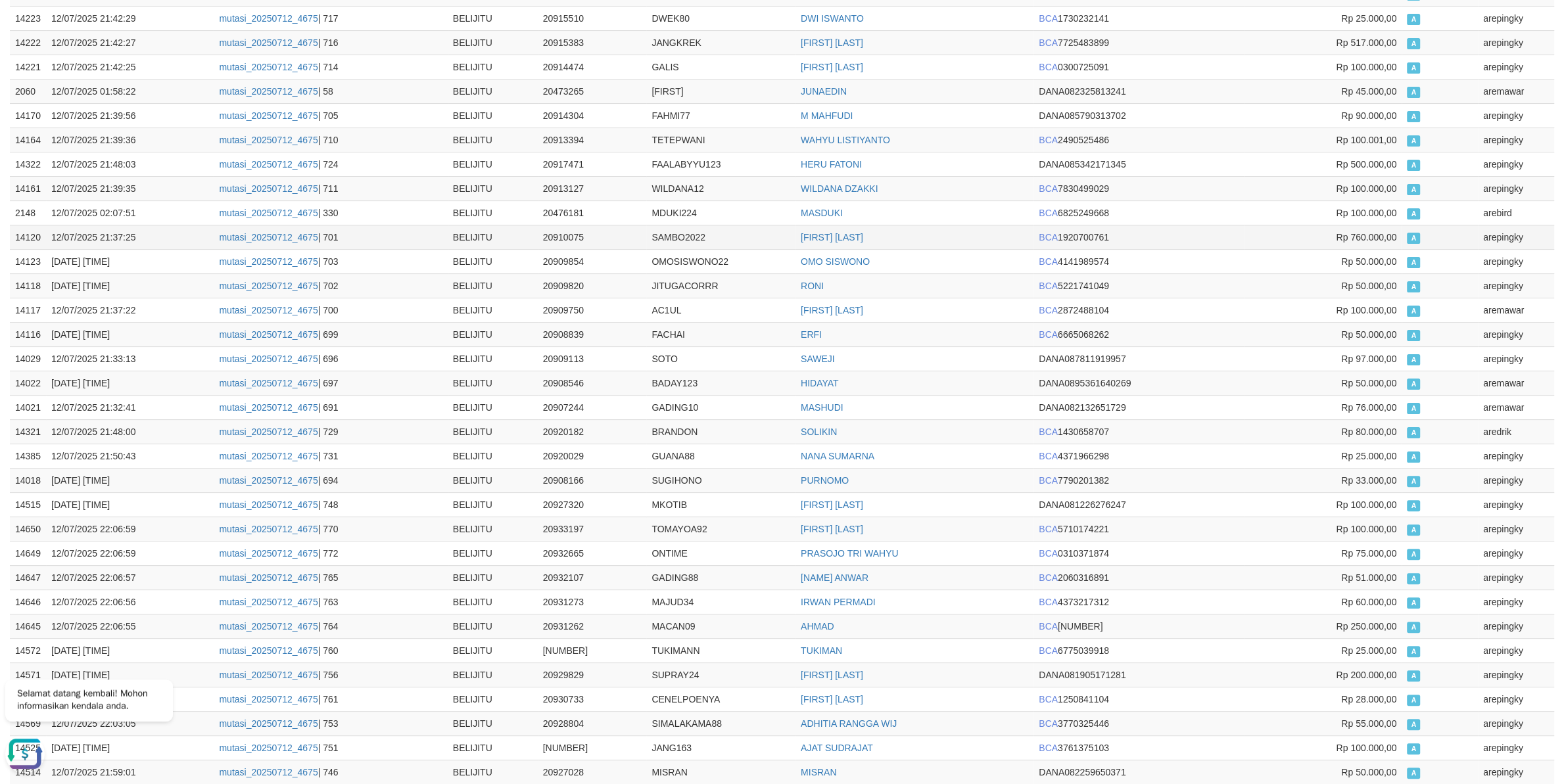 scroll, scrollTop: 0, scrollLeft: 0, axis: both 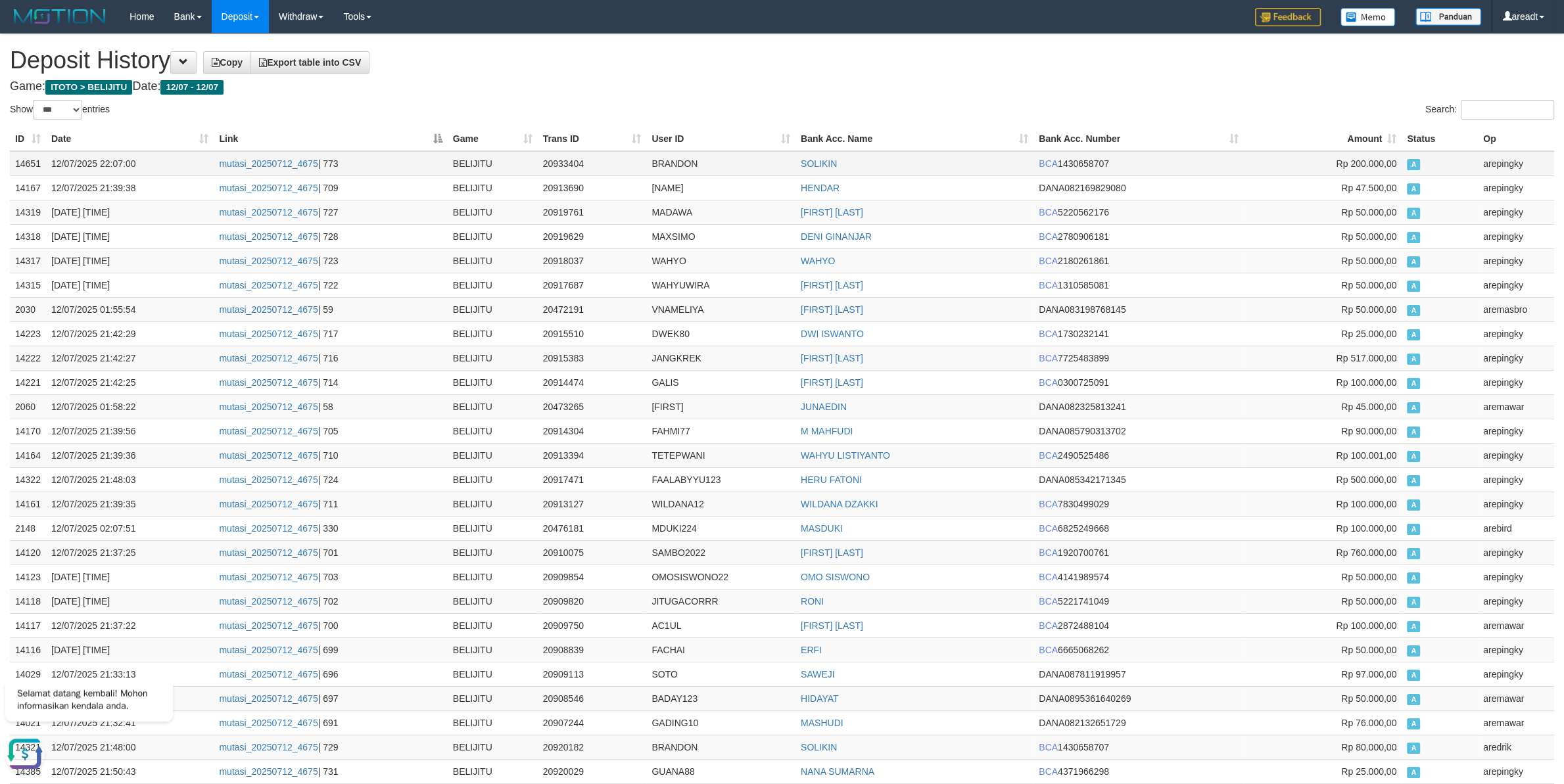 click on "14651" at bounding box center [28, 164] 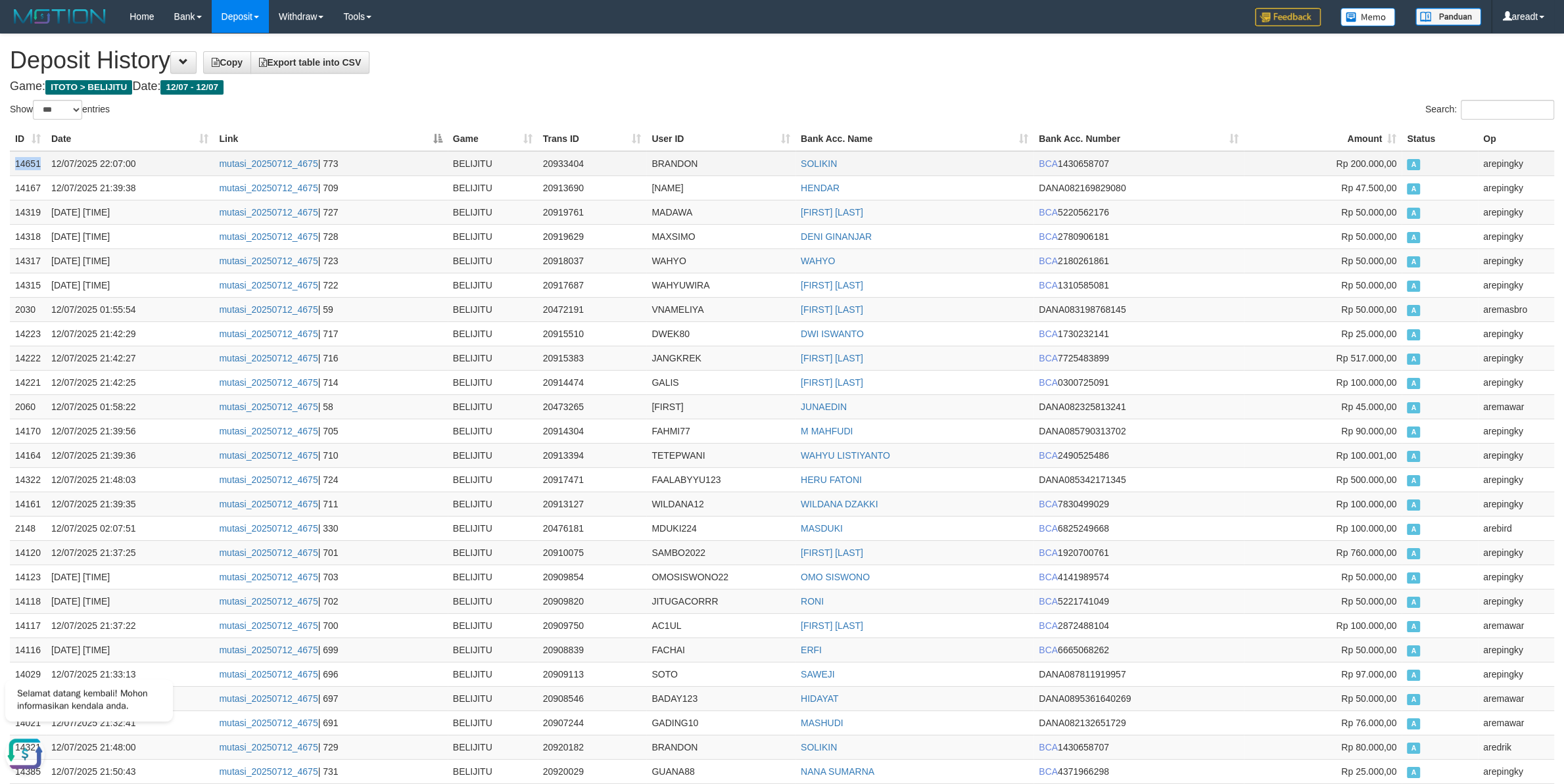 click on "14651" at bounding box center [28, 164] 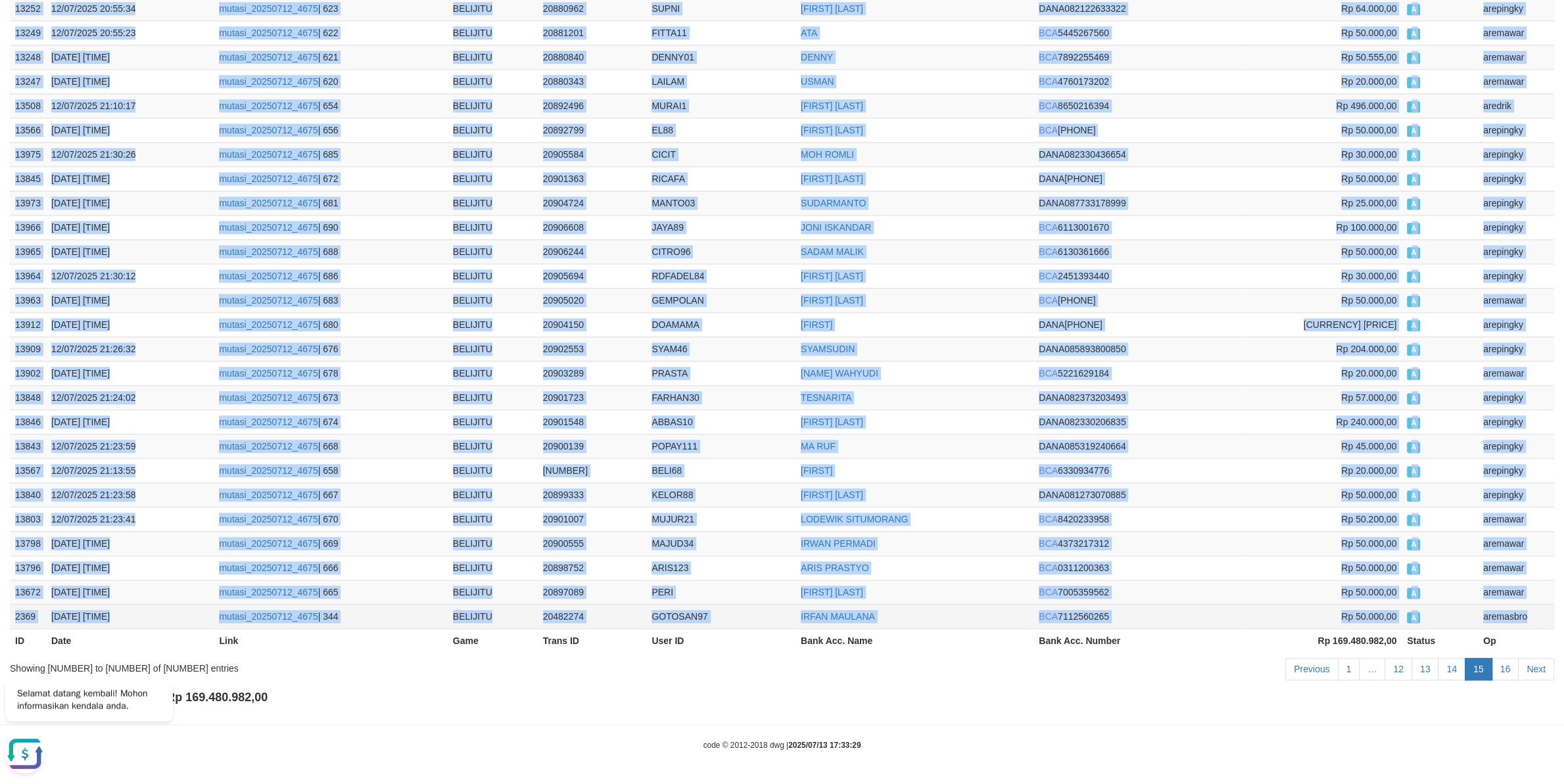 click on "aremasbro" at bounding box center (1516, 616) 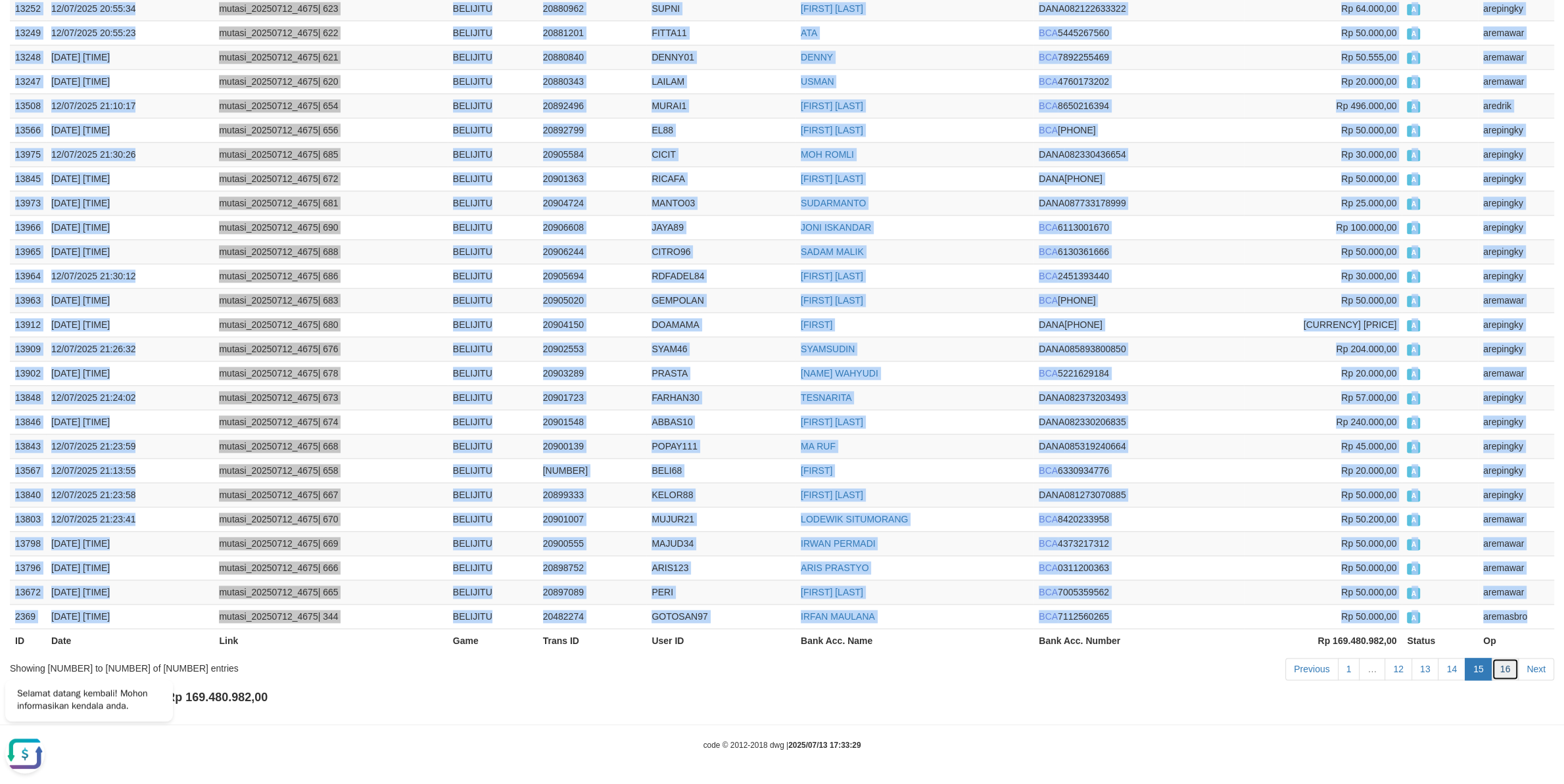 click on "16" at bounding box center [1505, 669] 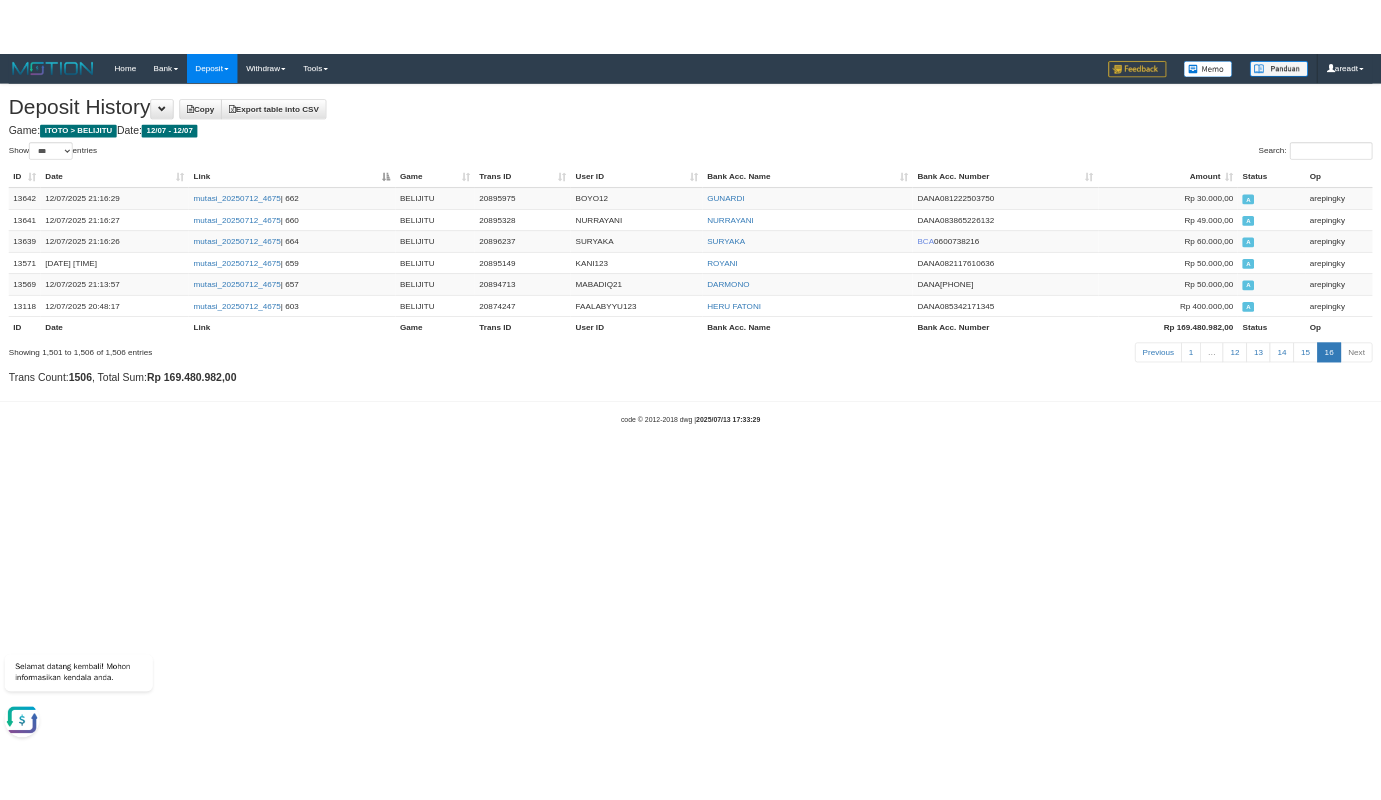 scroll, scrollTop: 0, scrollLeft: 0, axis: both 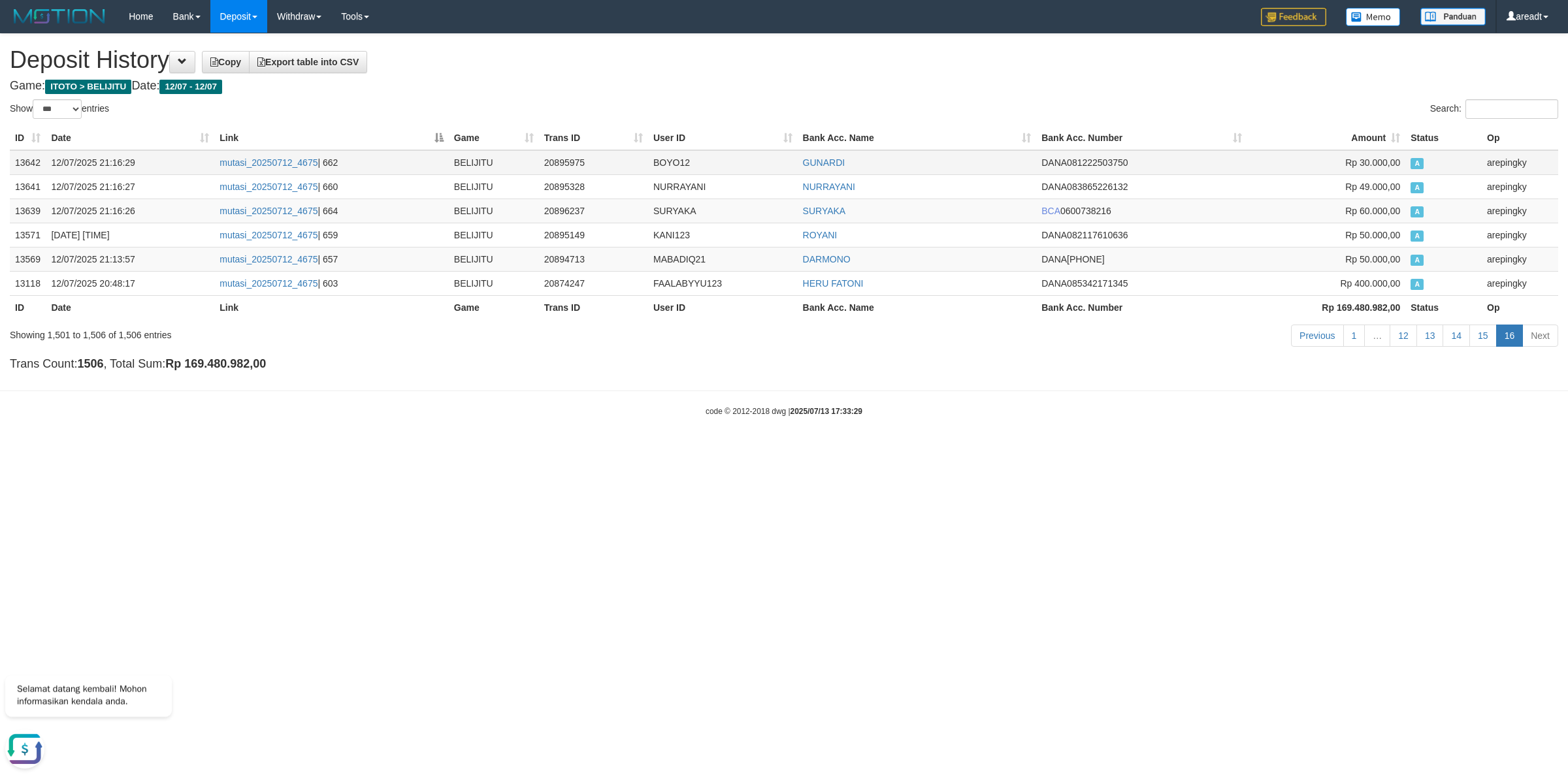 click on "13642" at bounding box center (27, 163) 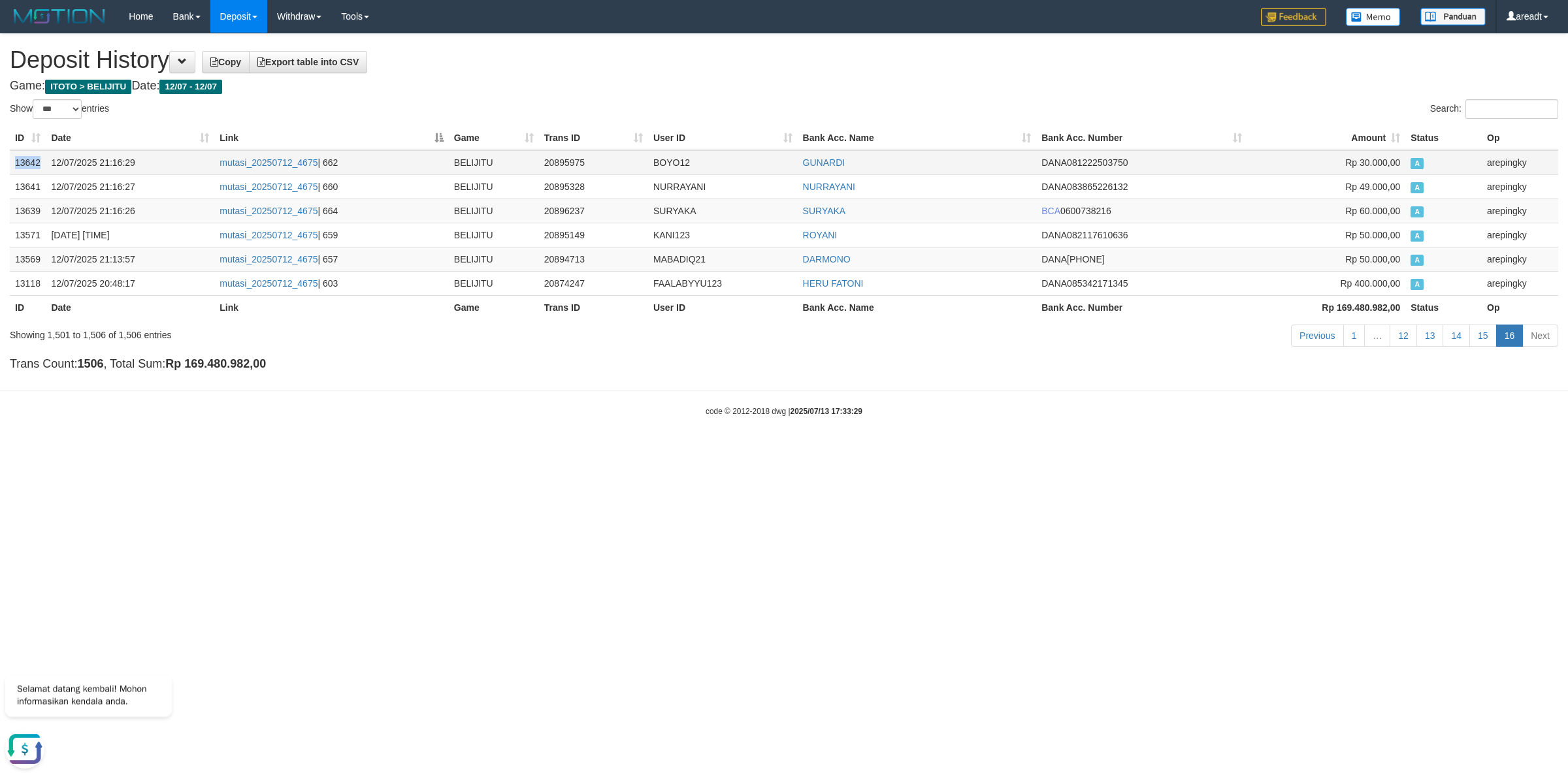 click on "13642" at bounding box center [27, 163] 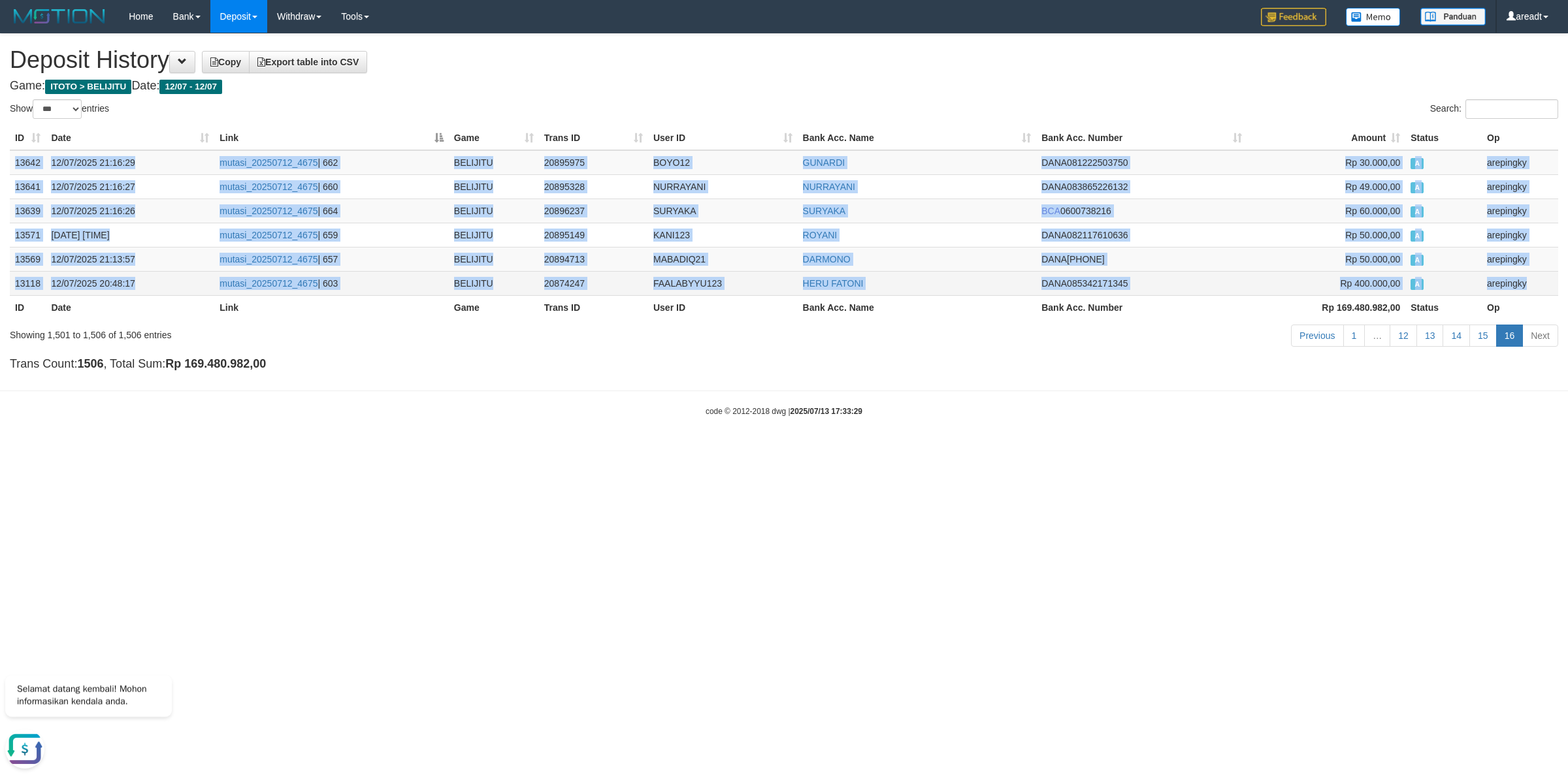 click on "arepingky" at bounding box center (1520, 283) 